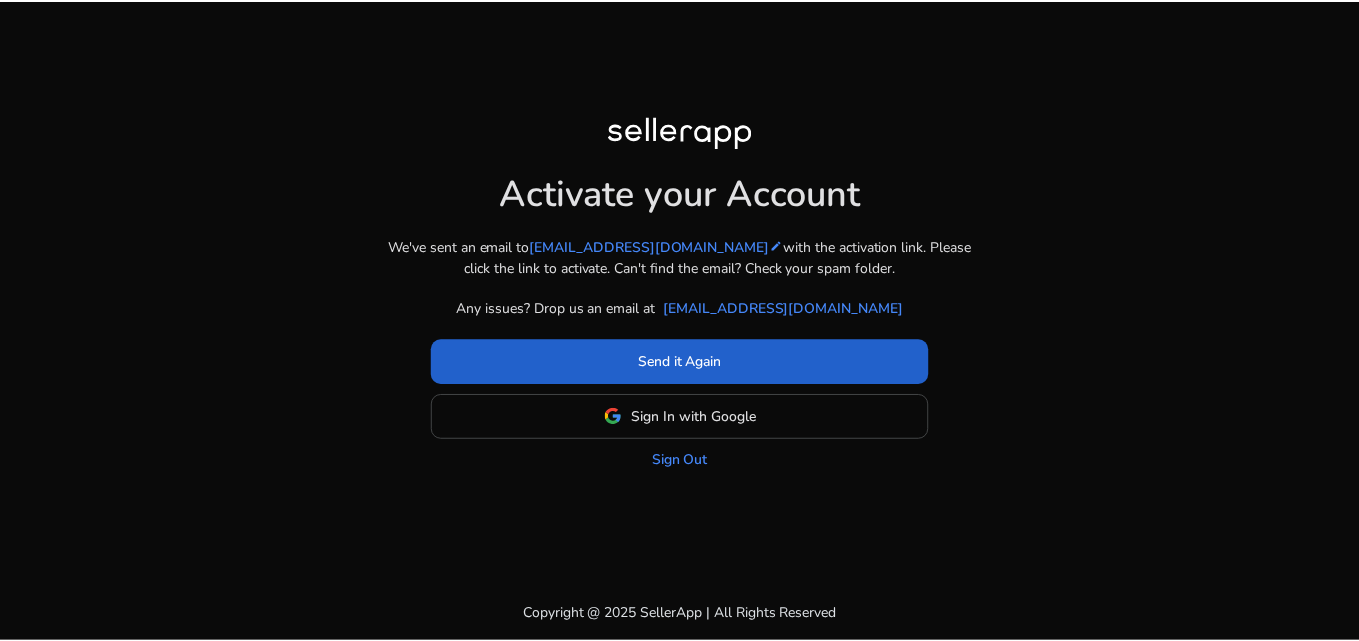 scroll, scrollTop: 0, scrollLeft: 0, axis: both 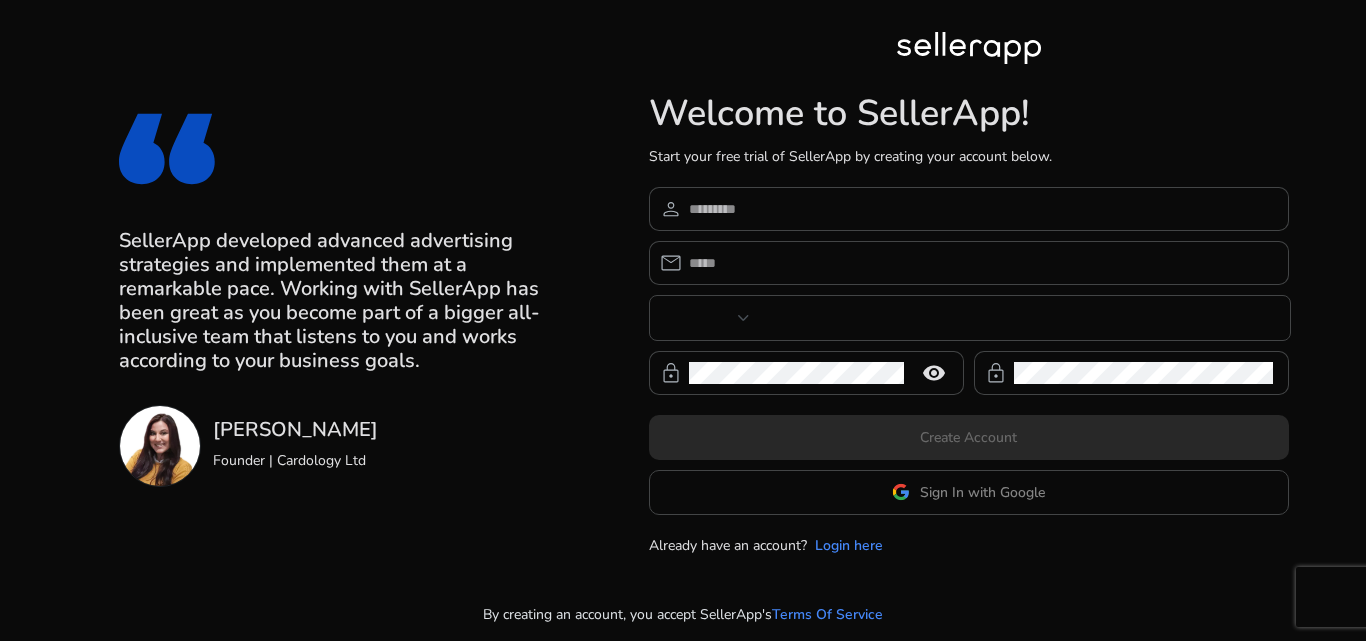 type on "***" 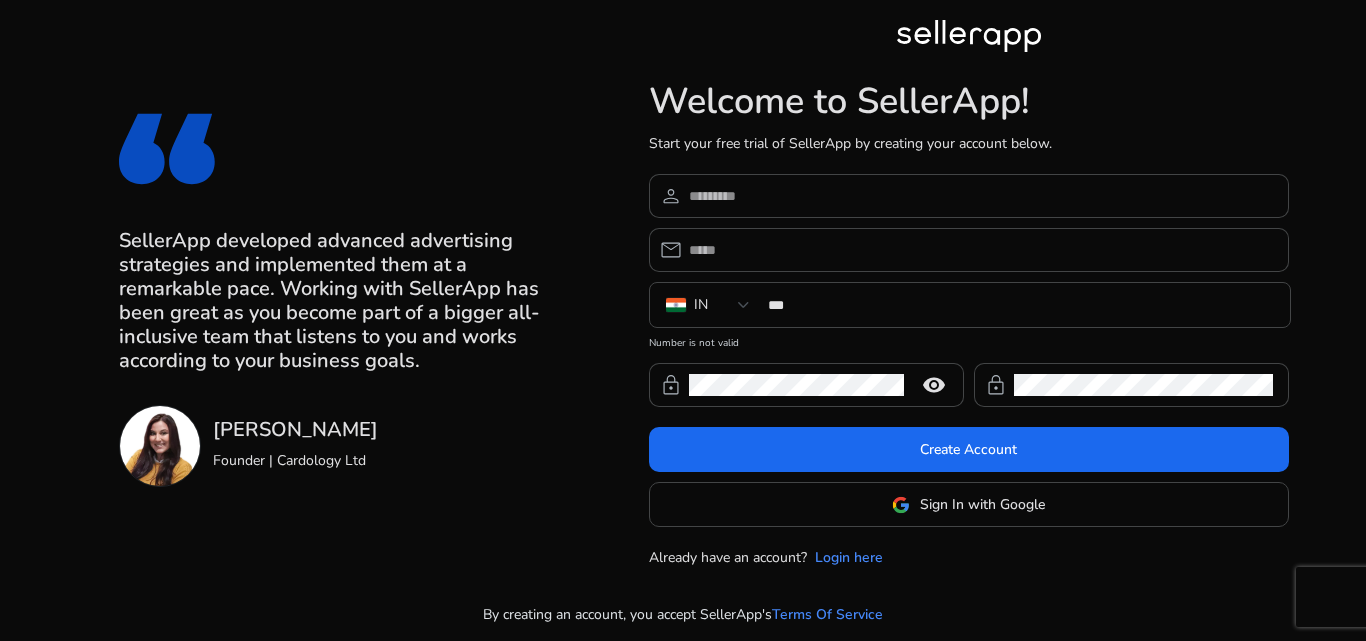 click on "Welcome to SellerApp!  Start your free trial of SellerApp by creating your account below.   person   email  IN *** Number is not valid  lock  remove_red_eye   lock   Create Account  Sign In with Google Already have an account? Login here" 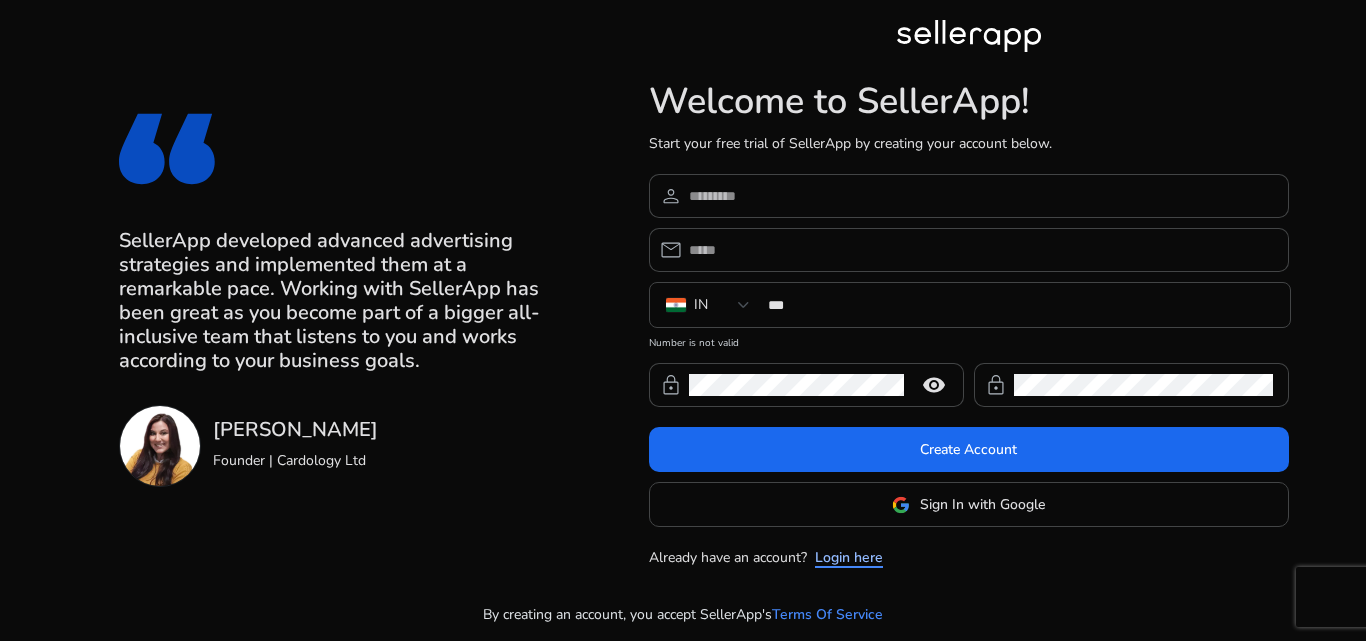 click on "Login here" 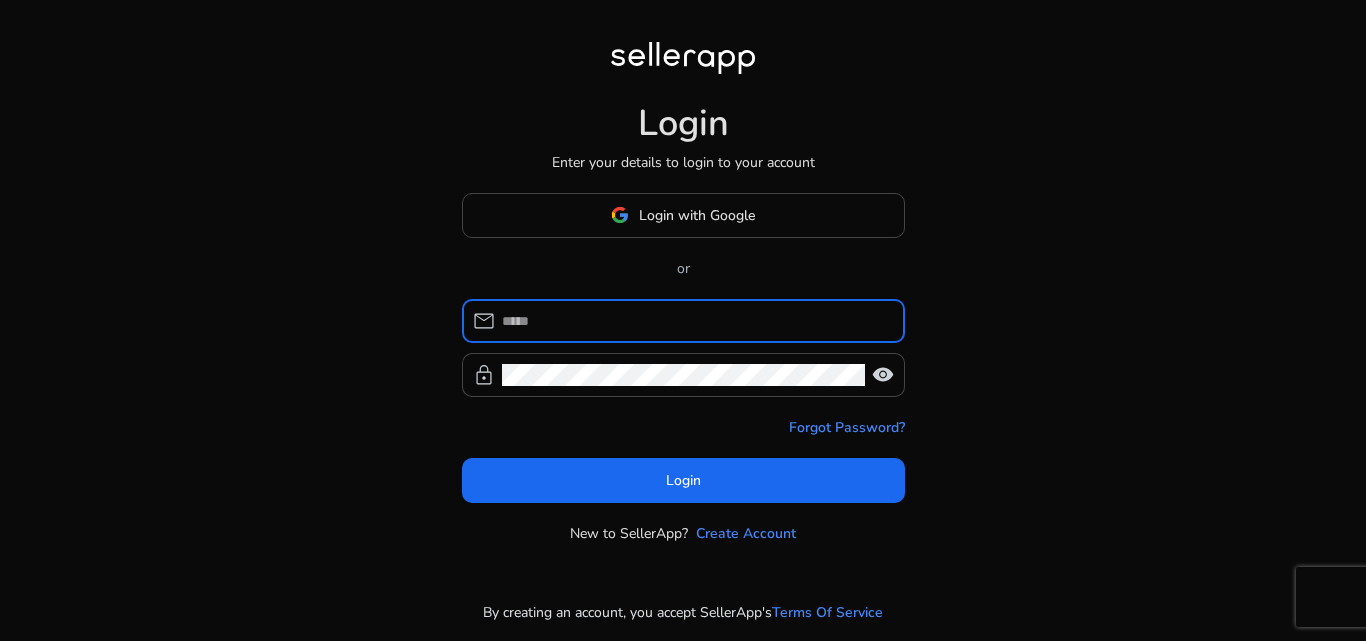 click 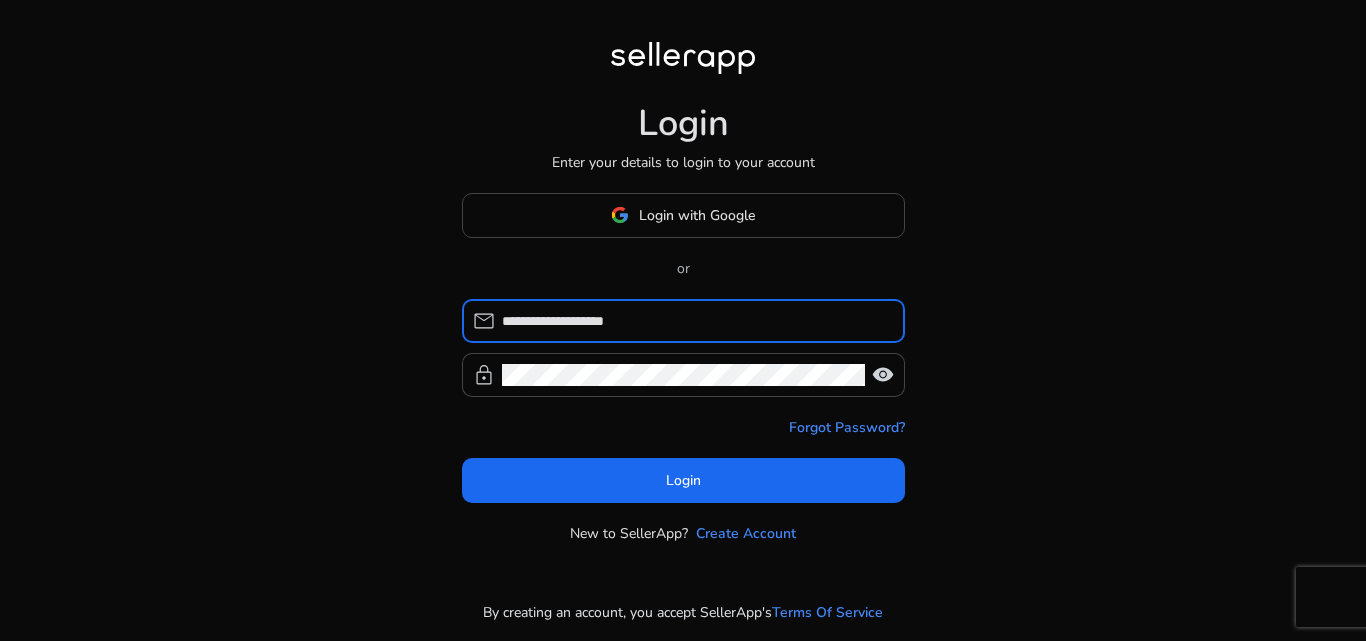 type on "**********" 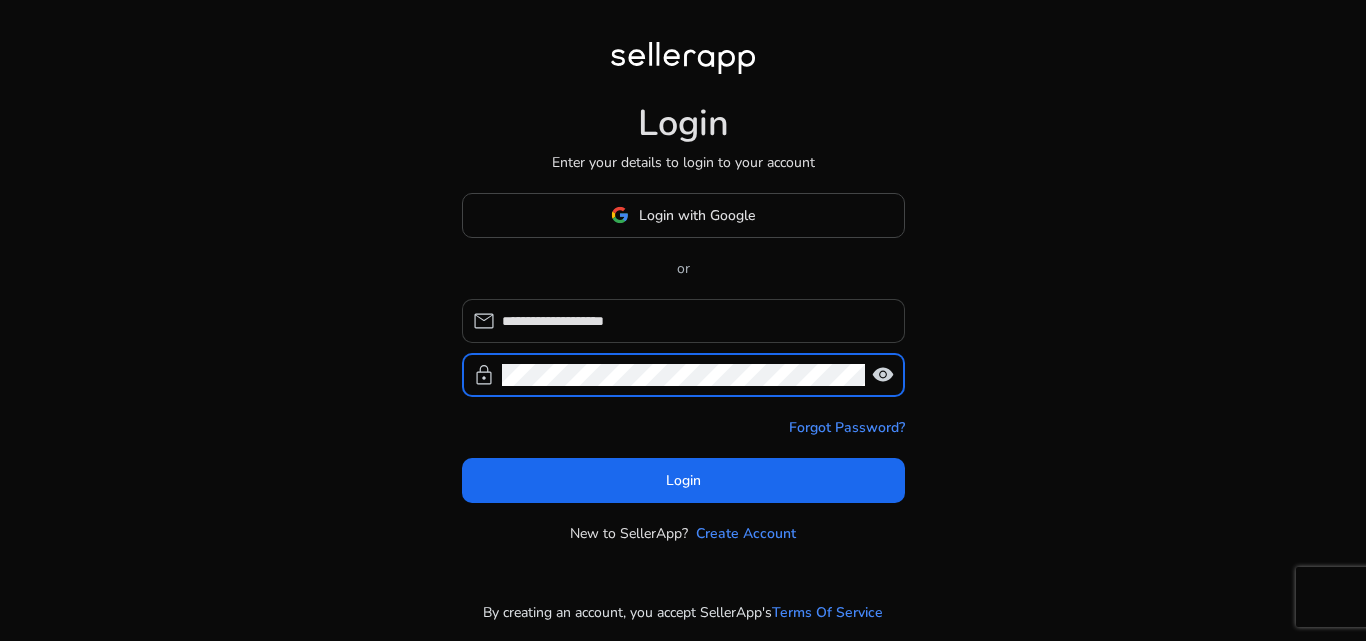 click on "Login" at bounding box center (683, 480) 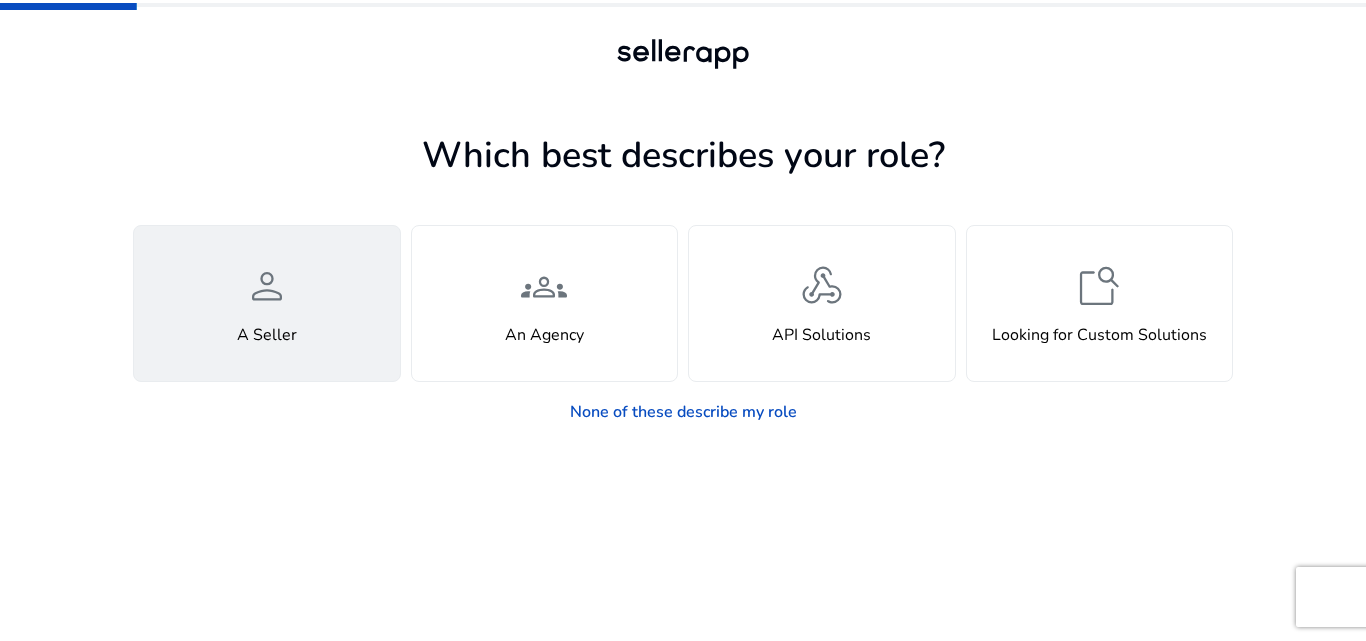 click on "person  A Seller" 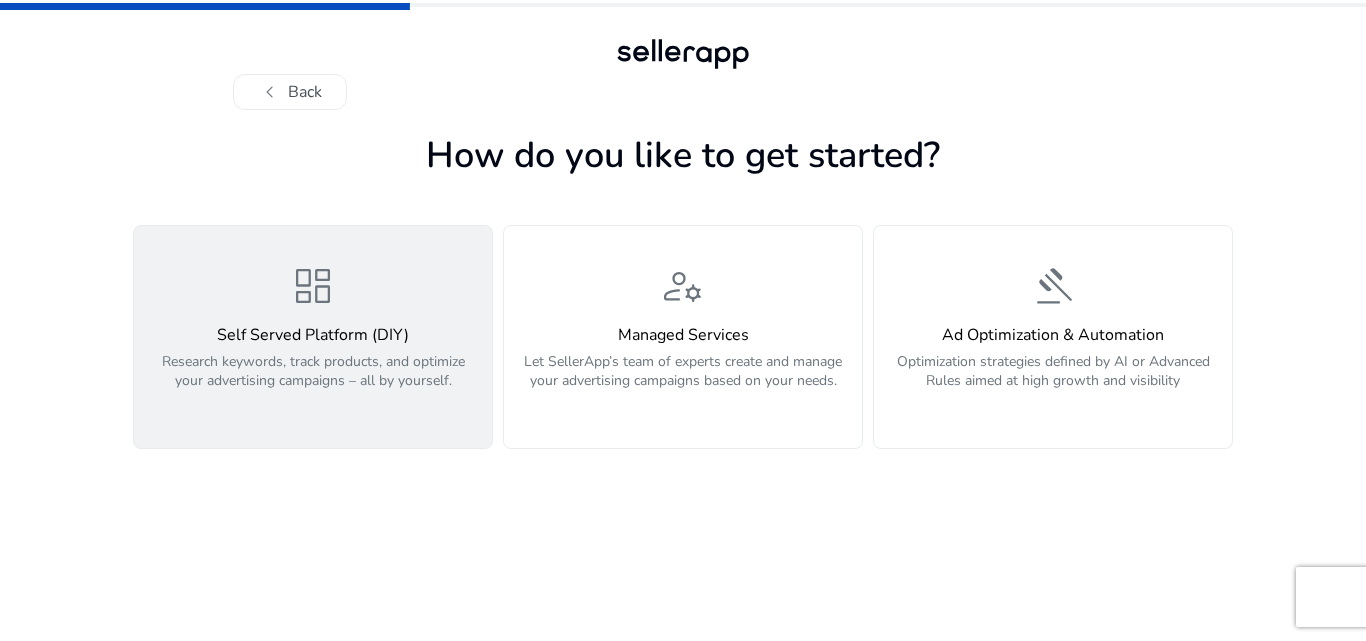 click on "Research keywords, track products, and optimize your advertising campaigns – all by yourself." 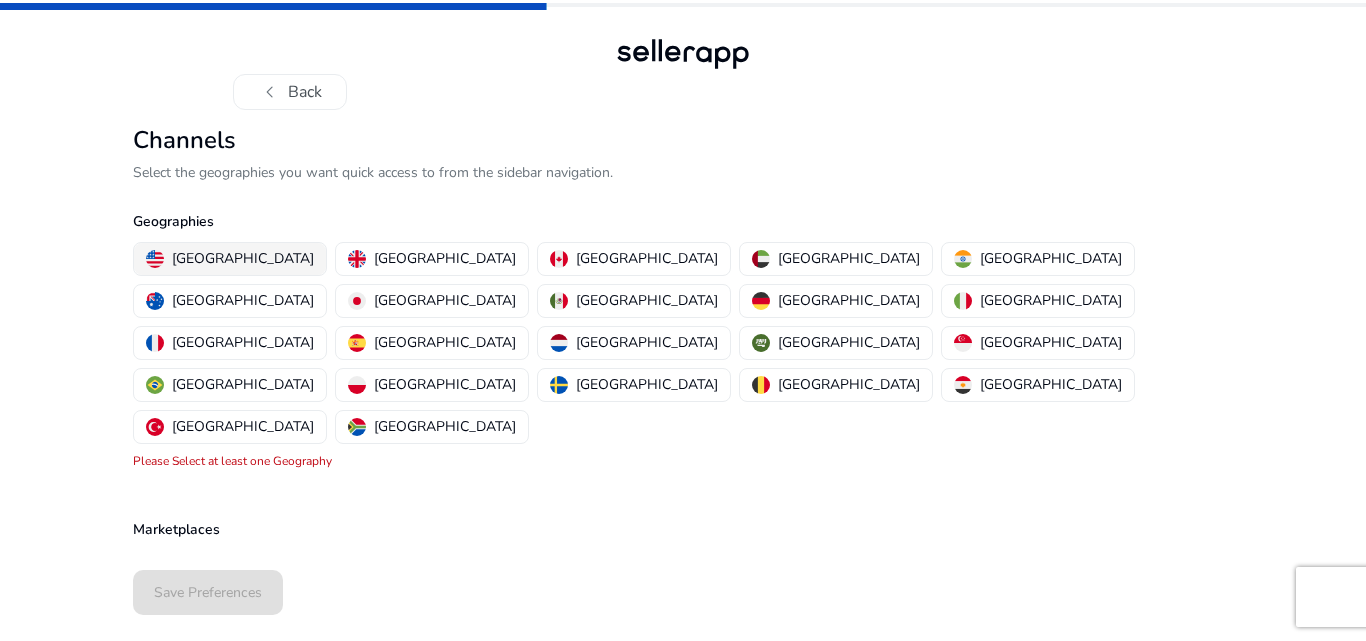 click on "[GEOGRAPHIC_DATA]" at bounding box center [243, 258] 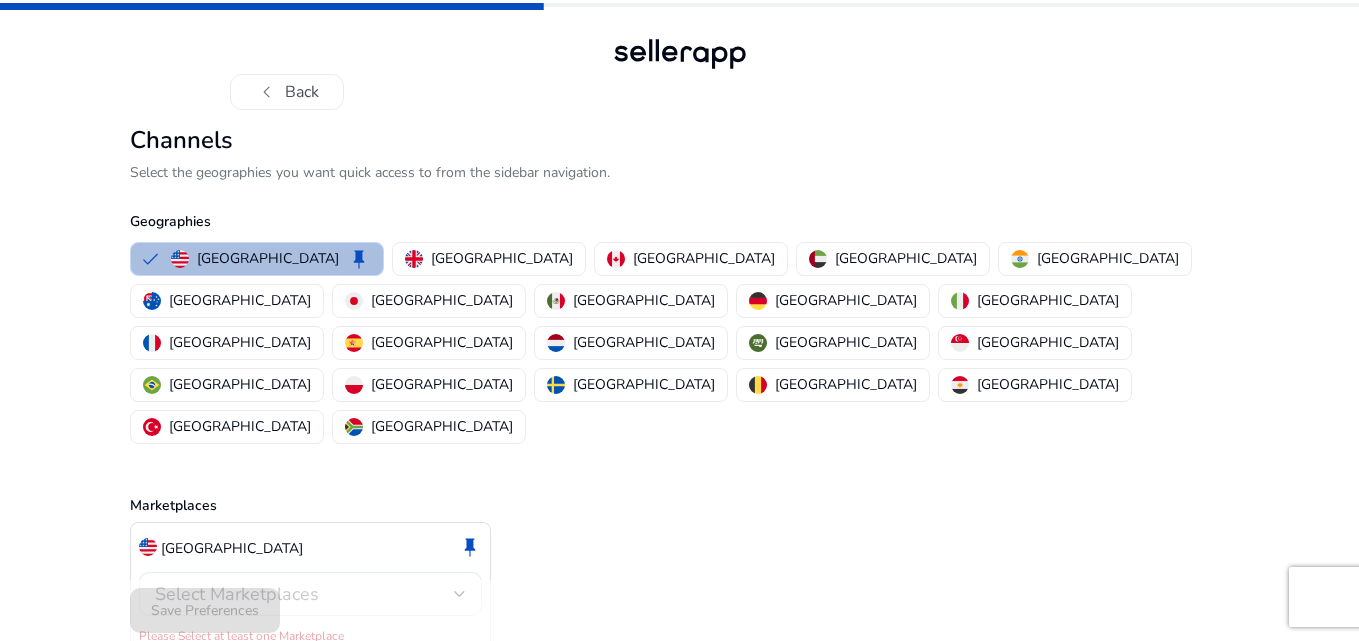 scroll, scrollTop: 5, scrollLeft: 0, axis: vertical 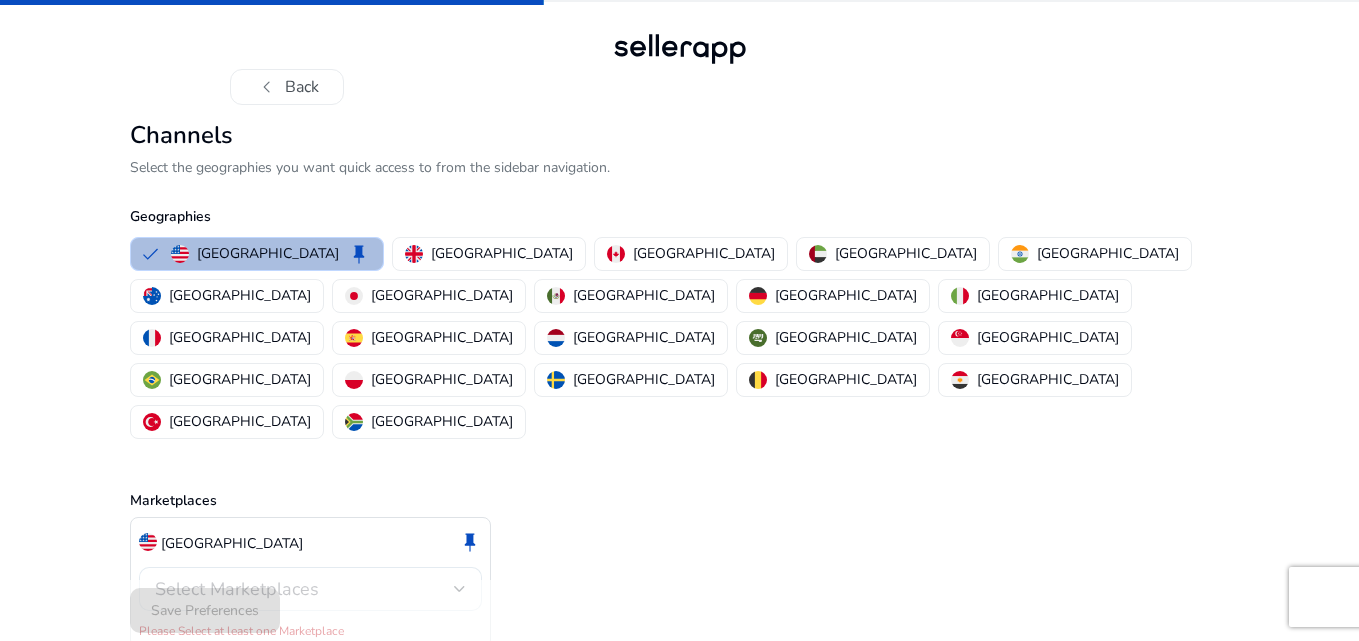 click on "Select Marketplaces" at bounding box center (304, 589) 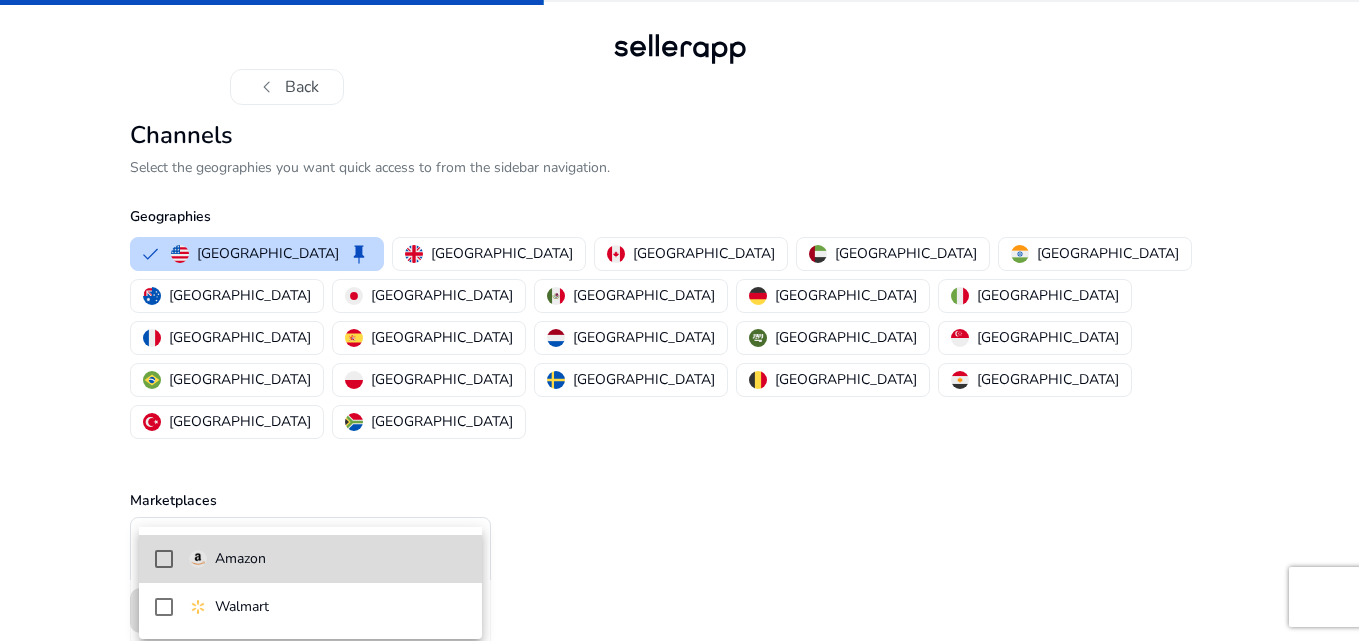 click on "Amazon" at bounding box center [327, 559] 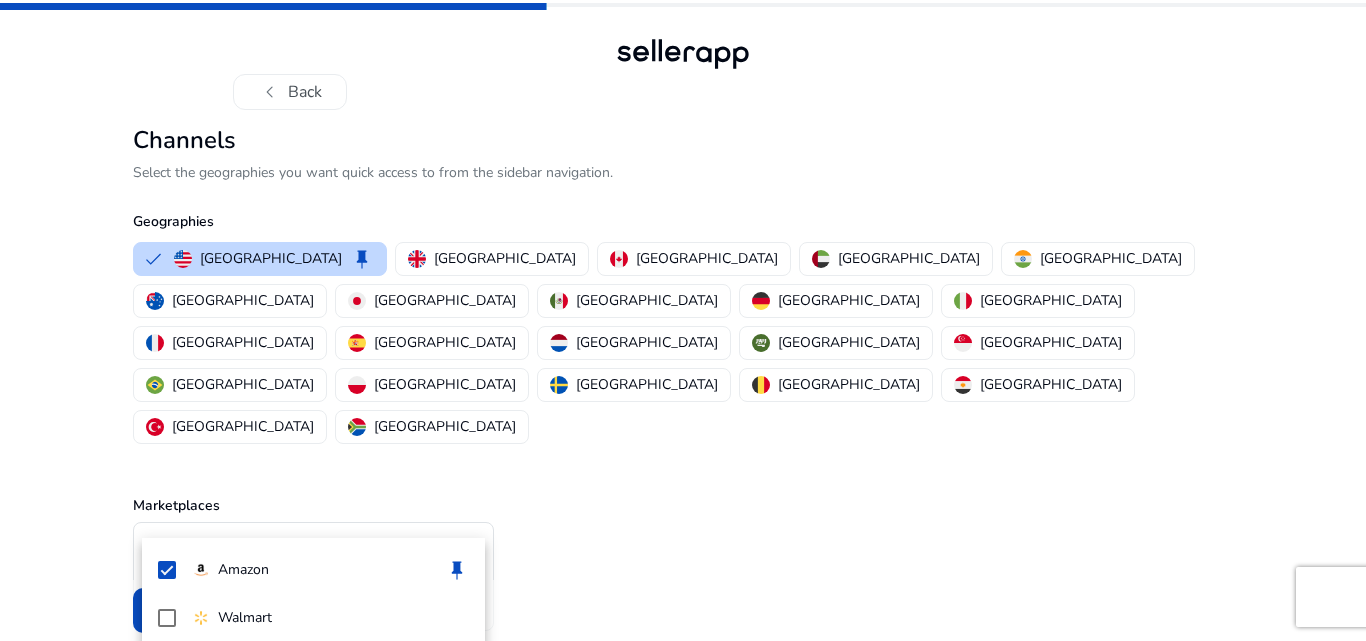 click at bounding box center (683, 320) 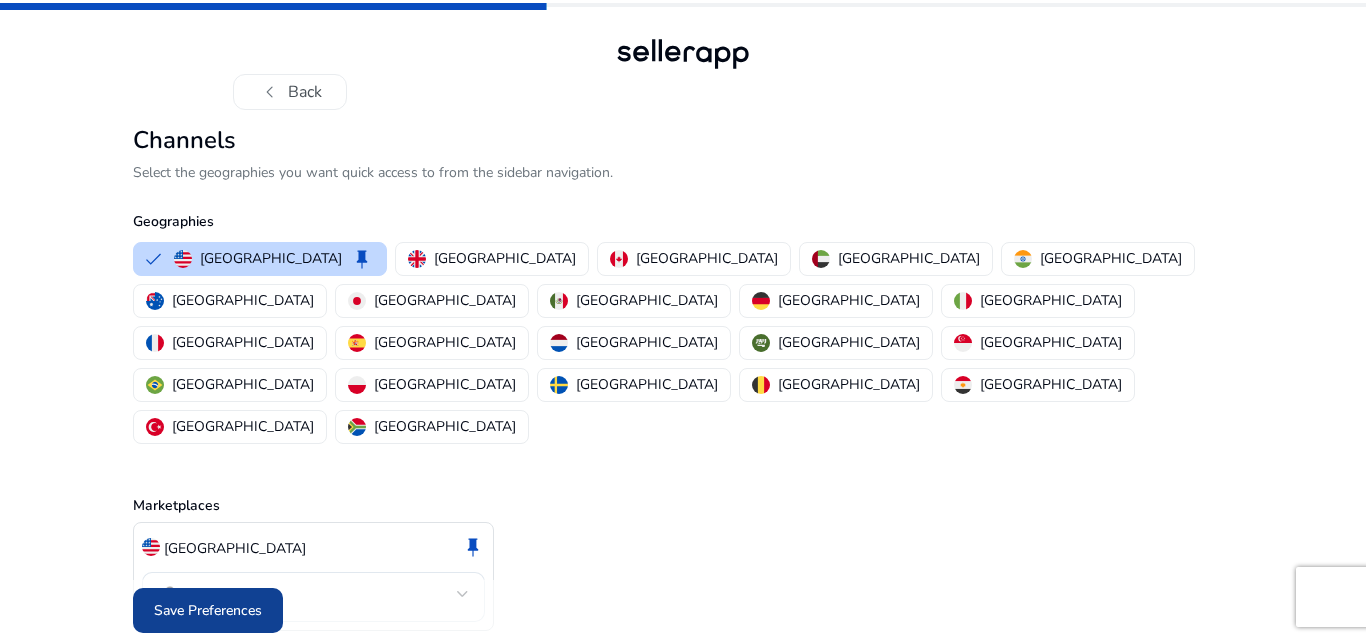click on "Save Preferences" 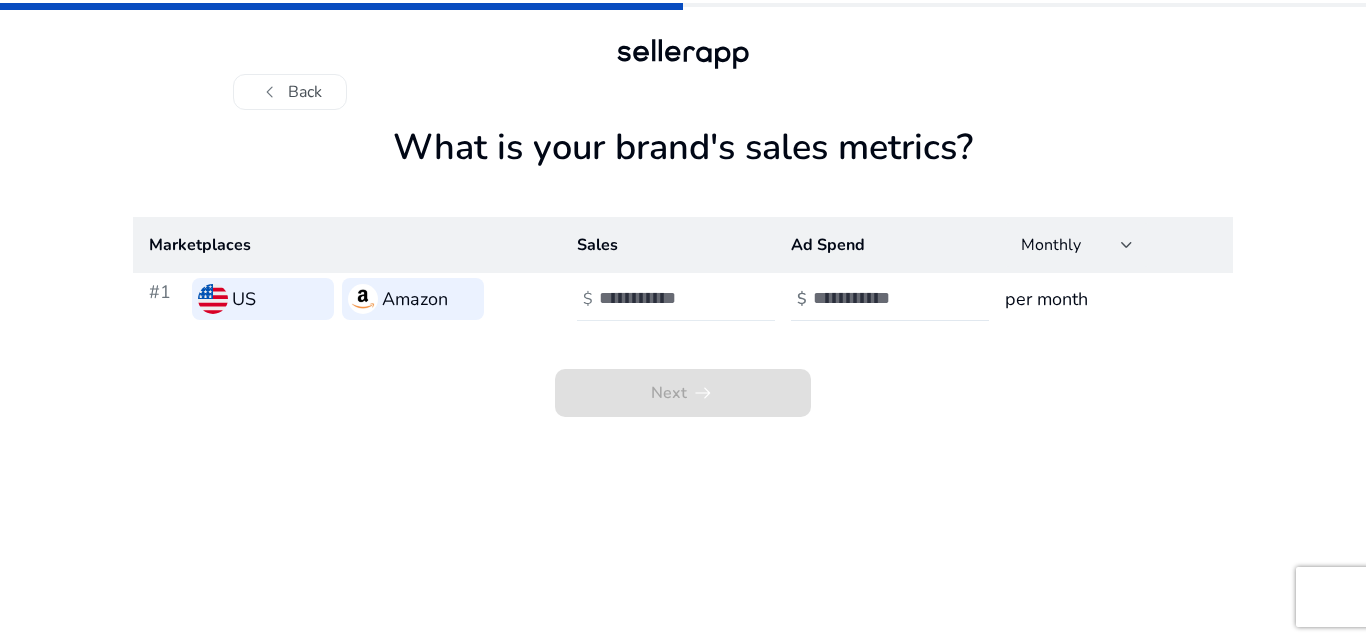 click 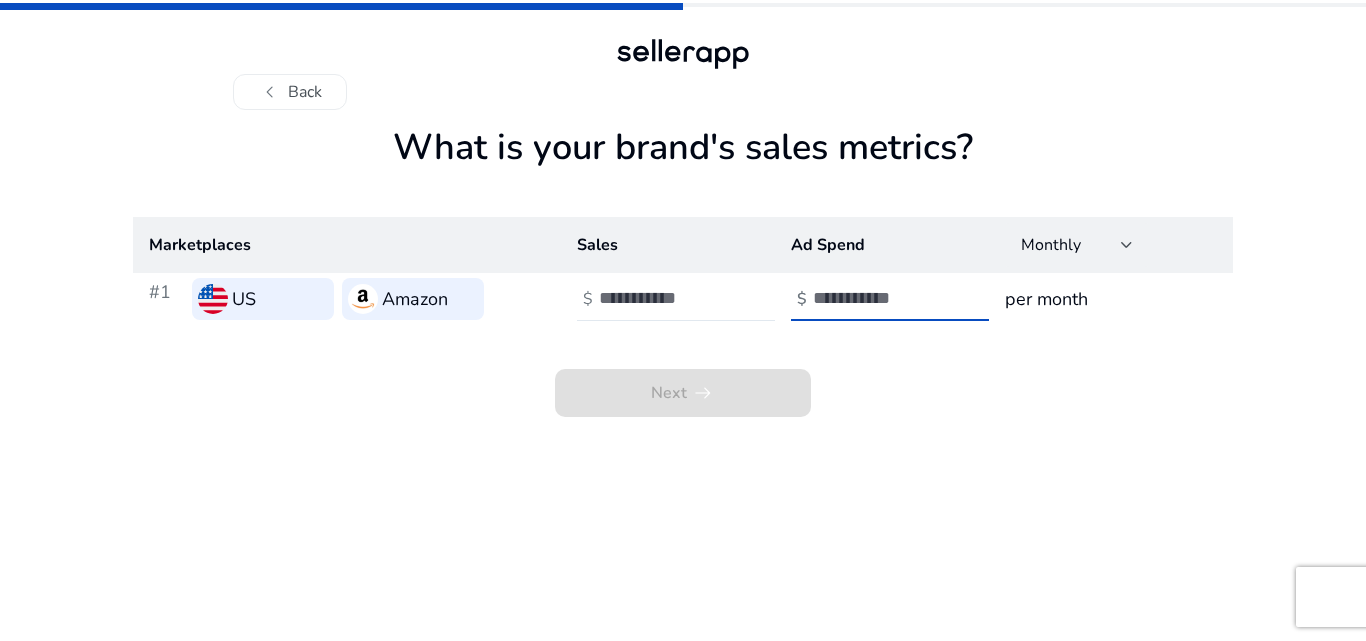 click at bounding box center [880, 298] 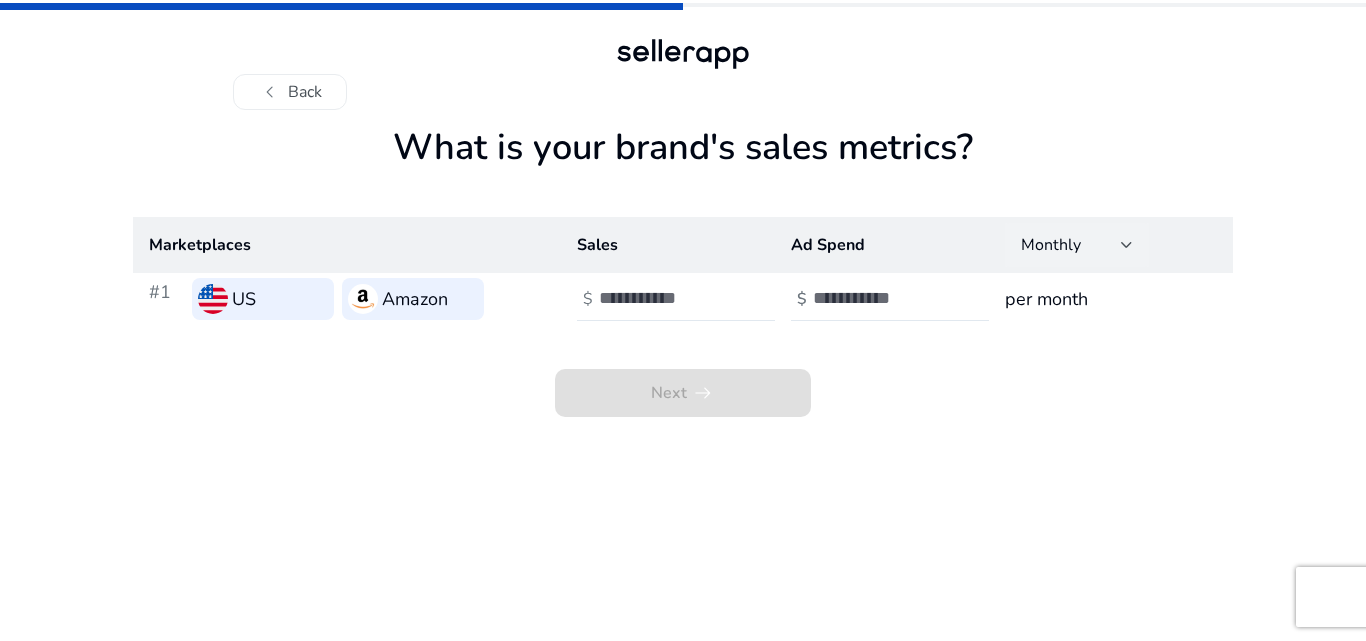 click on "Monthly" at bounding box center (1071, 245) 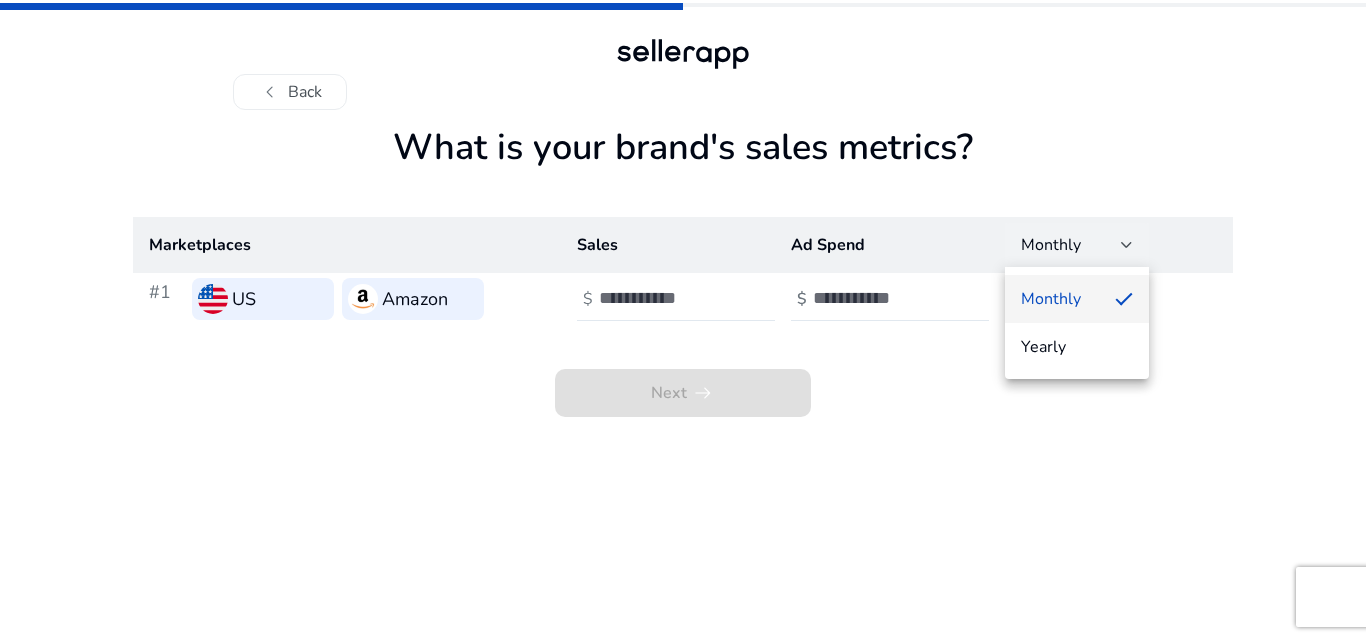 click at bounding box center [683, 320] 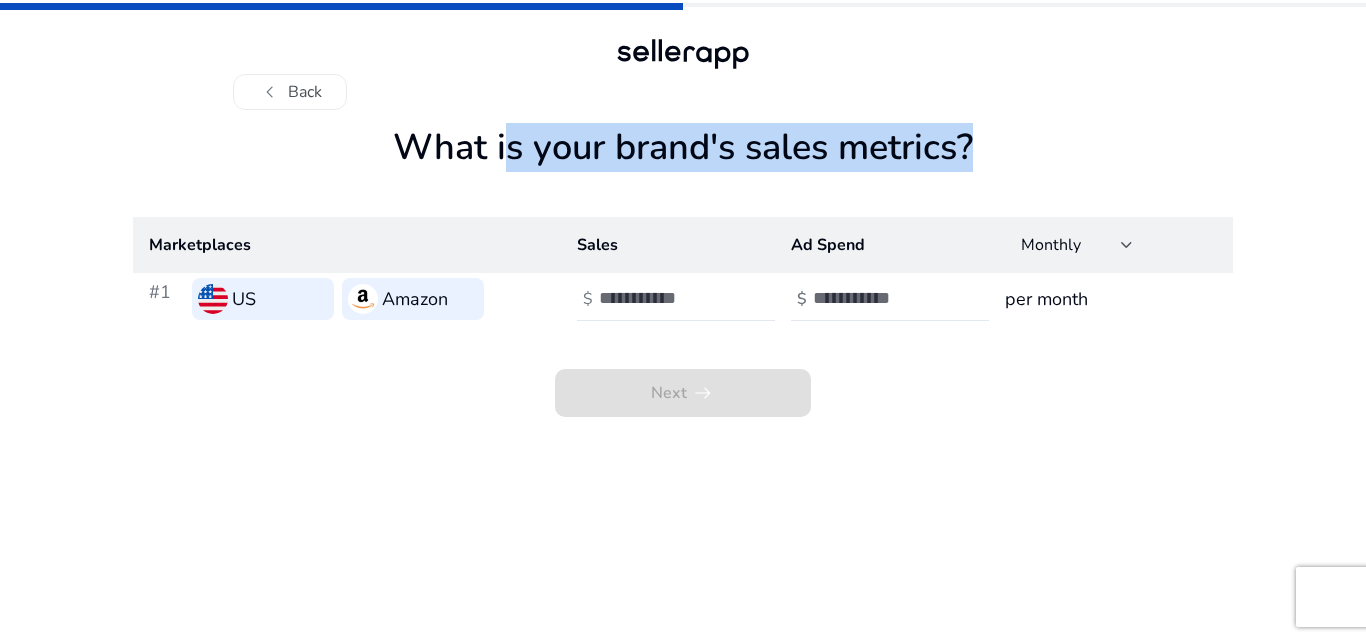drag, startPoint x: 959, startPoint y: 149, endPoint x: 496, endPoint y: 208, distance: 466.74405 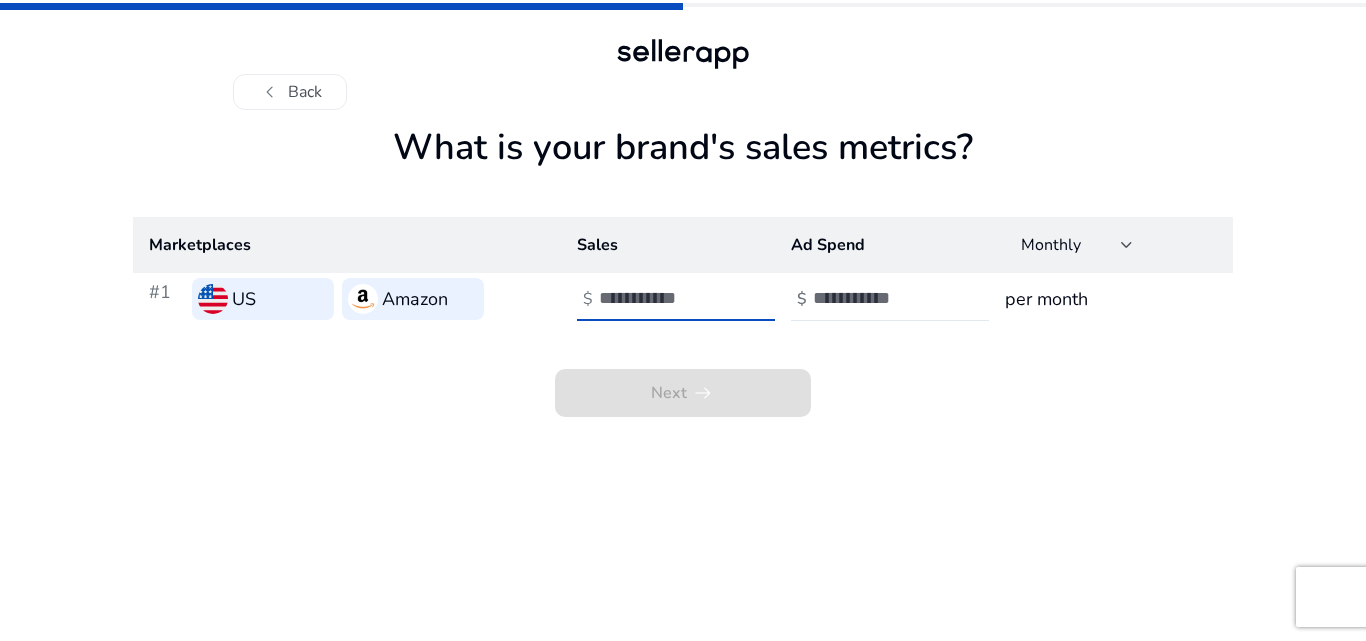 click at bounding box center [666, 298] 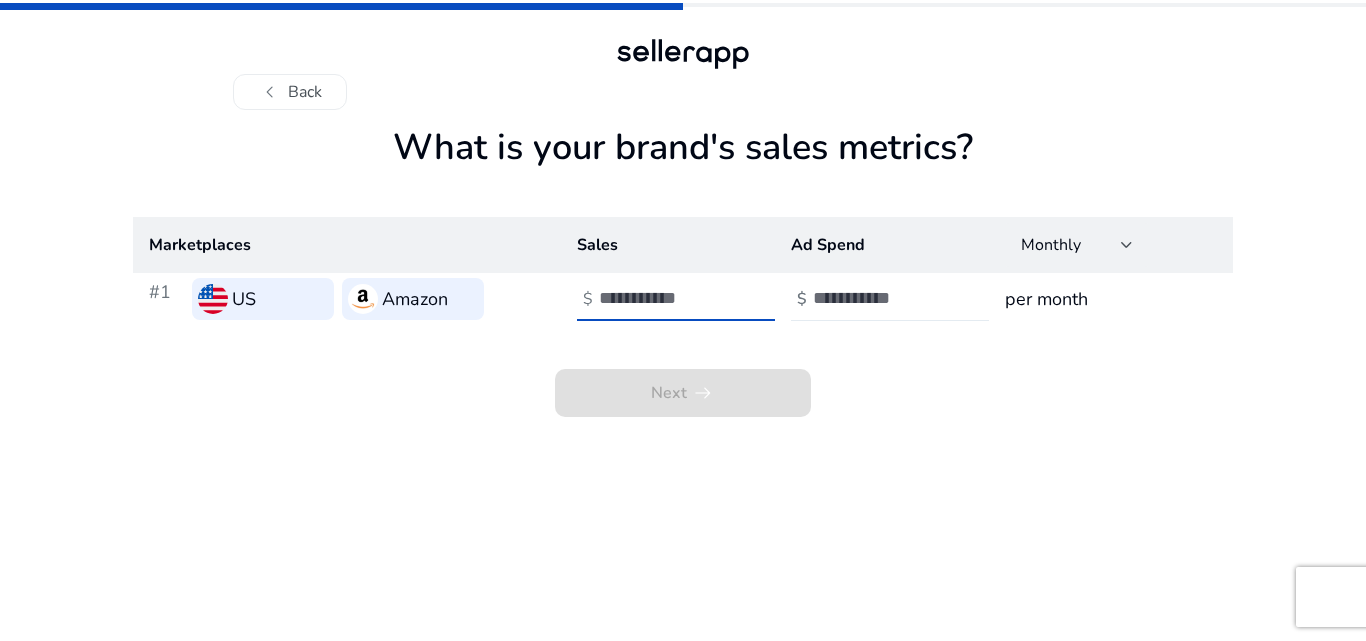 click at bounding box center (880, 298) 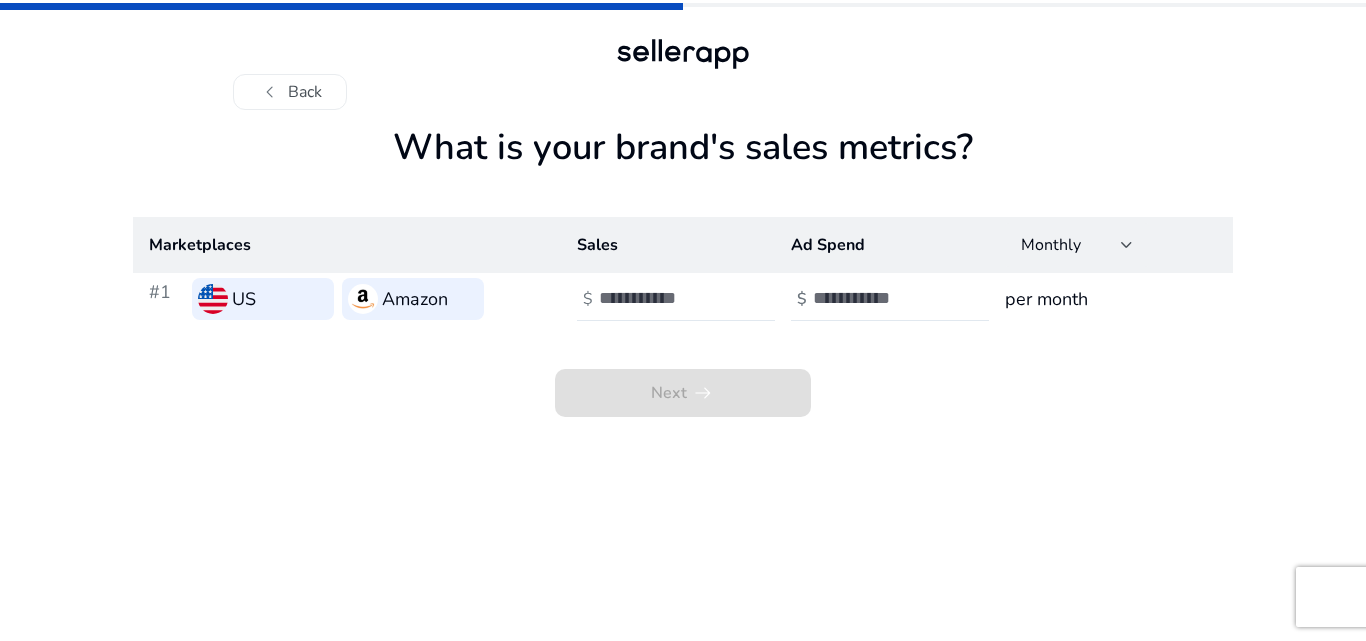 click on "US" 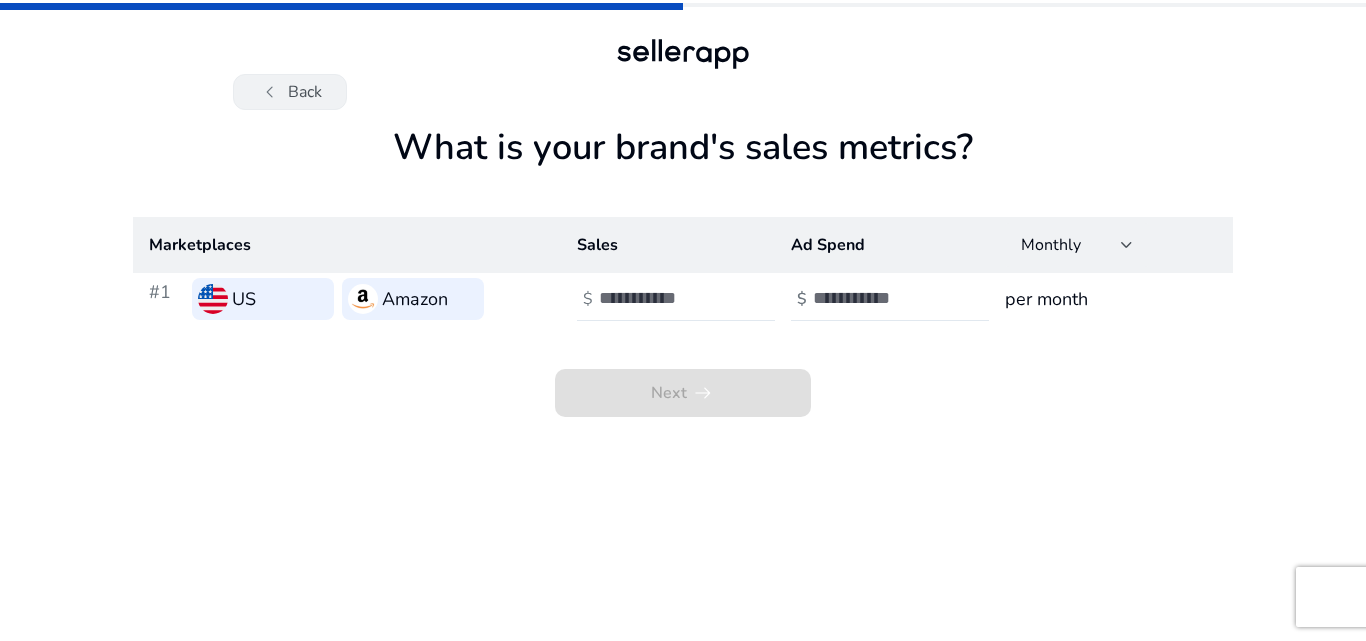 click on "chevron_left   Back" 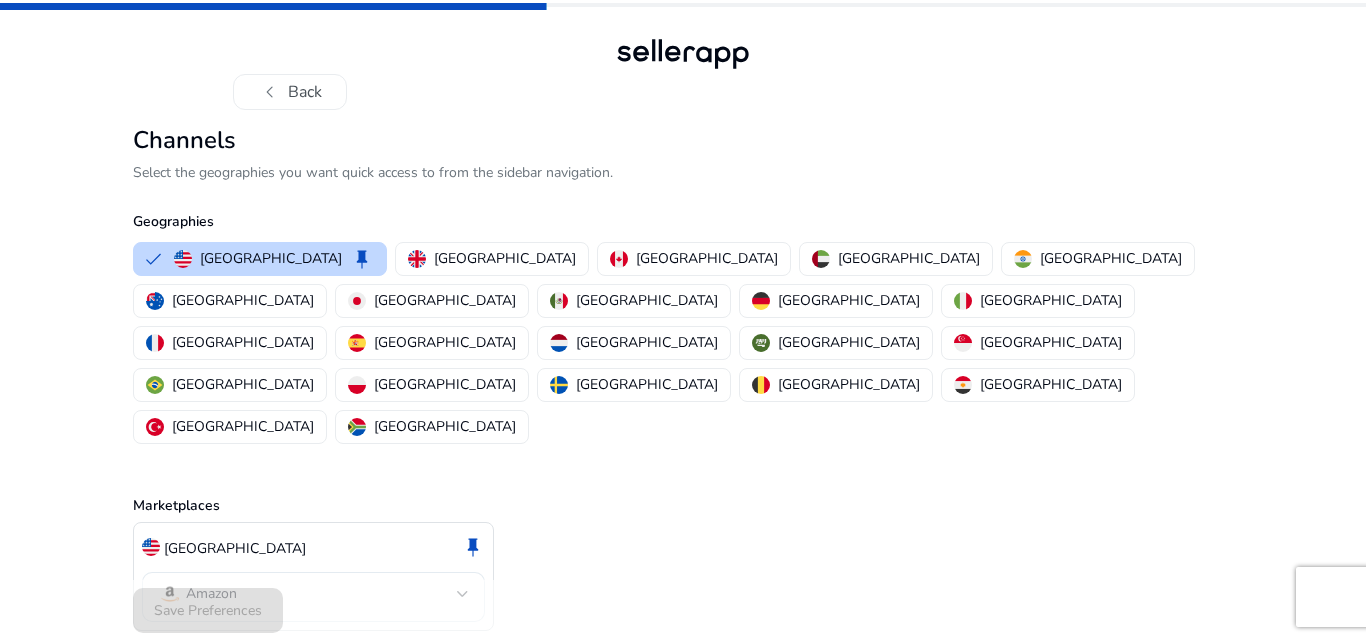 click on "Amazon" 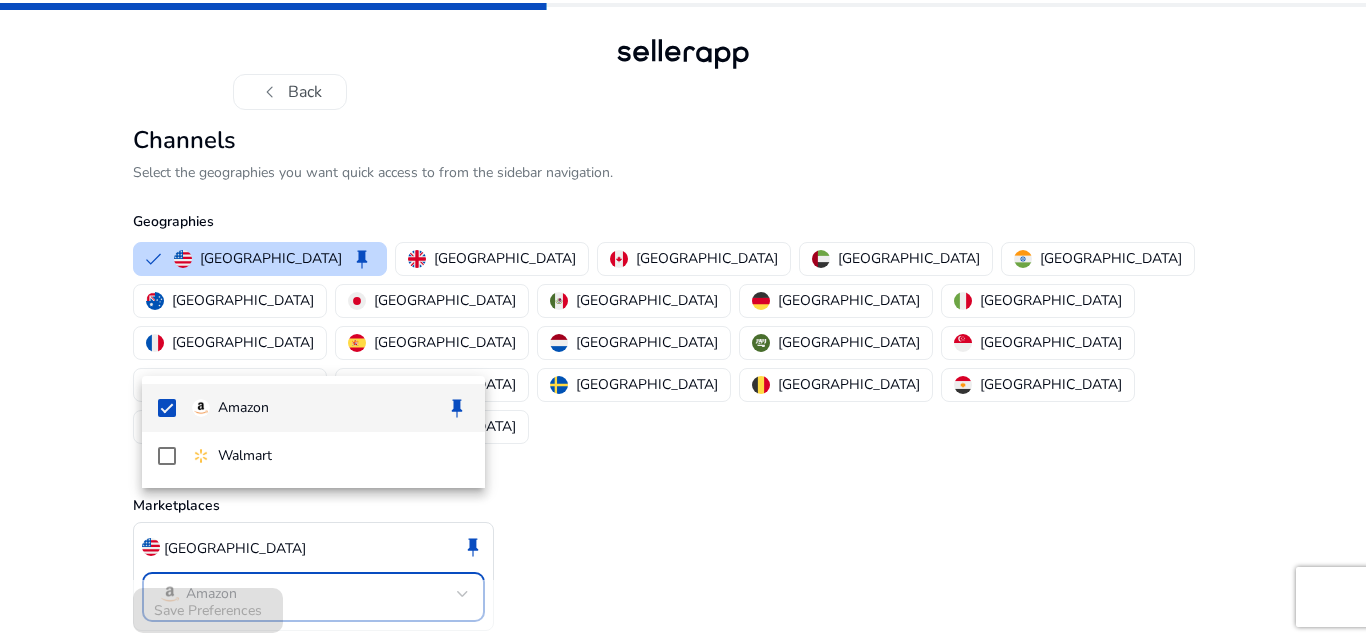 click at bounding box center [683, 320] 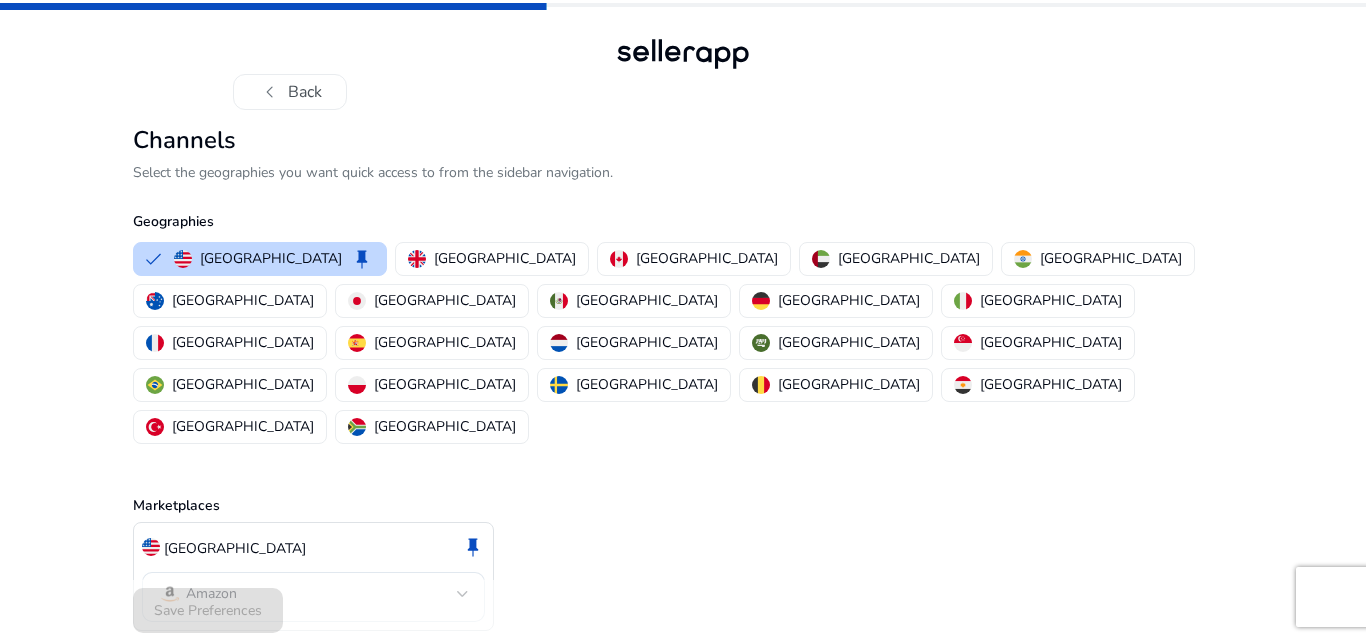 click on "Save Preferences" 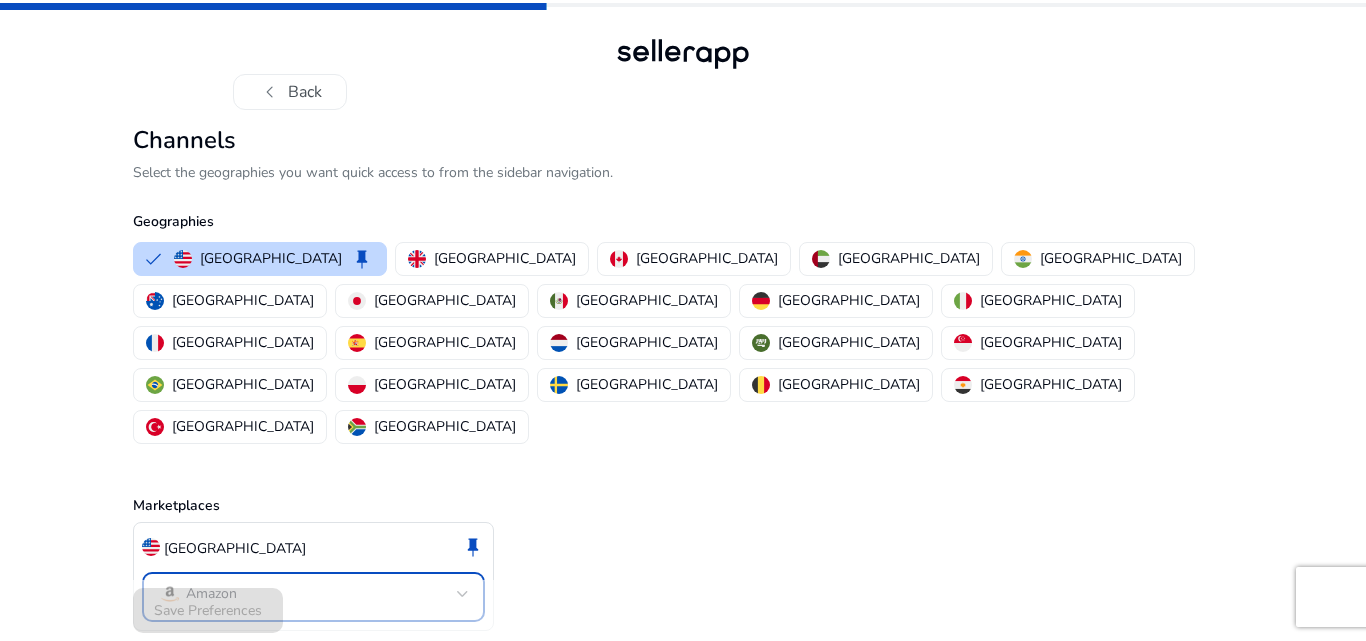 click on "Amazon" at bounding box center (307, 594) 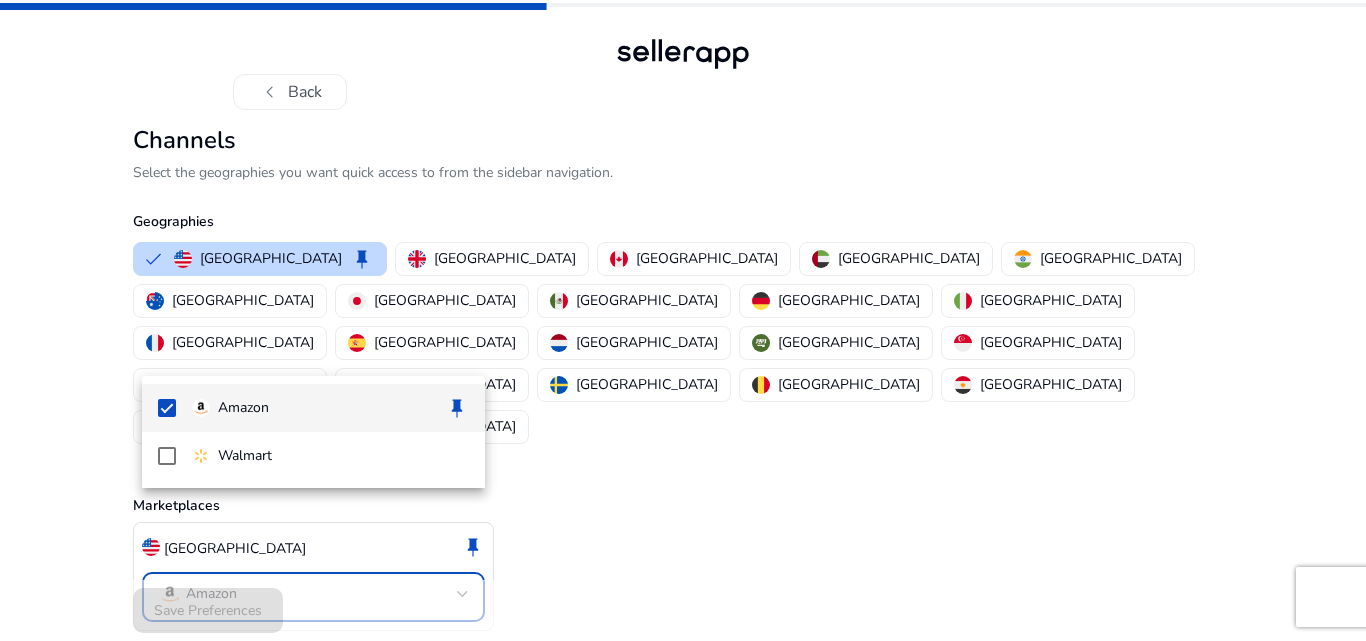 click on "Amazon   keep" at bounding box center (330, 408) 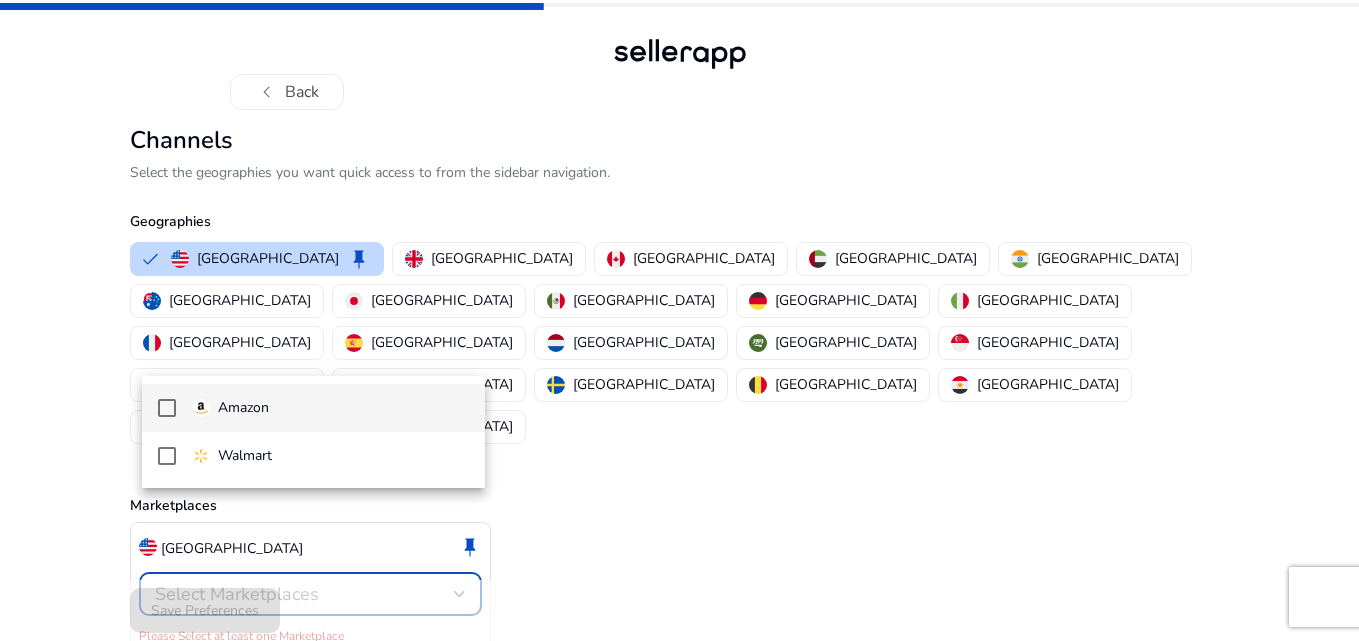 click on "Amazon" at bounding box center [330, 408] 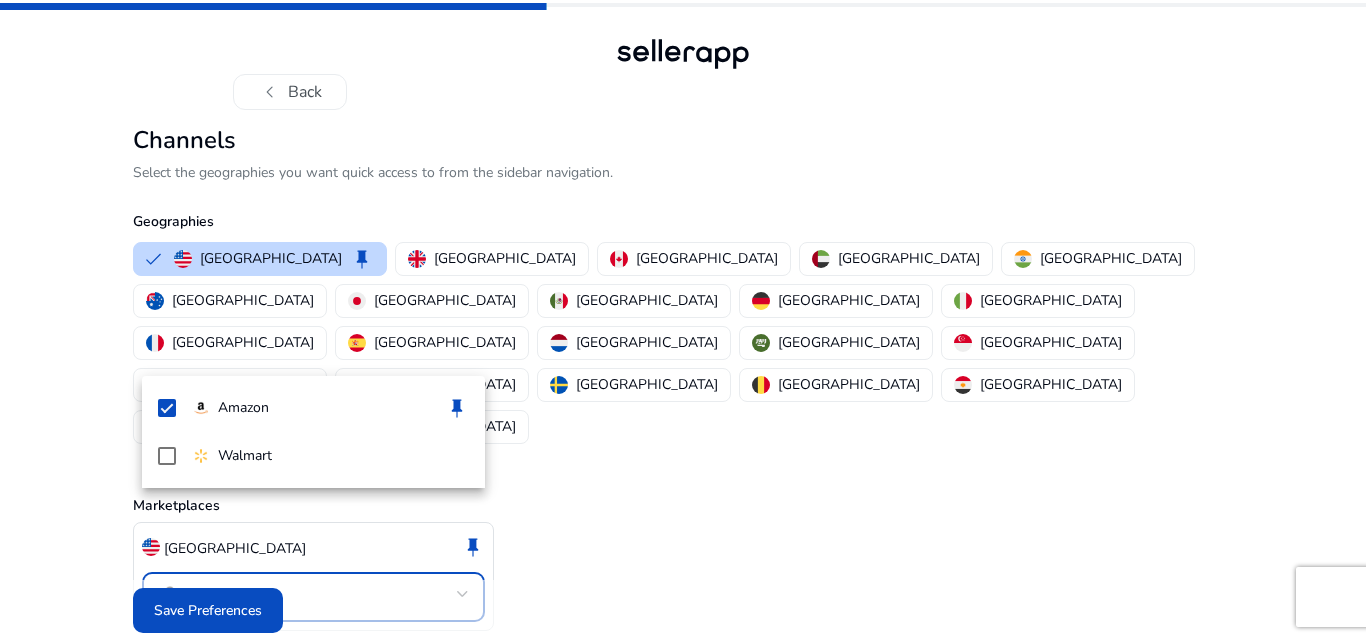 click at bounding box center (683, 320) 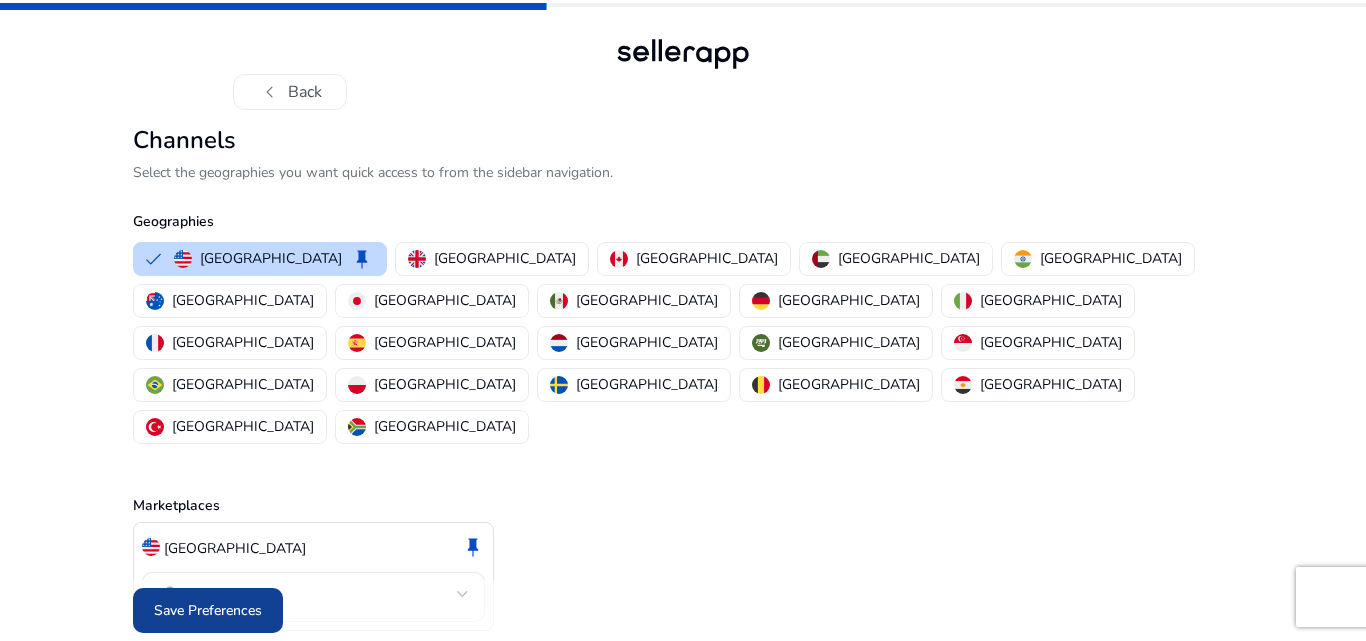 click on "Save Preferences" 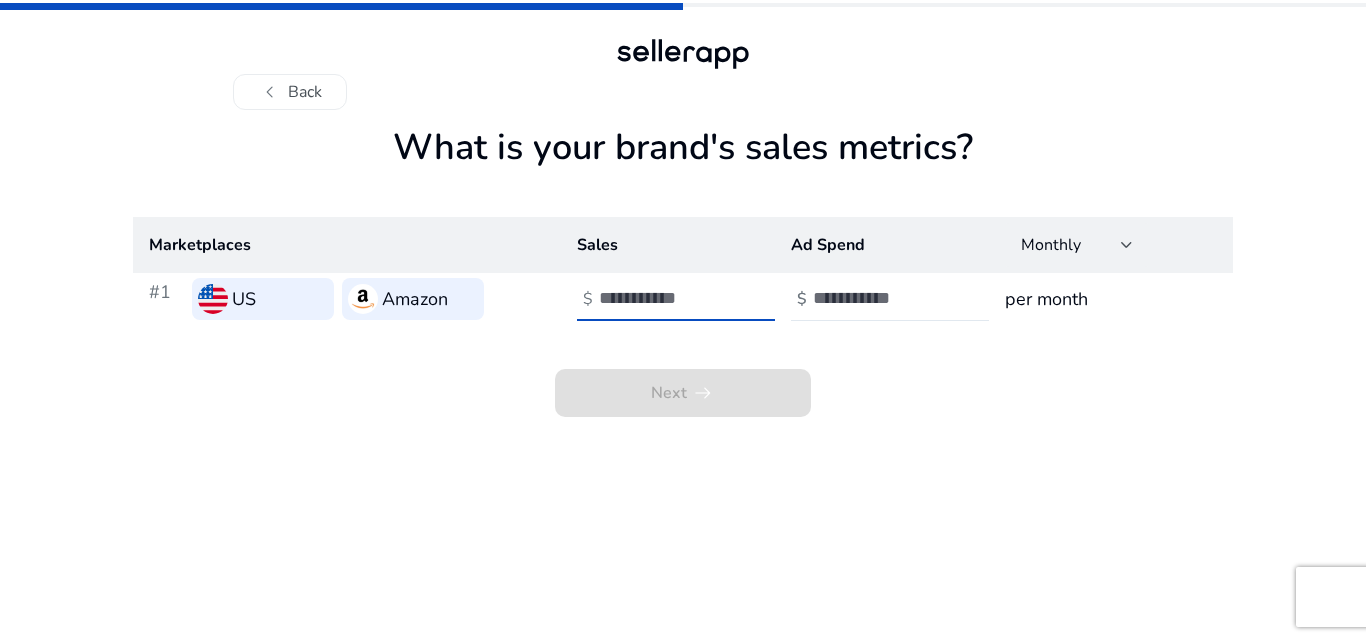 click at bounding box center [666, 298] 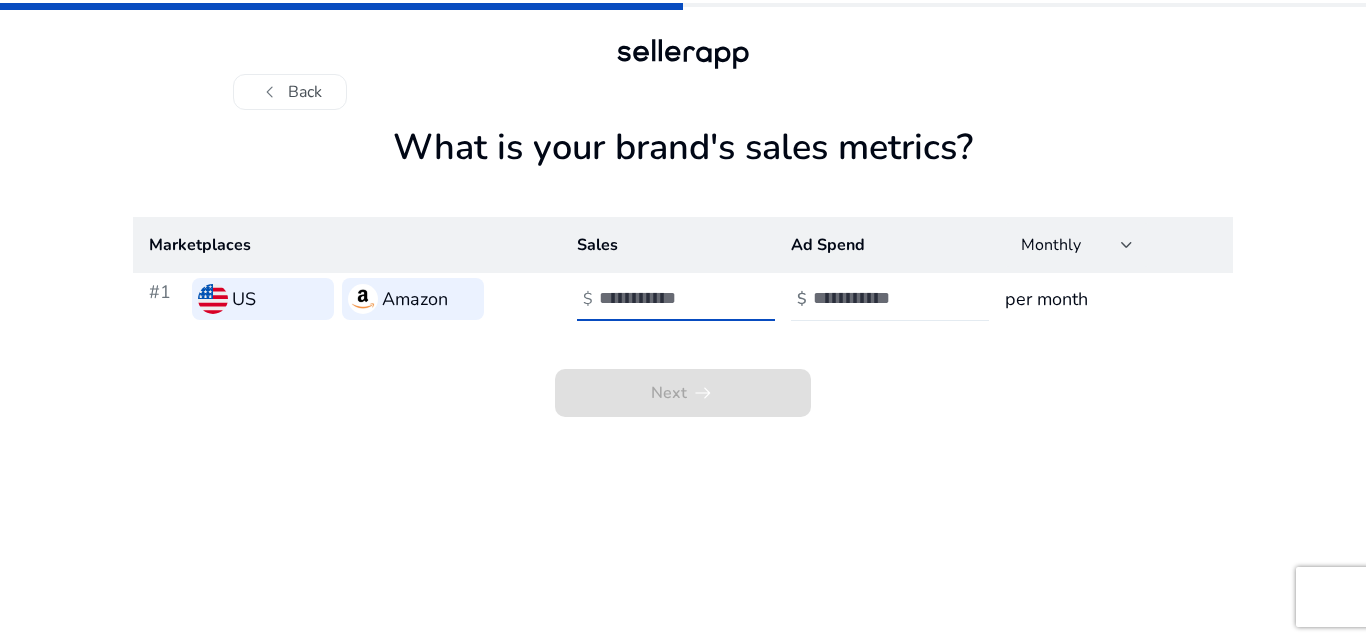 type on "****" 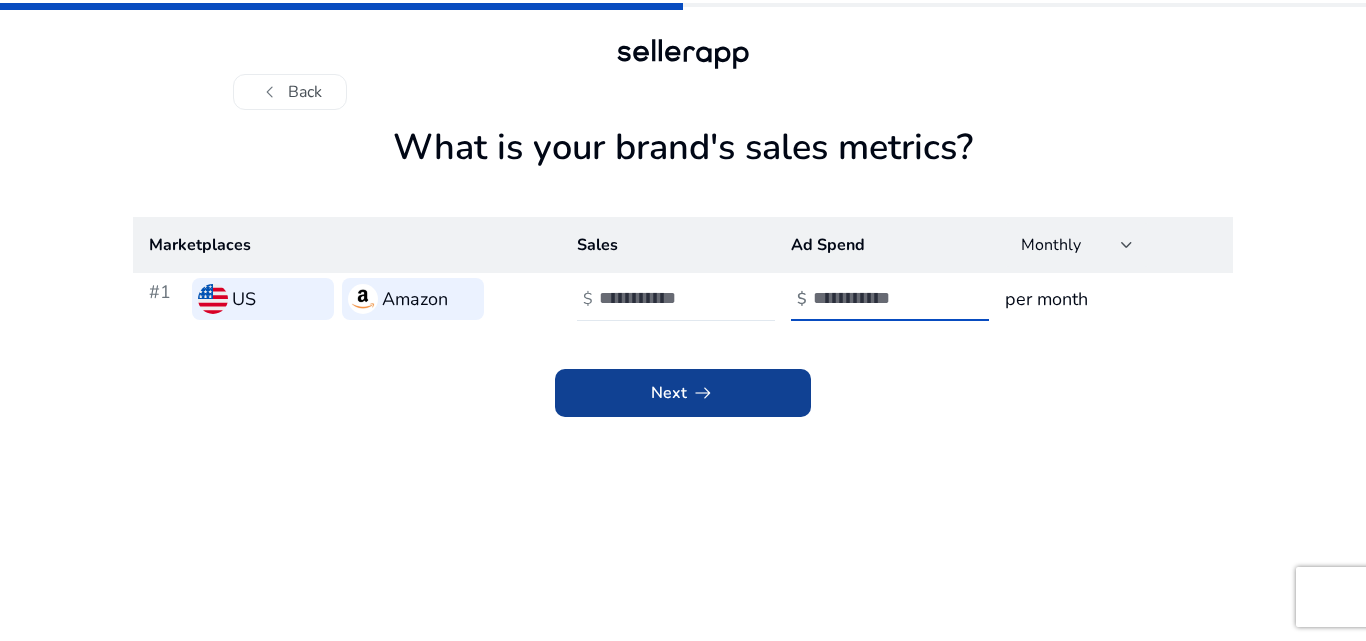 type on "*" 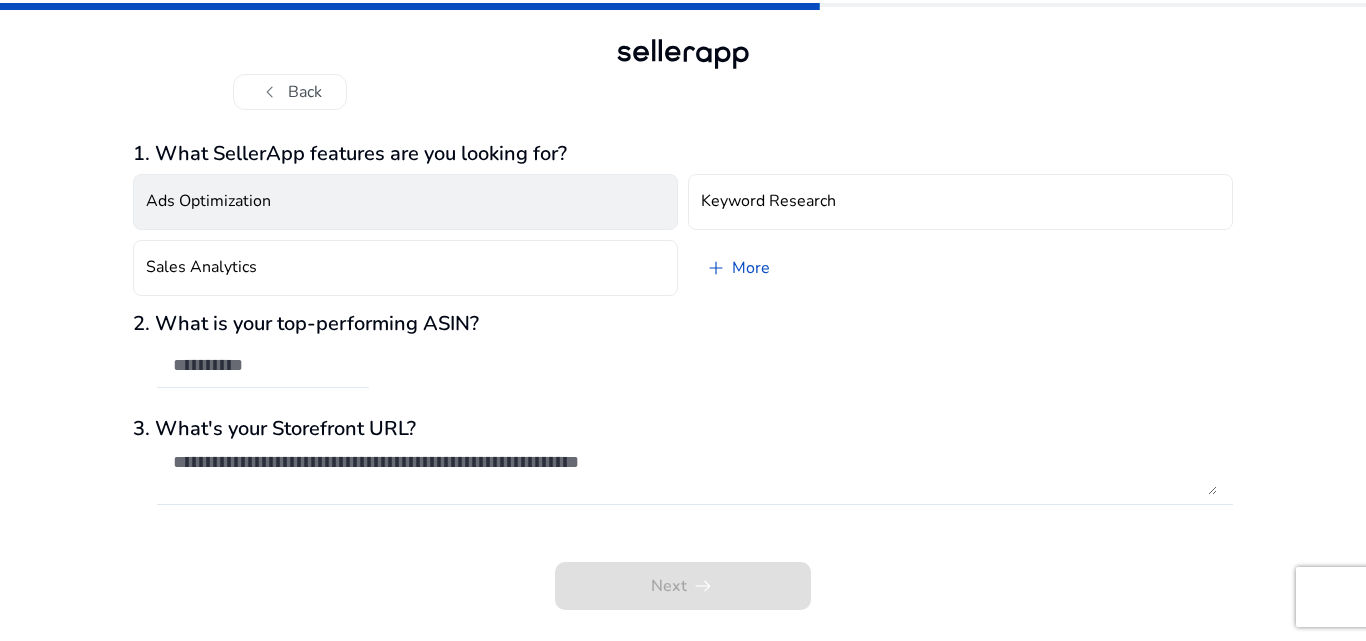 click on "Ads Optimization" 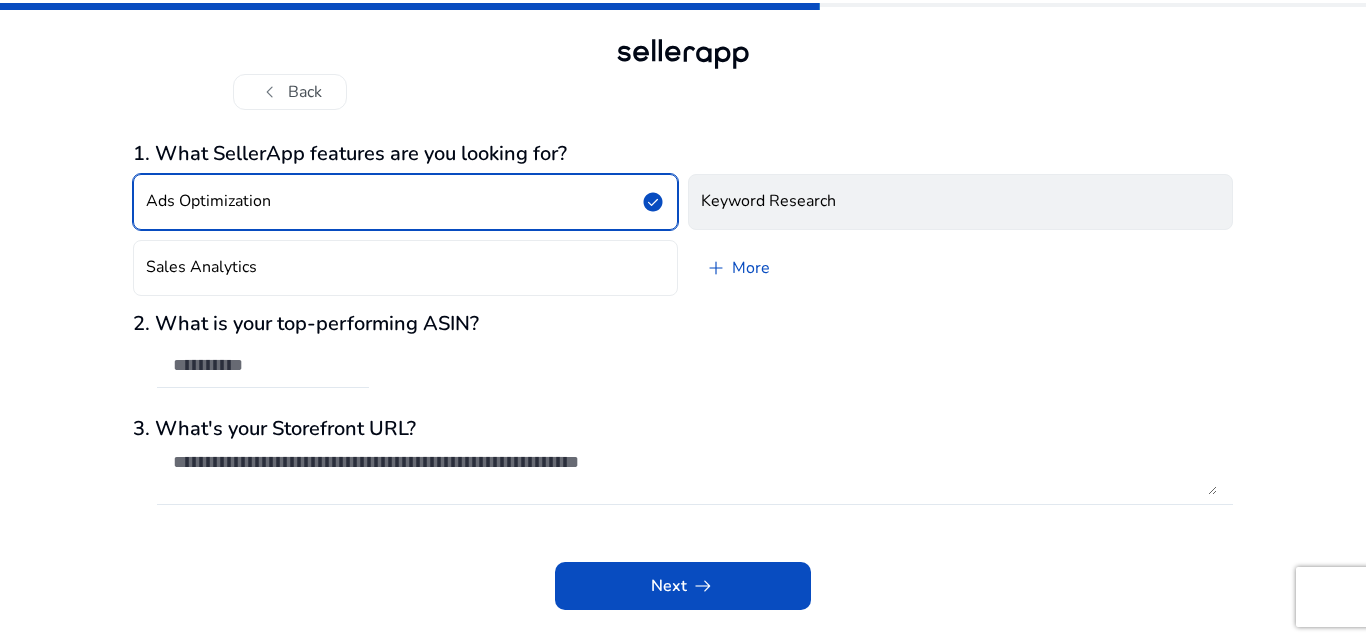 click on "Keyword Research" 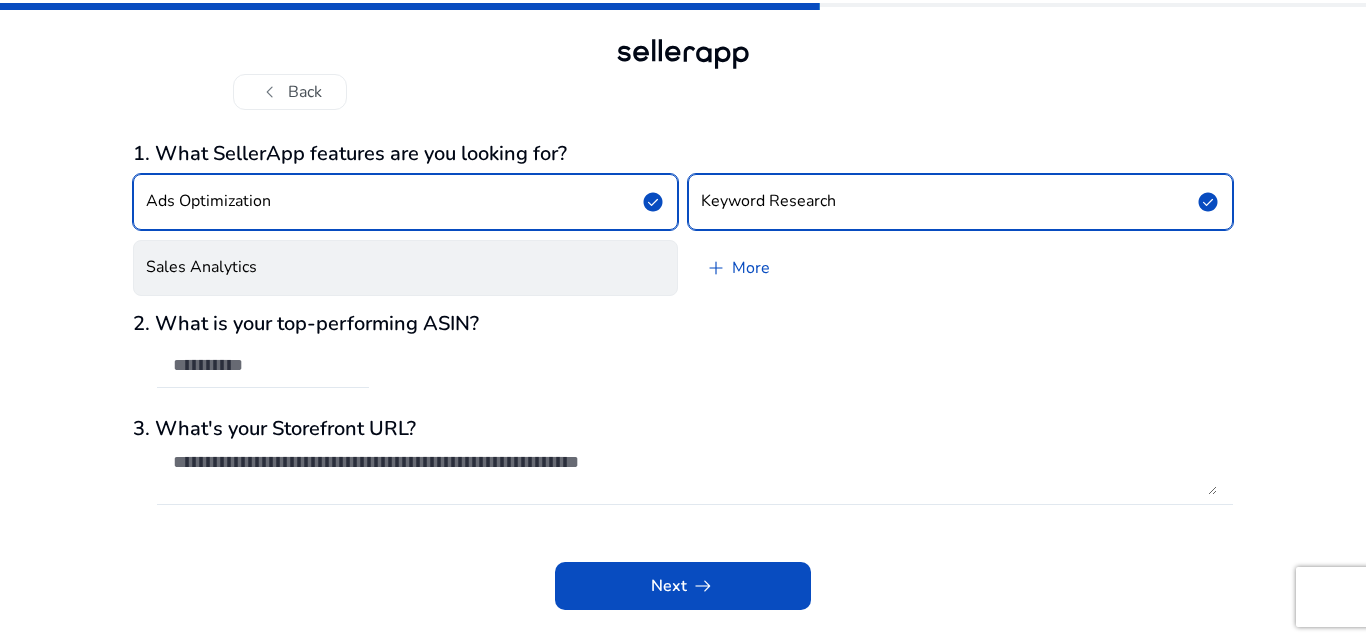 click on "Sales Analytics" 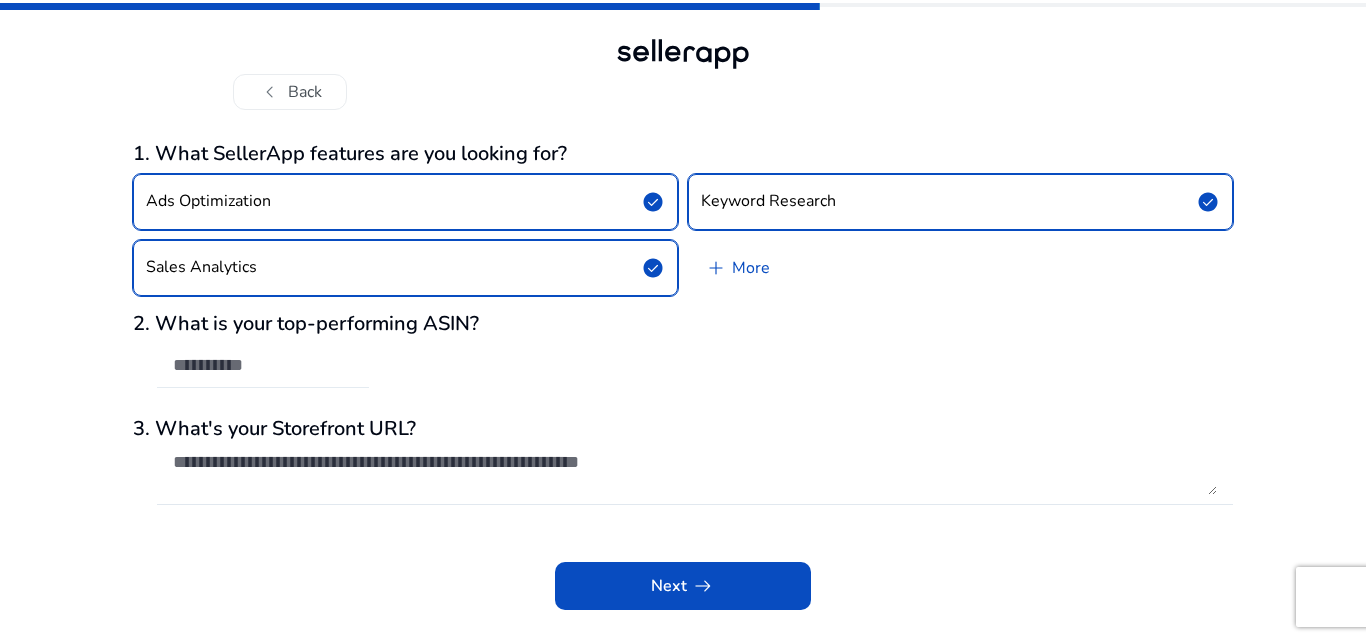 click 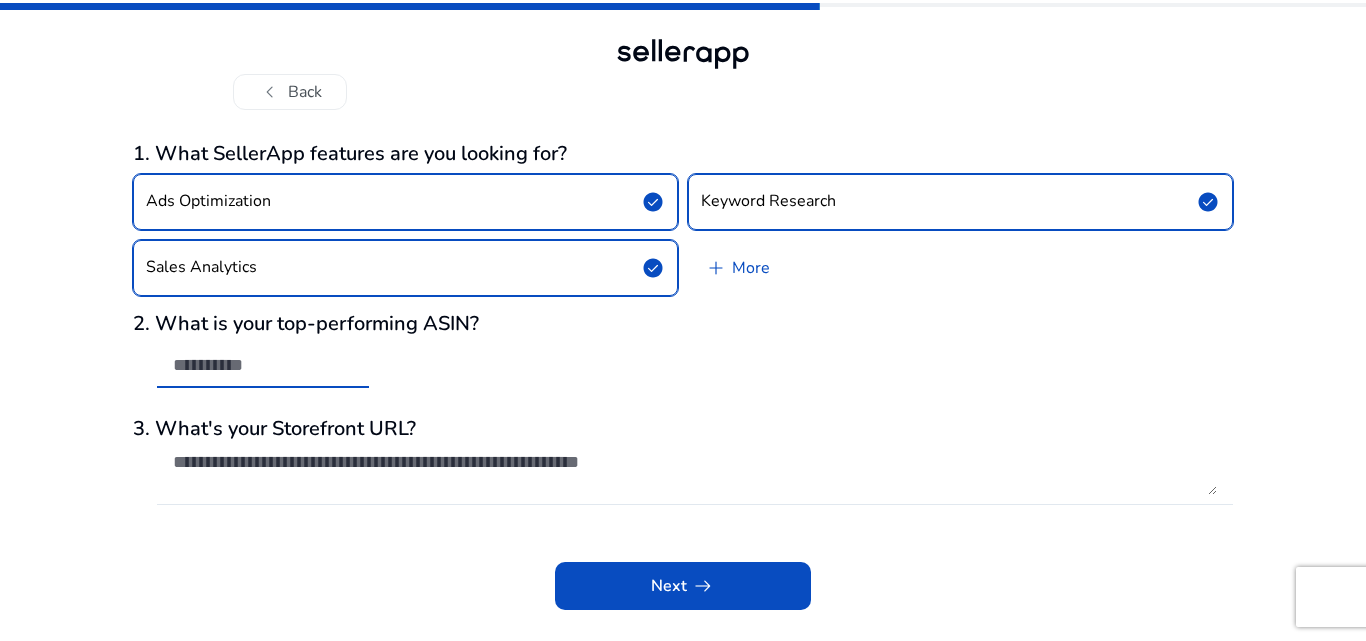 click at bounding box center (263, 365) 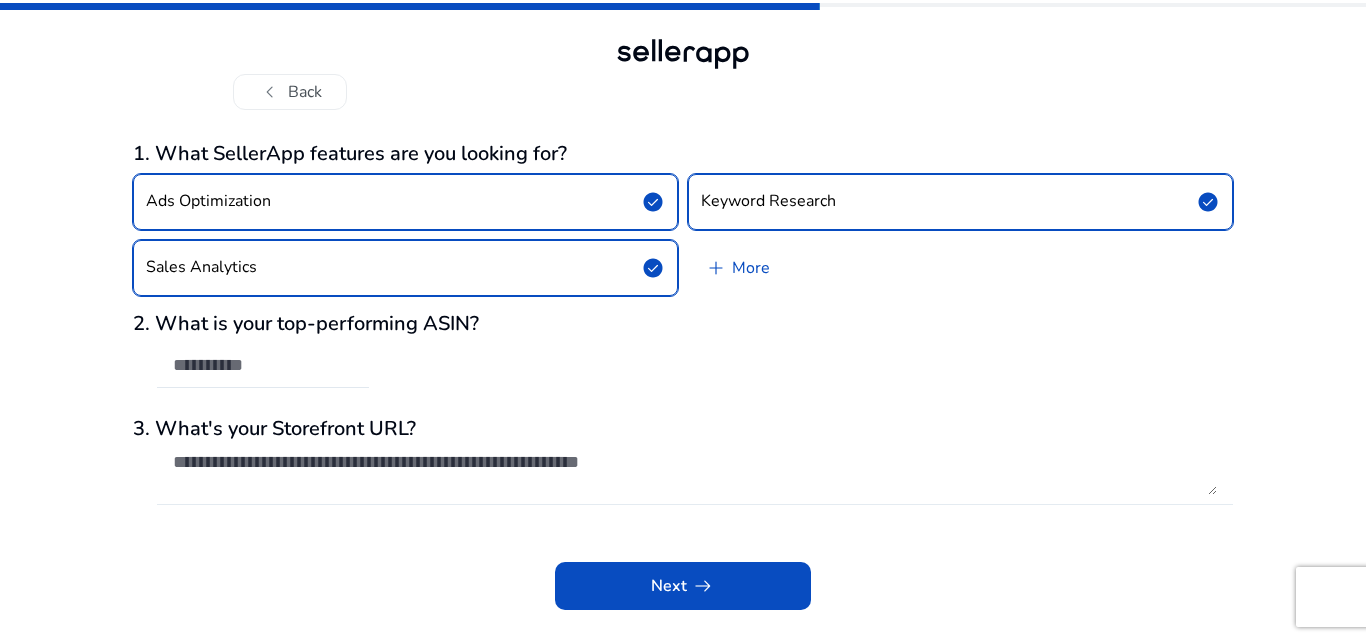 click 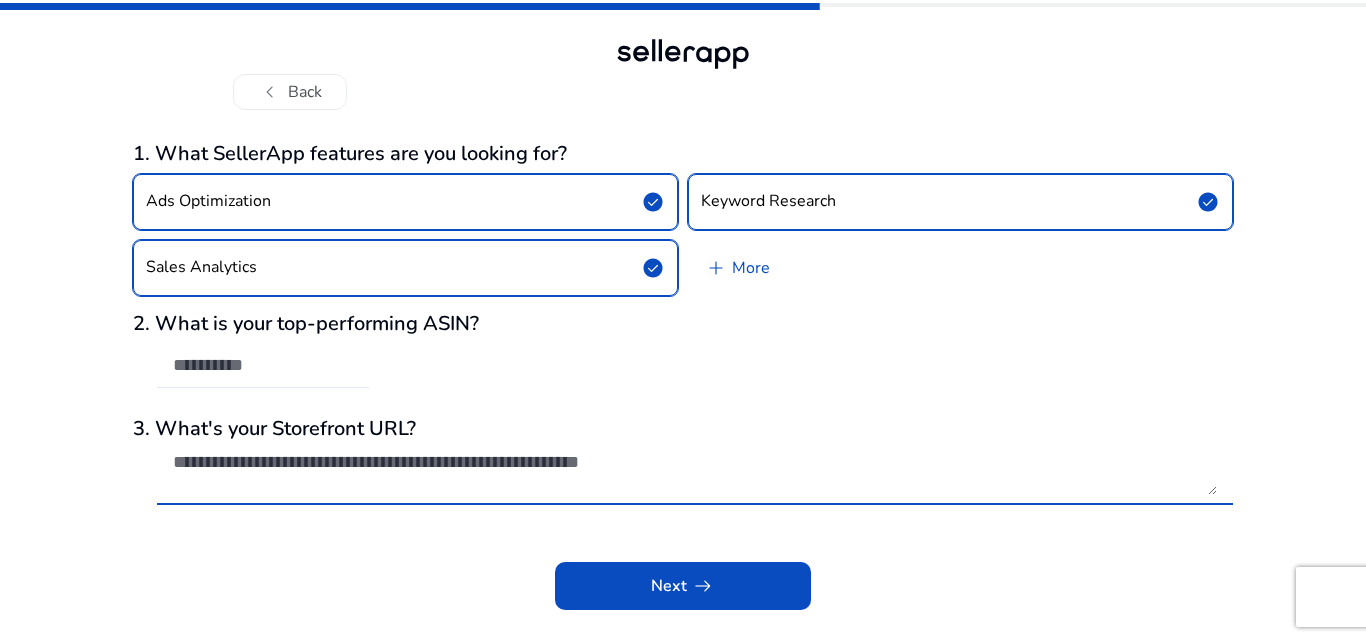 click at bounding box center [695, 473] 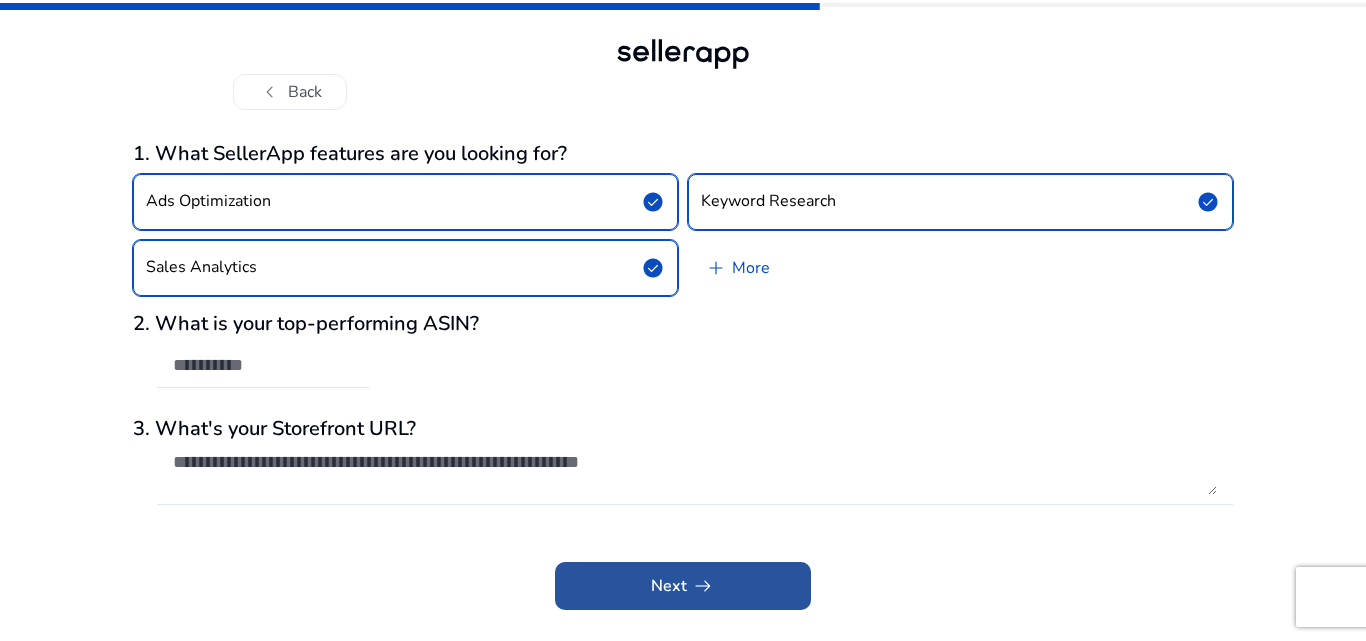 click 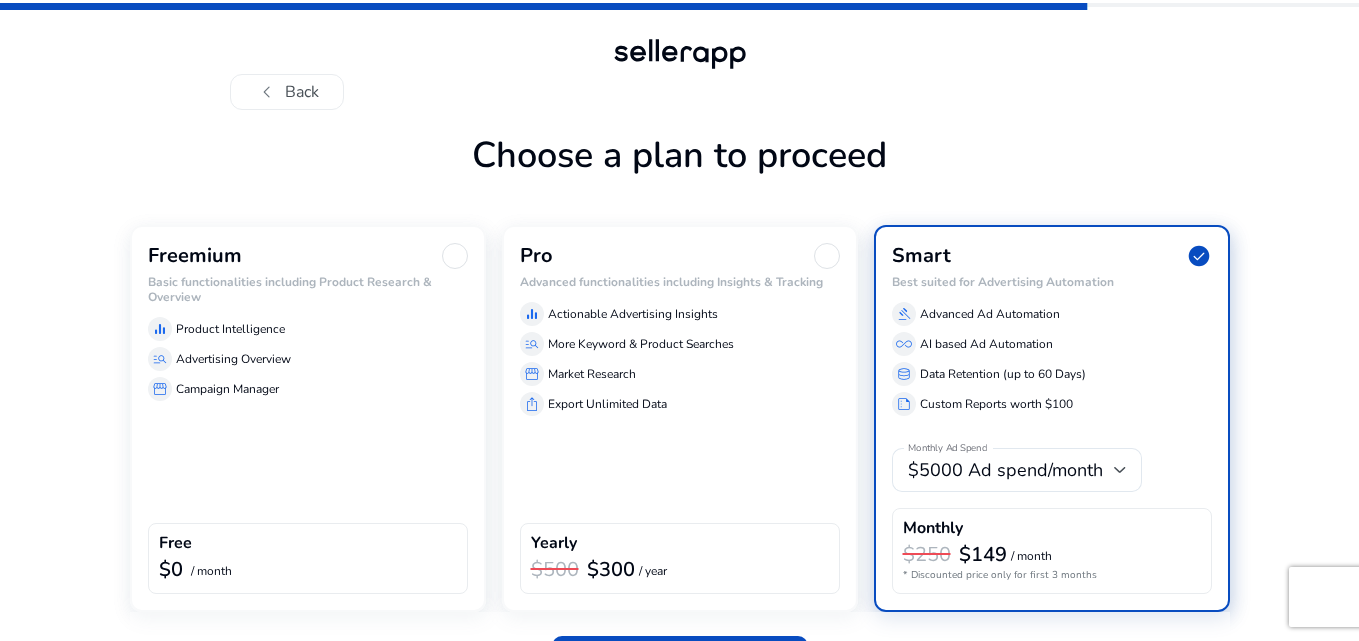 click on "equalizer  Product Intelligence  manage_search  Advertising Overview  storefront  Campaign Manager" 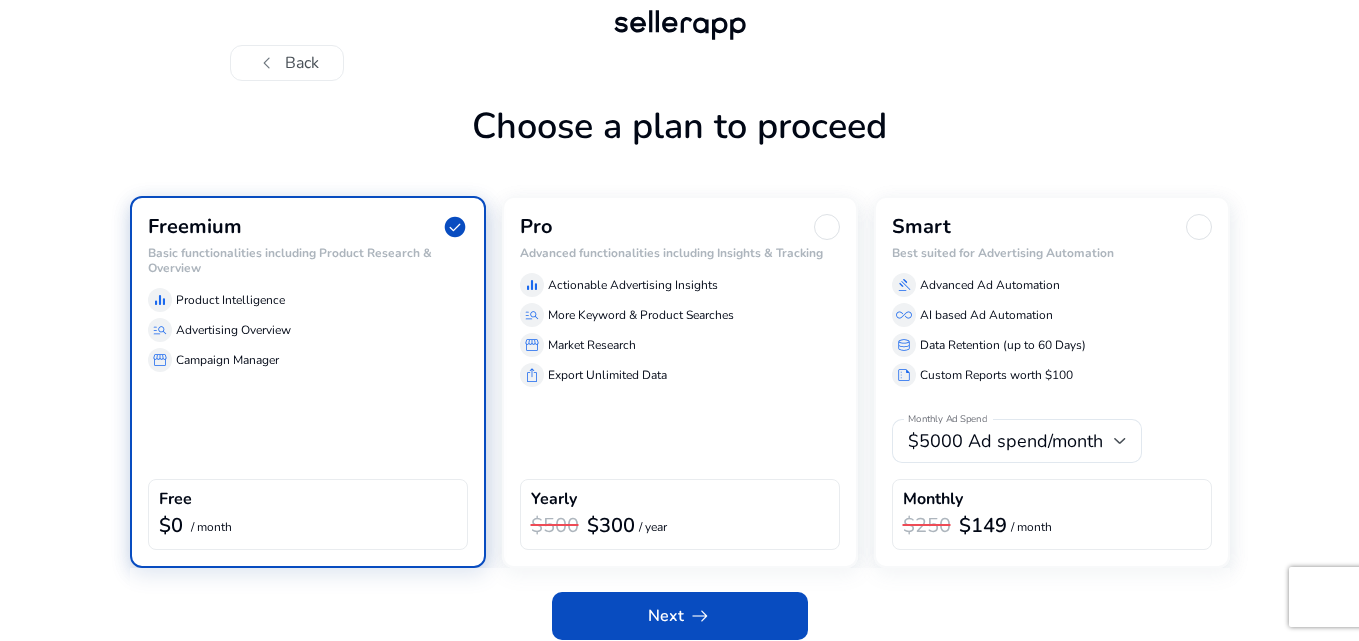 scroll, scrollTop: 44, scrollLeft: 0, axis: vertical 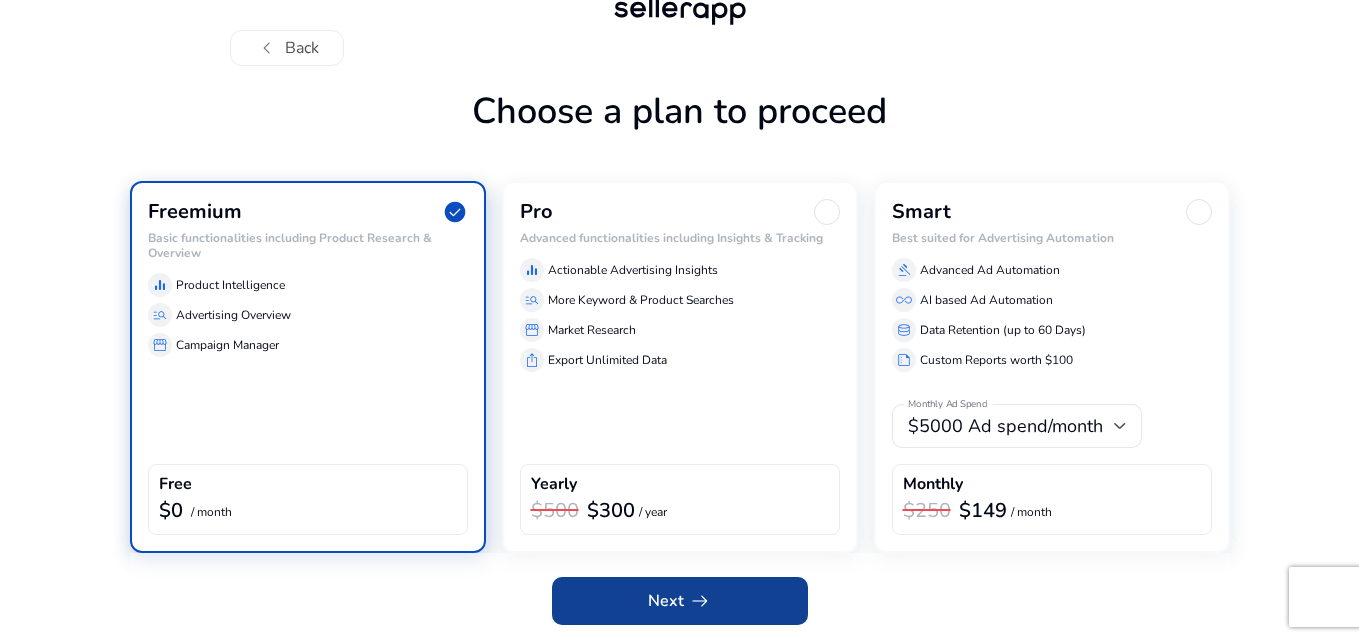 click 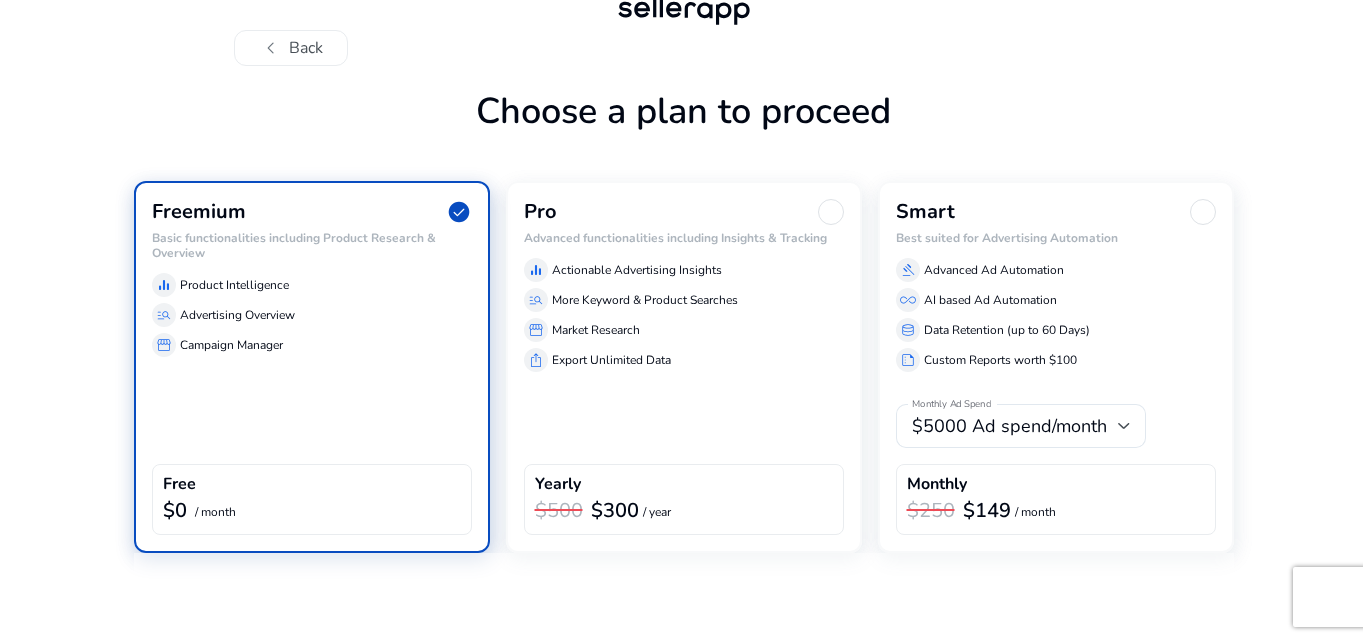 scroll, scrollTop: 0, scrollLeft: 0, axis: both 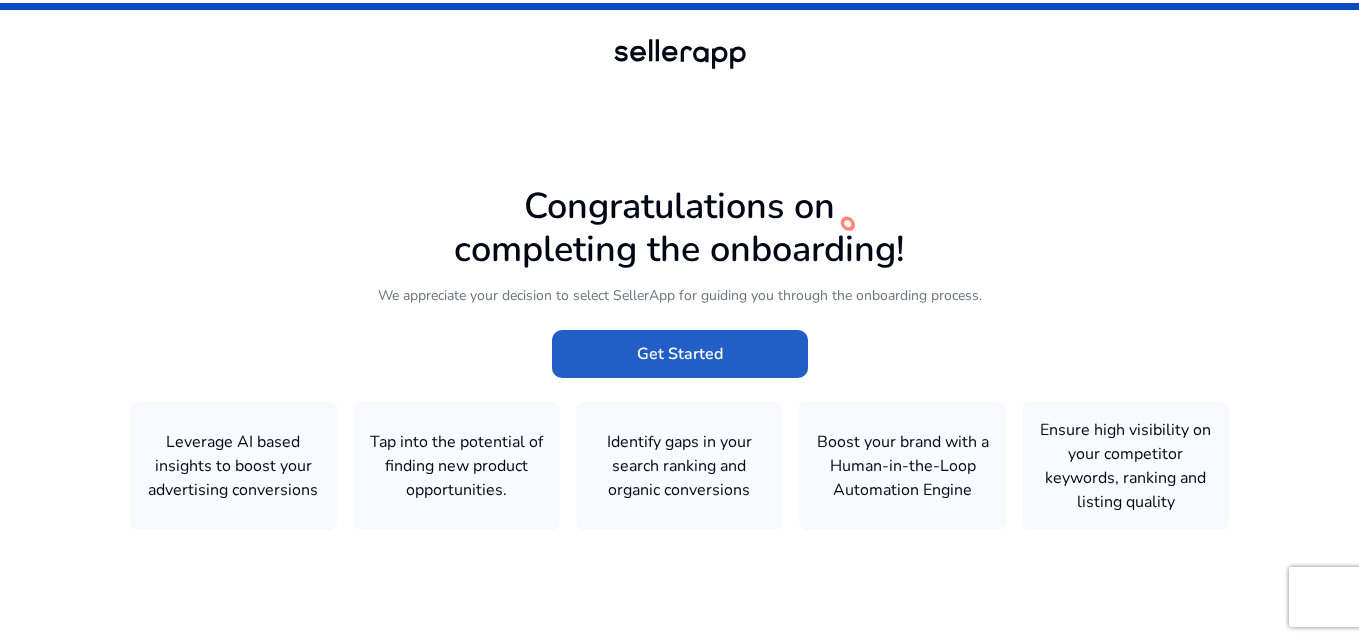 click 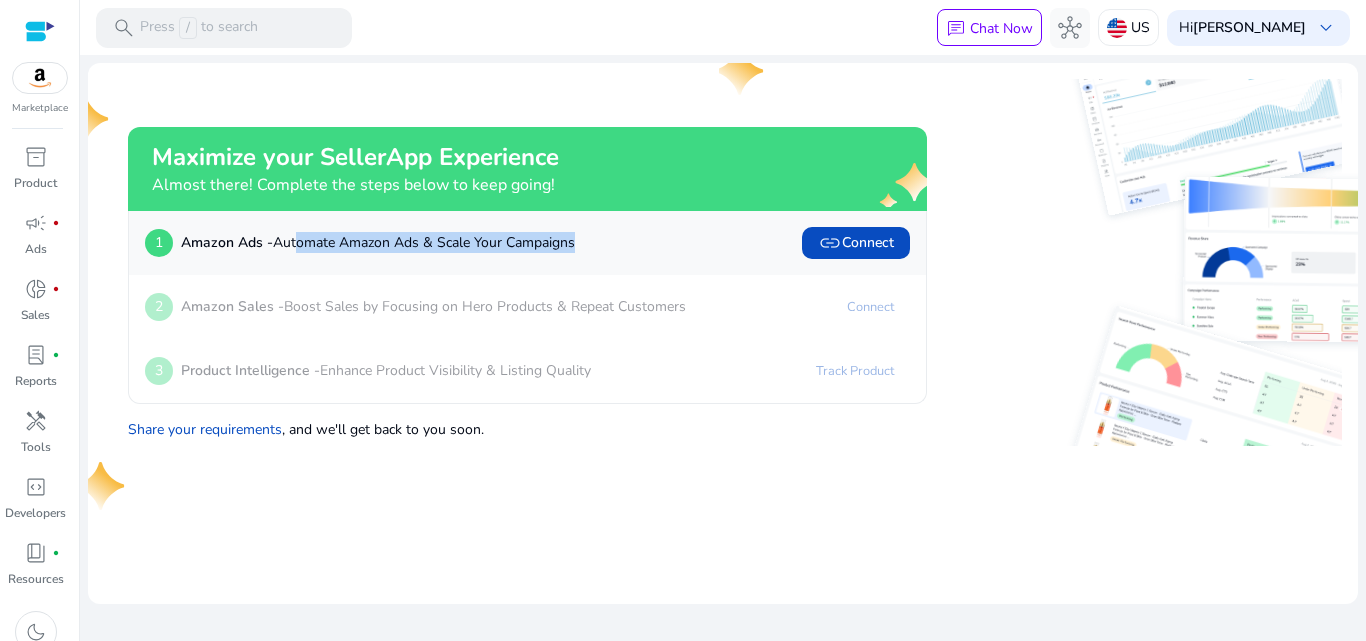 drag, startPoint x: 578, startPoint y: 245, endPoint x: 302, endPoint y: 248, distance: 276.0163 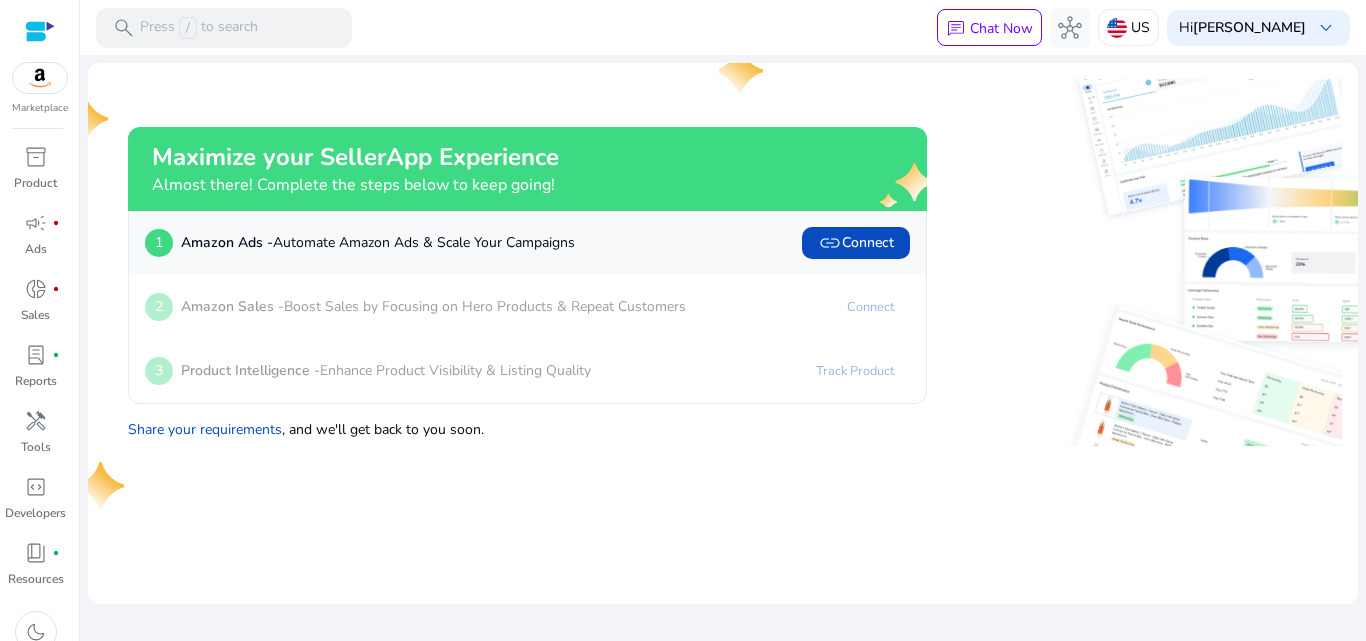 click 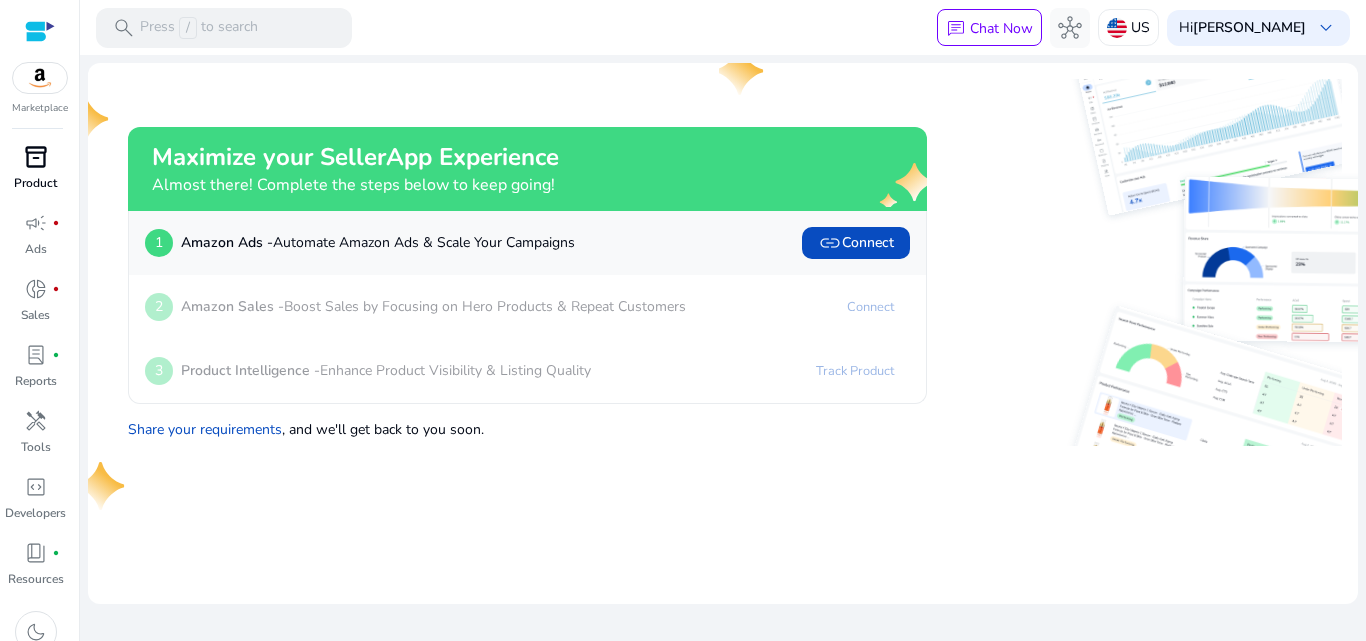 click on "inventory_2" at bounding box center (36, 157) 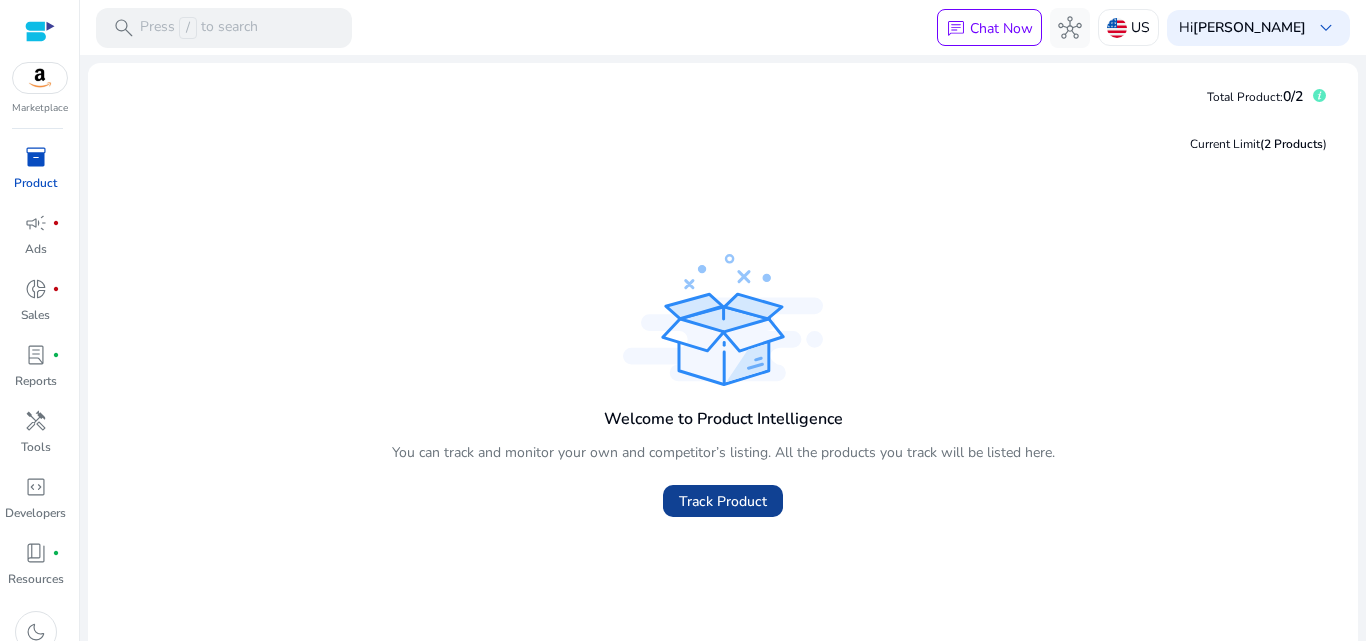 click on "Track Product" 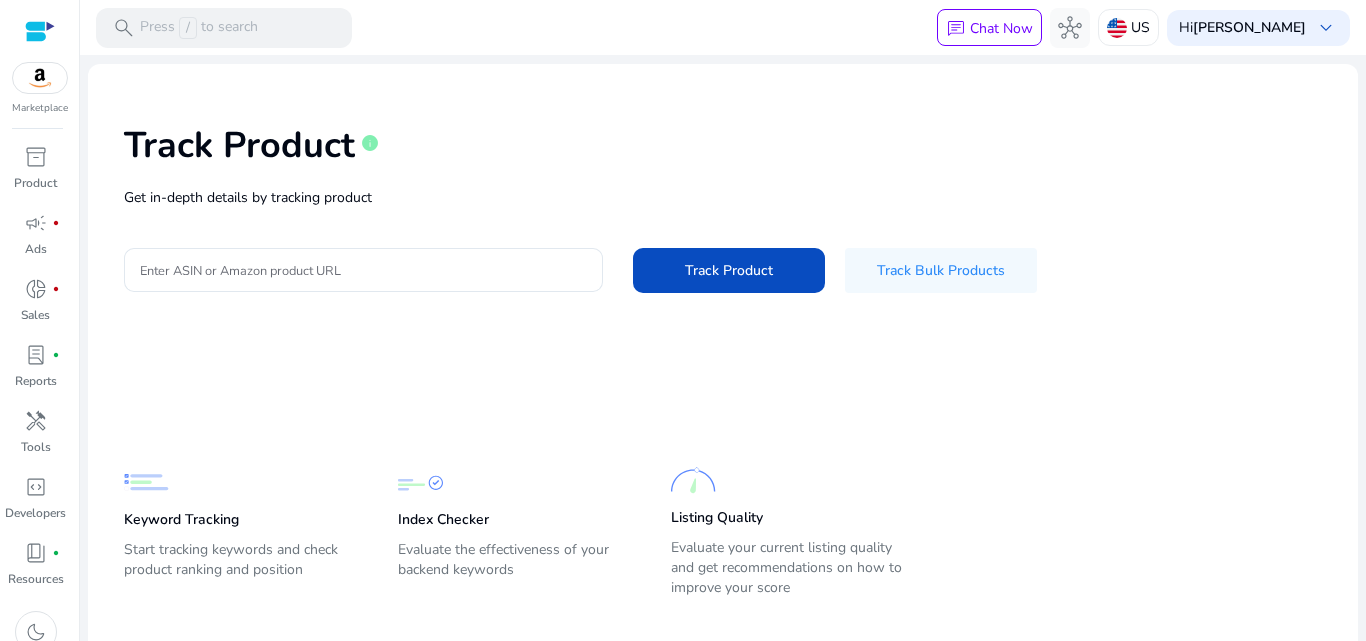 scroll, scrollTop: 82, scrollLeft: 0, axis: vertical 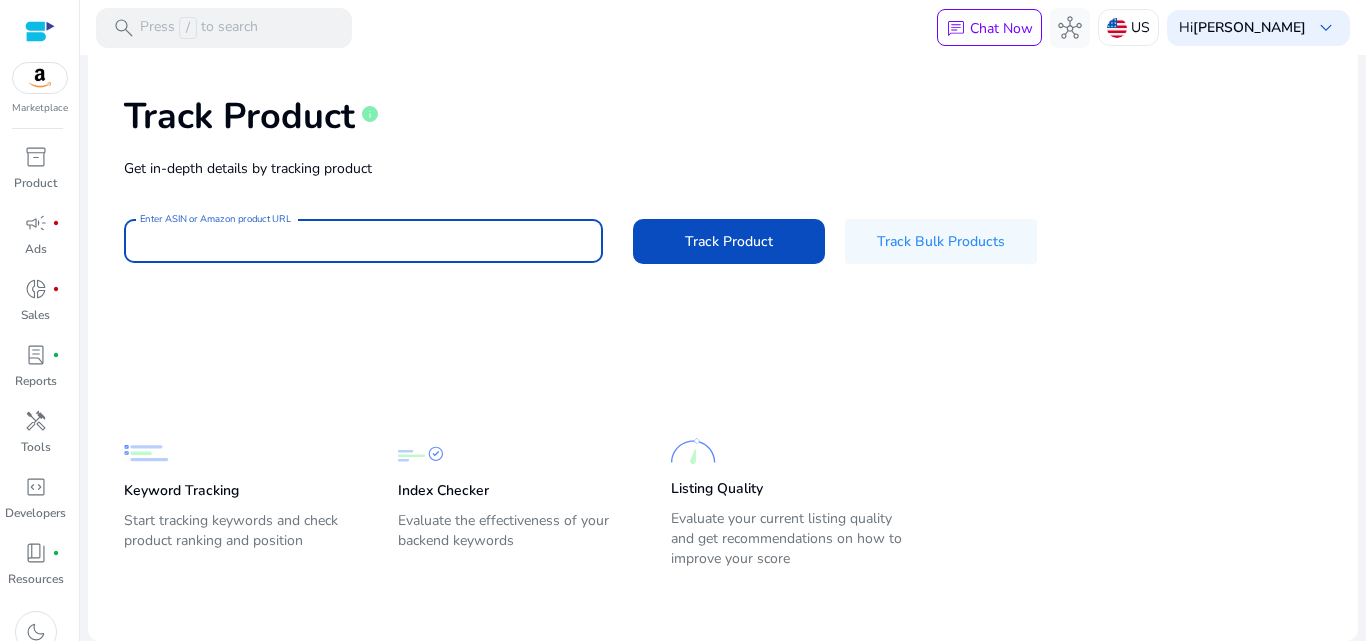 click on "Enter ASIN or Amazon product URL" at bounding box center (363, 241) 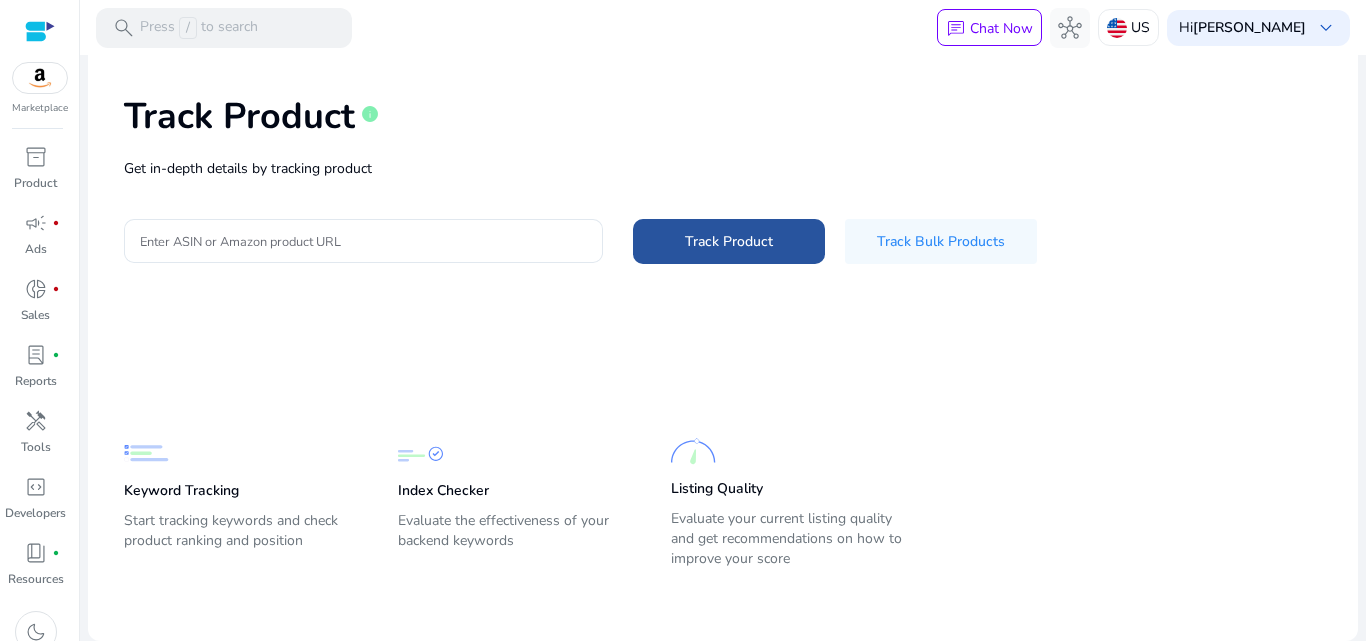 click on "Track Product" 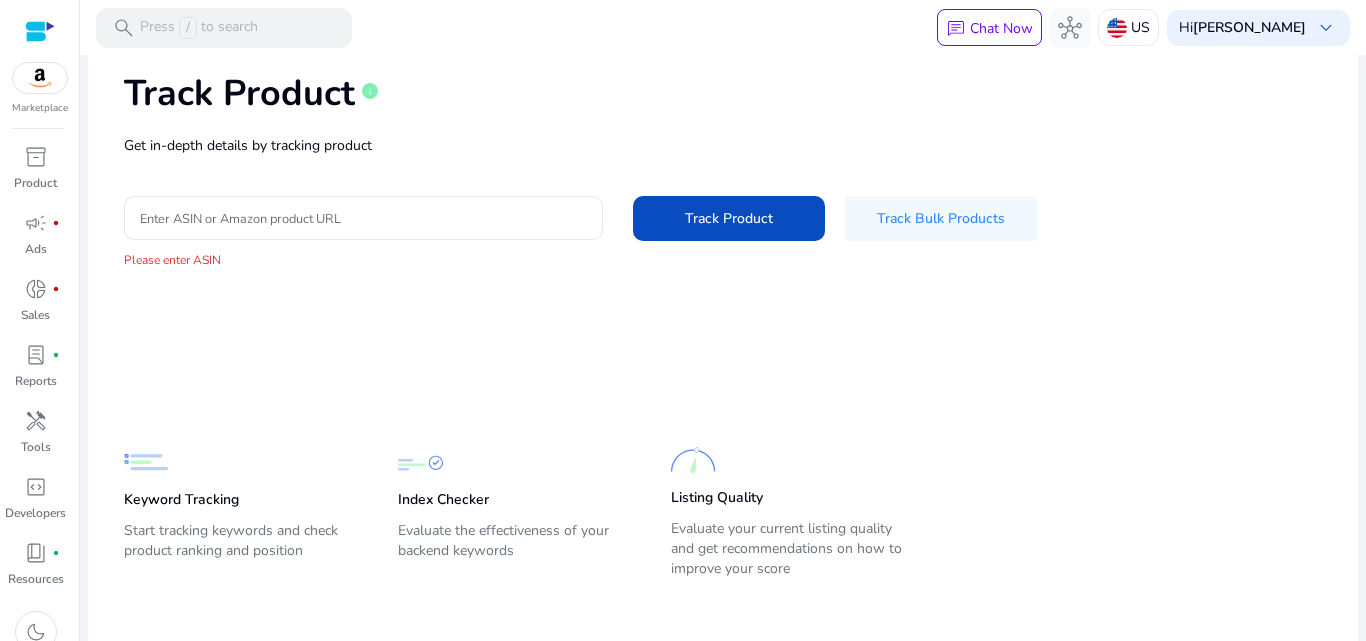 scroll, scrollTop: 115, scrollLeft: 0, axis: vertical 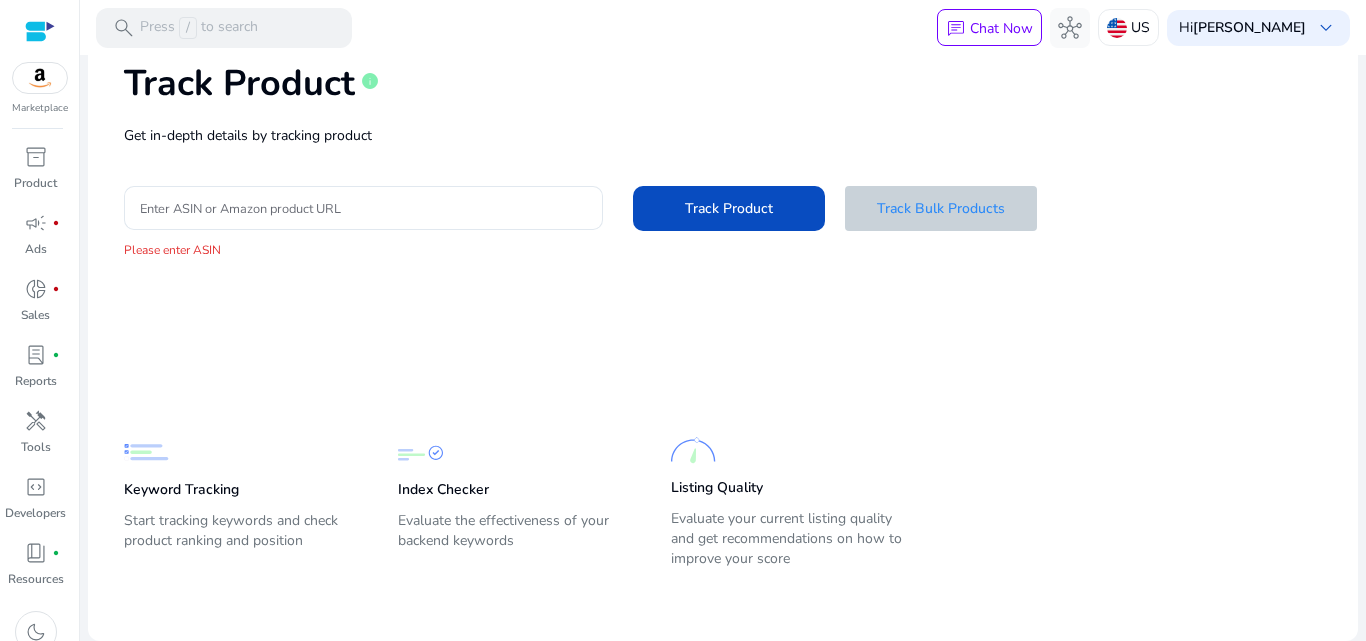 click on "Track Bulk Products" 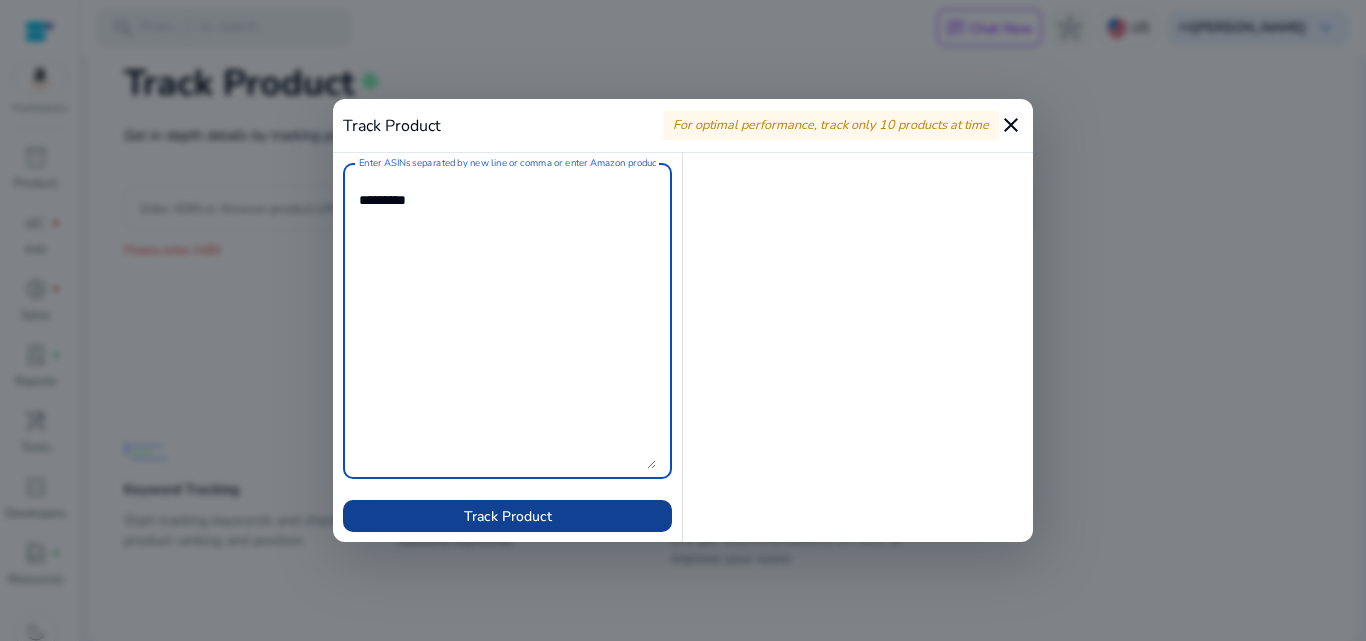 type on "*********" 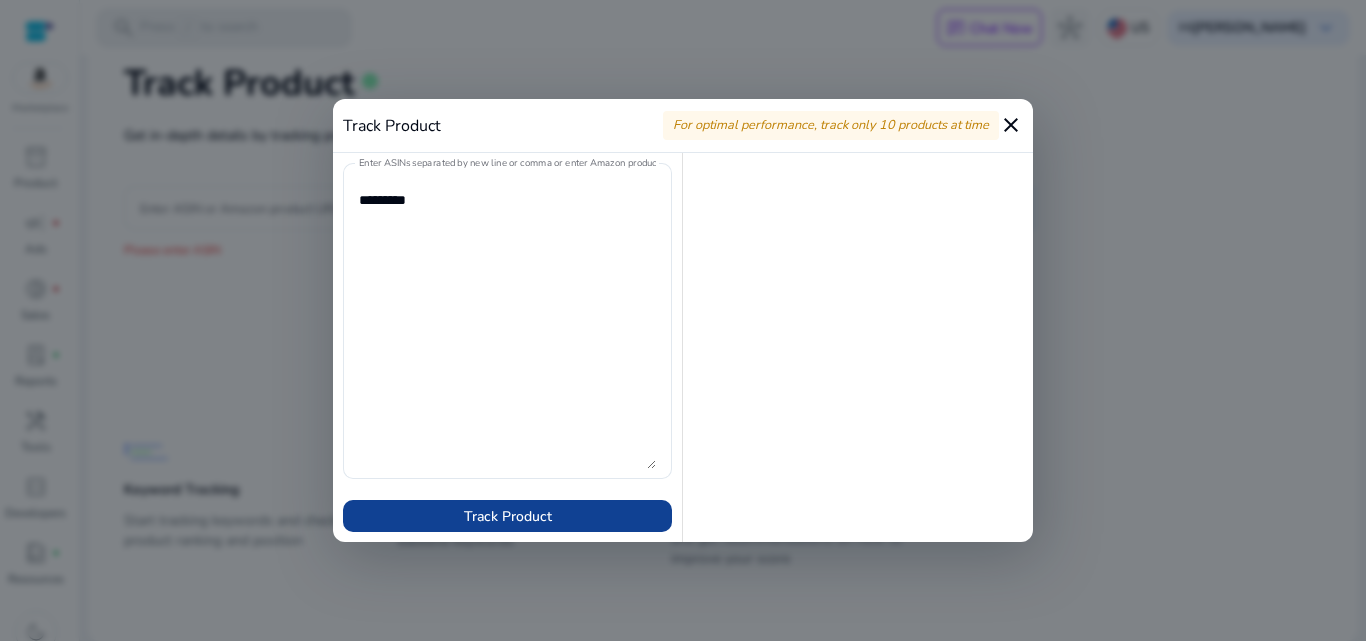 click at bounding box center (507, 516) 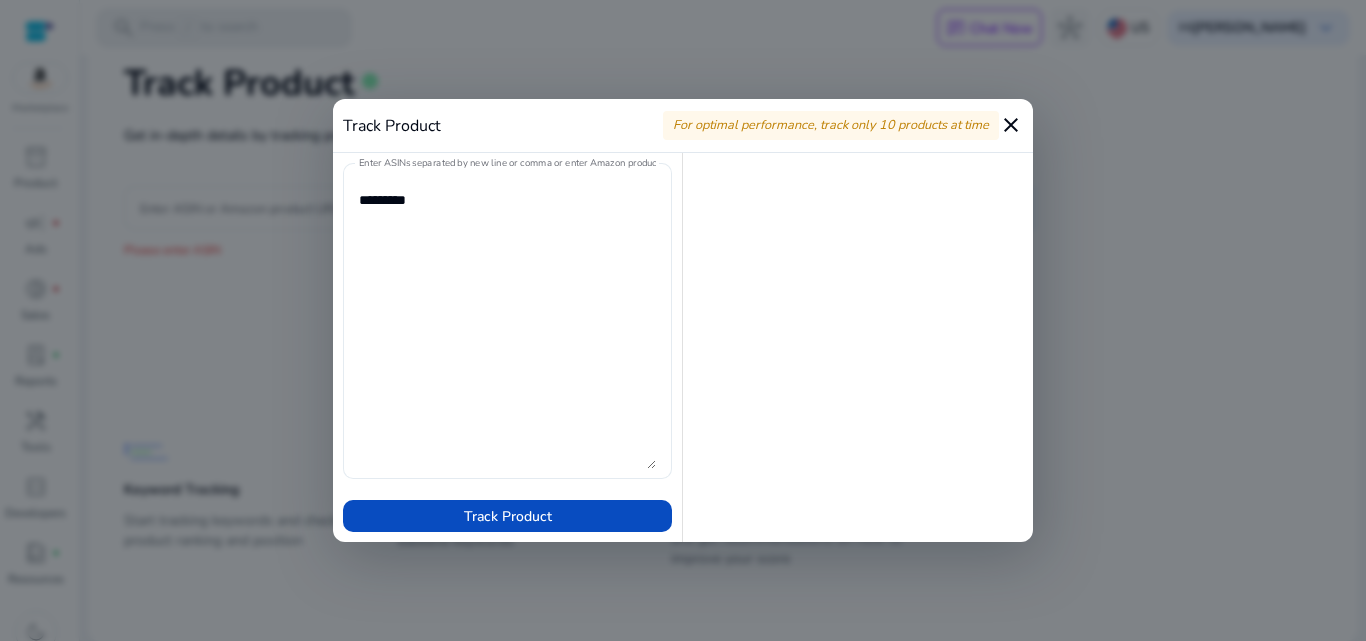 click on "Enter ASINs separated by new line or comma or enter Amazon product page URL" at bounding box center [507, 321] 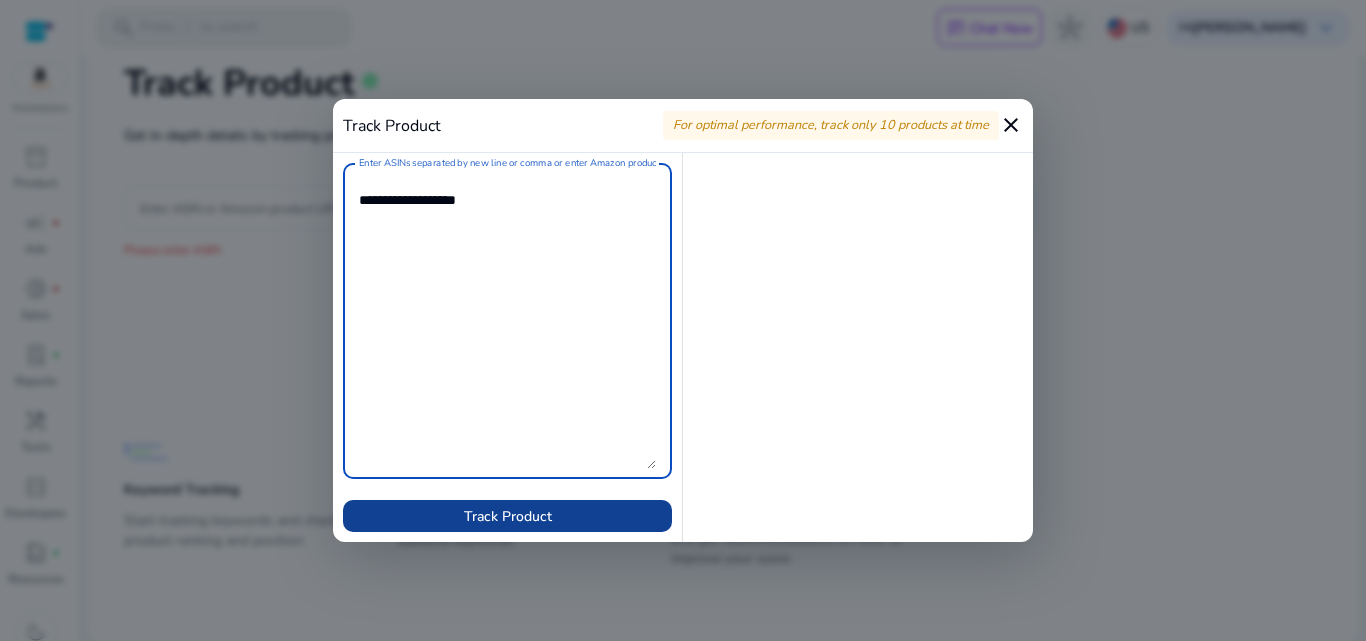 type on "**********" 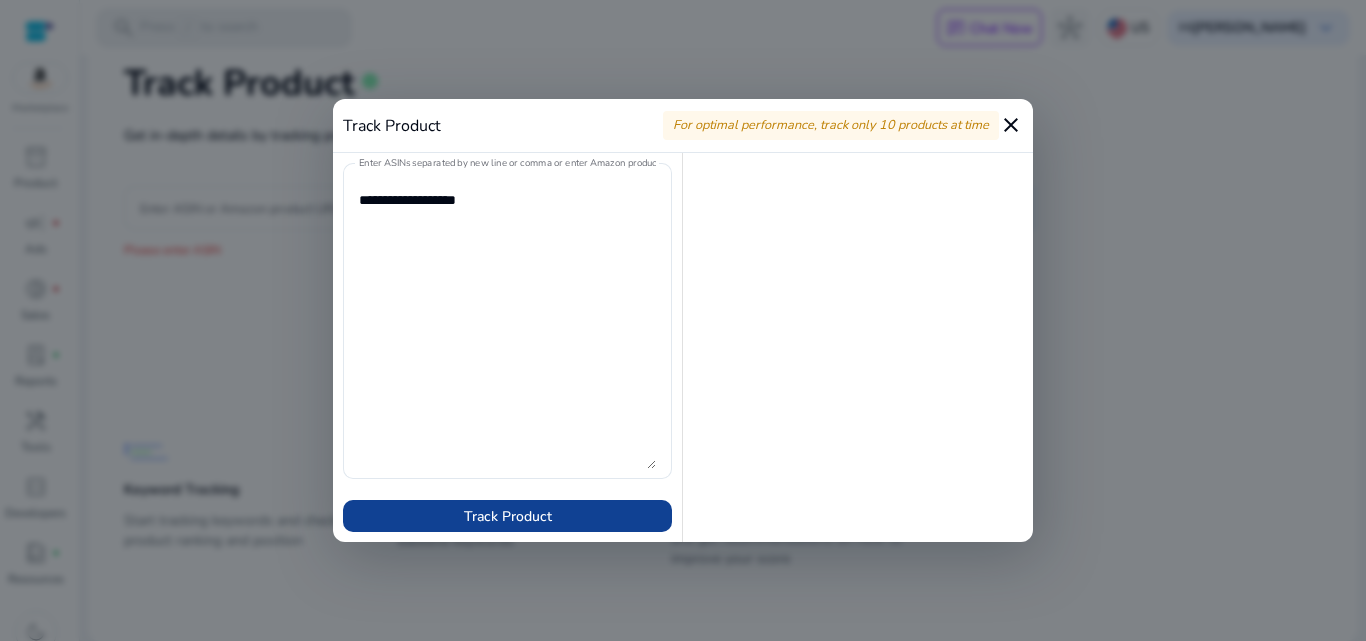 click at bounding box center [507, 516] 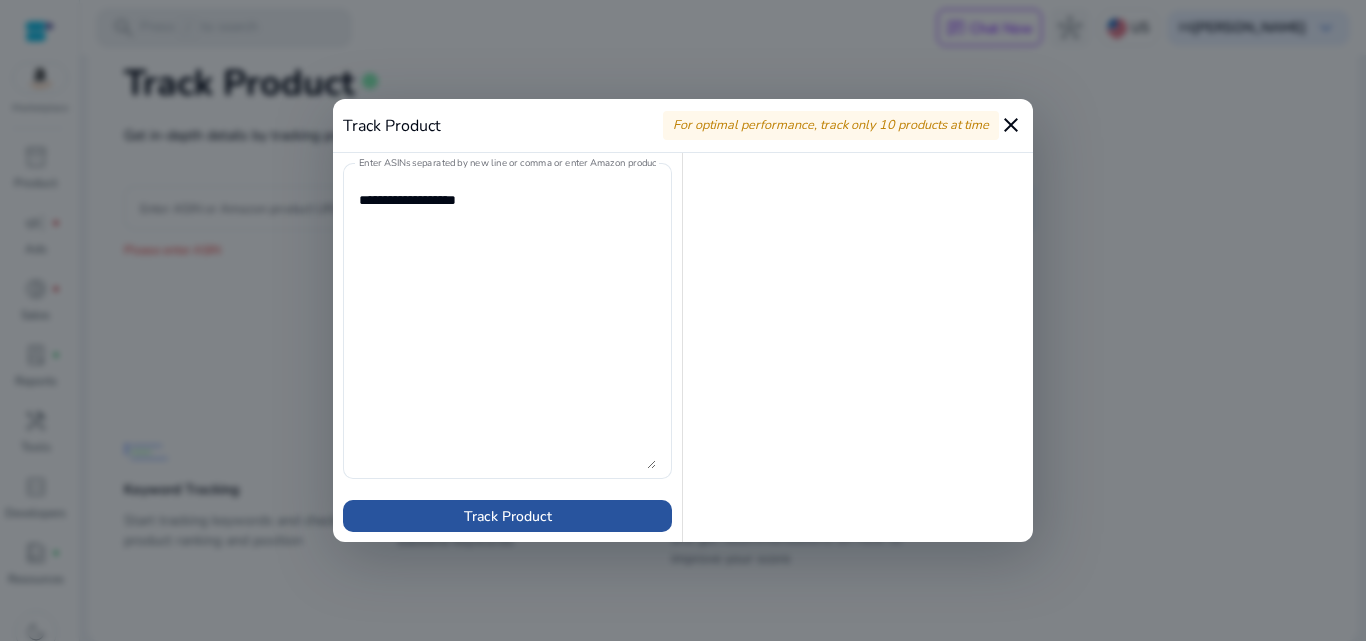 click at bounding box center [507, 516] 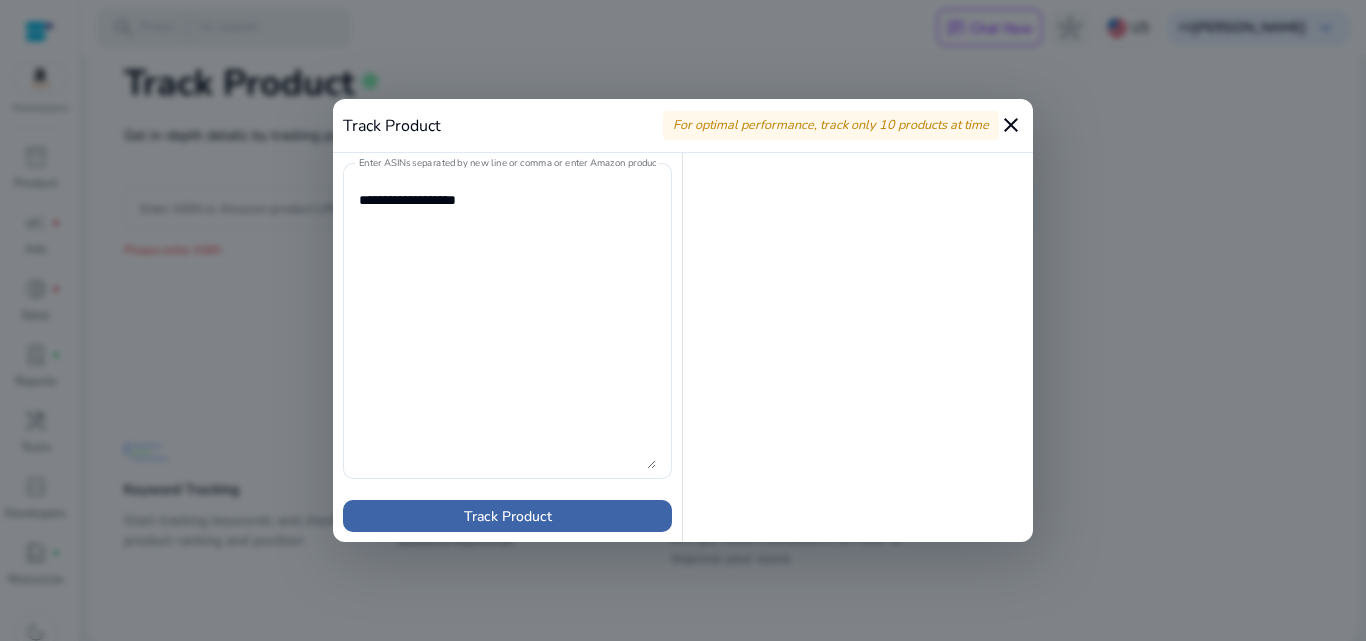 click at bounding box center (507, 516) 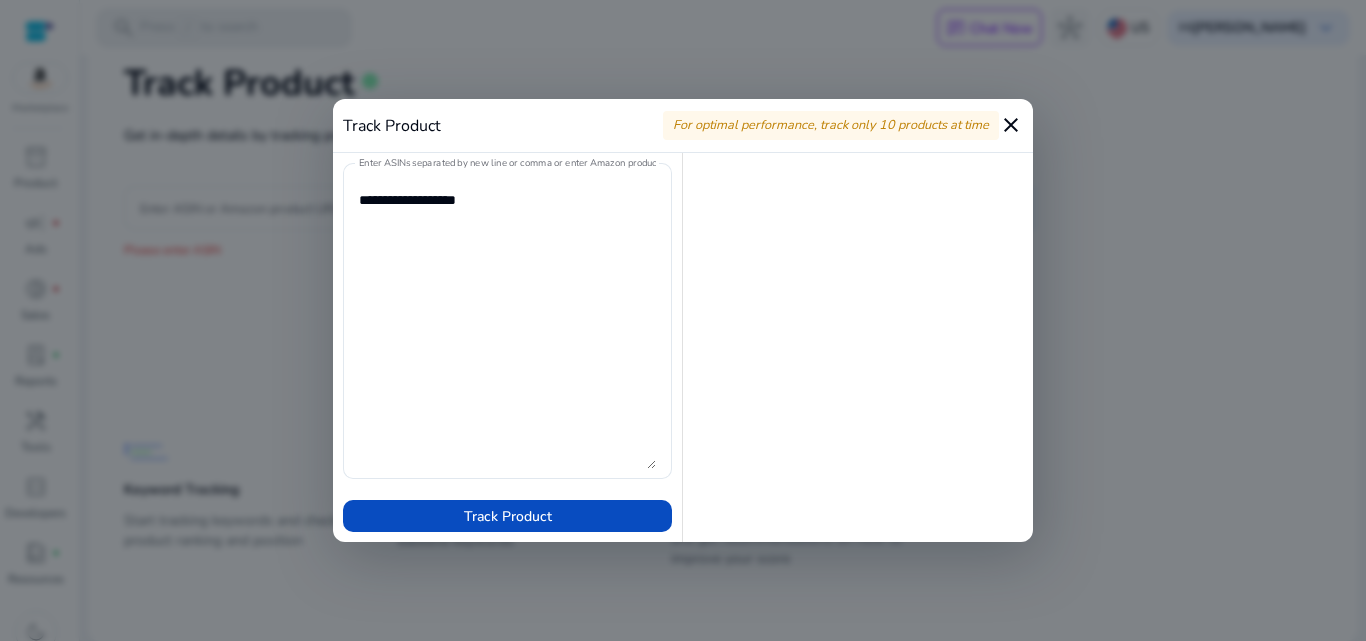 click on "close" at bounding box center (1011, 125) 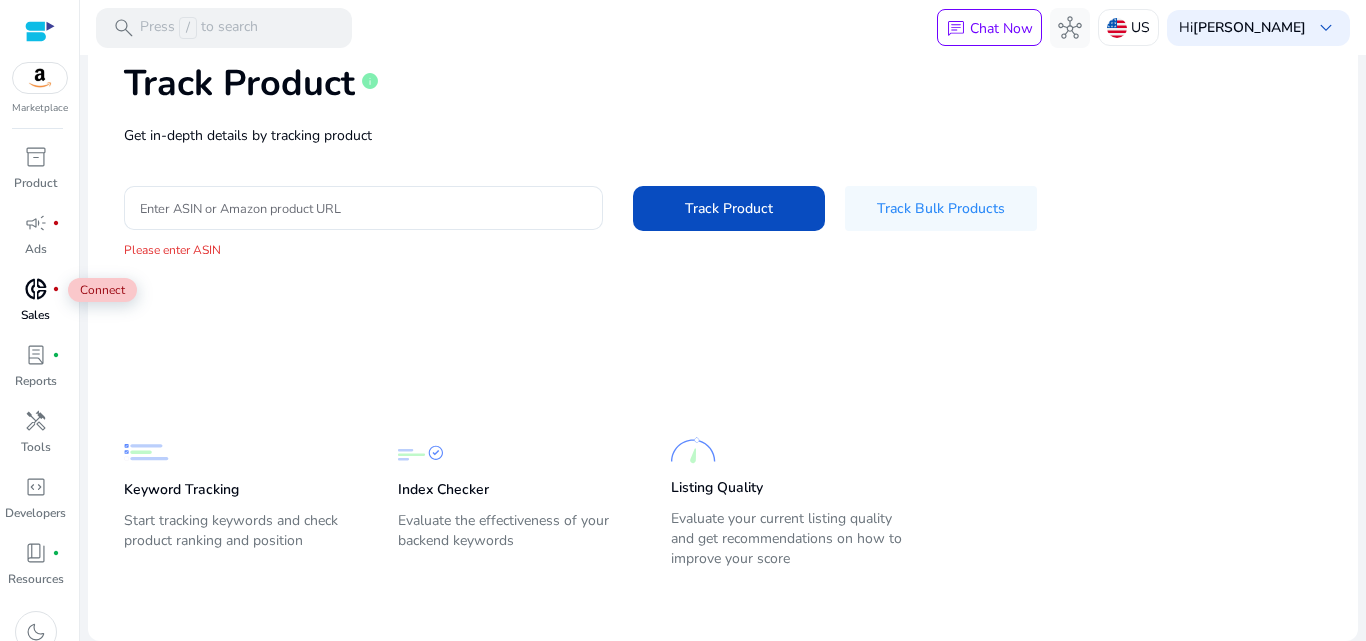 click on "donut_small" at bounding box center (36, 289) 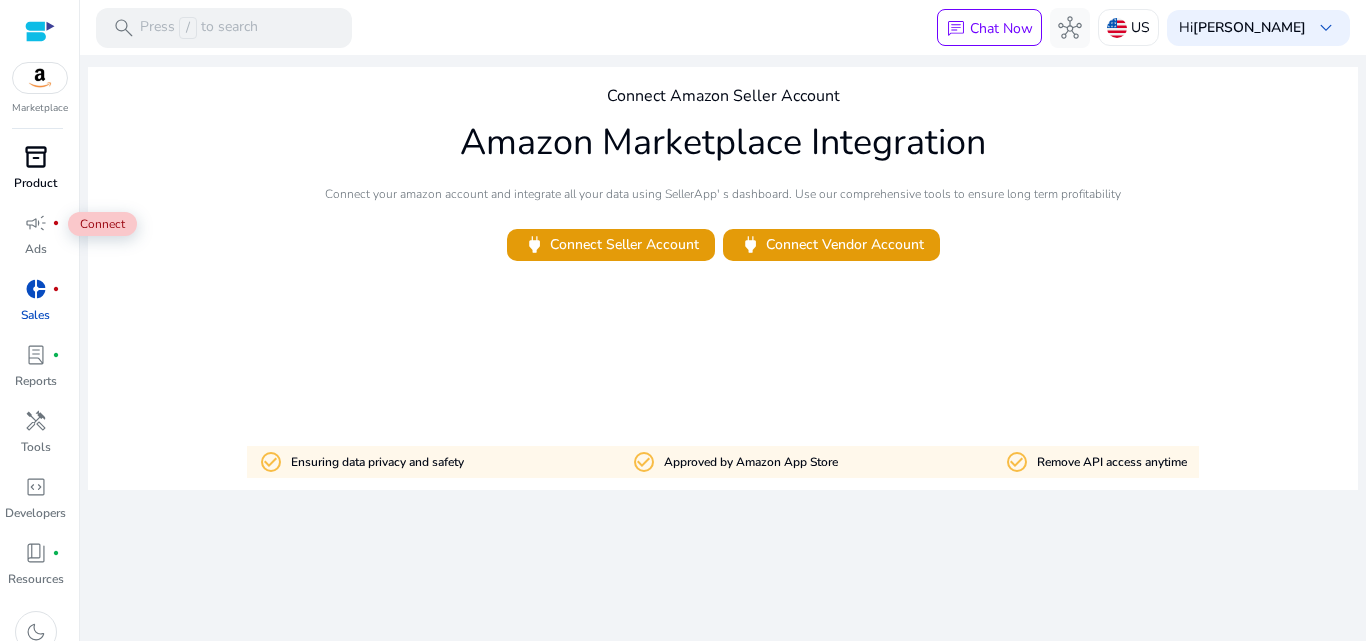 scroll, scrollTop: 0, scrollLeft: 0, axis: both 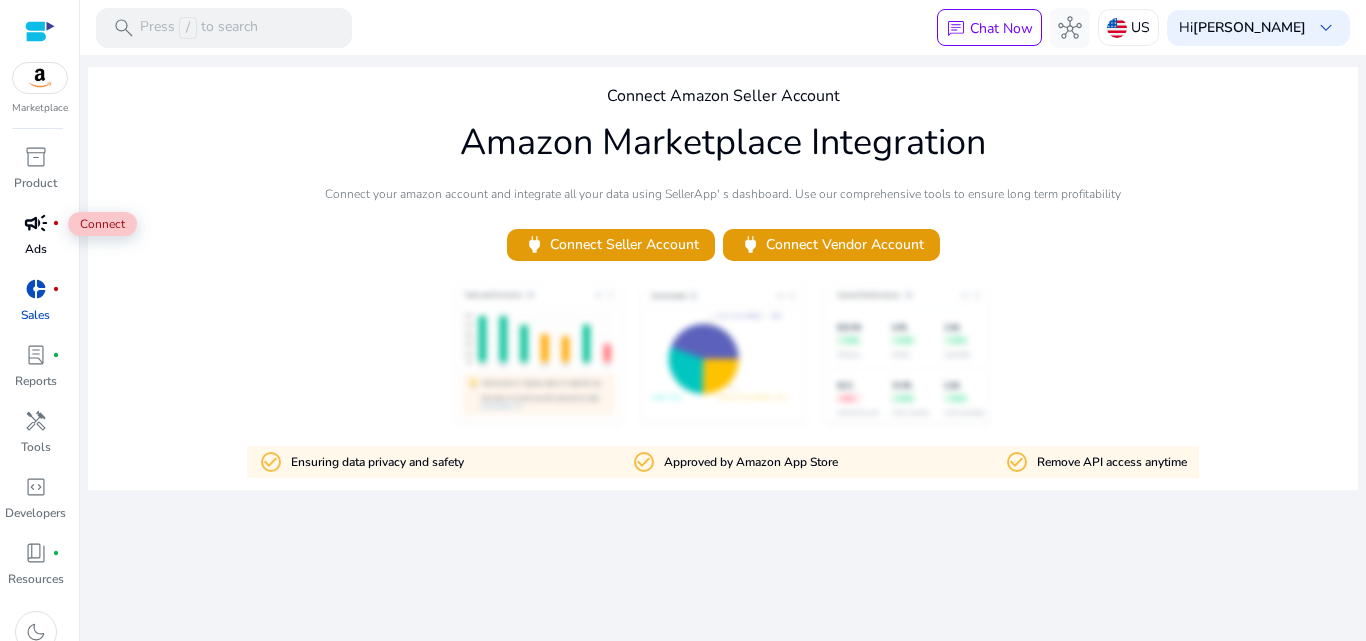 click on "campaign" at bounding box center (36, 223) 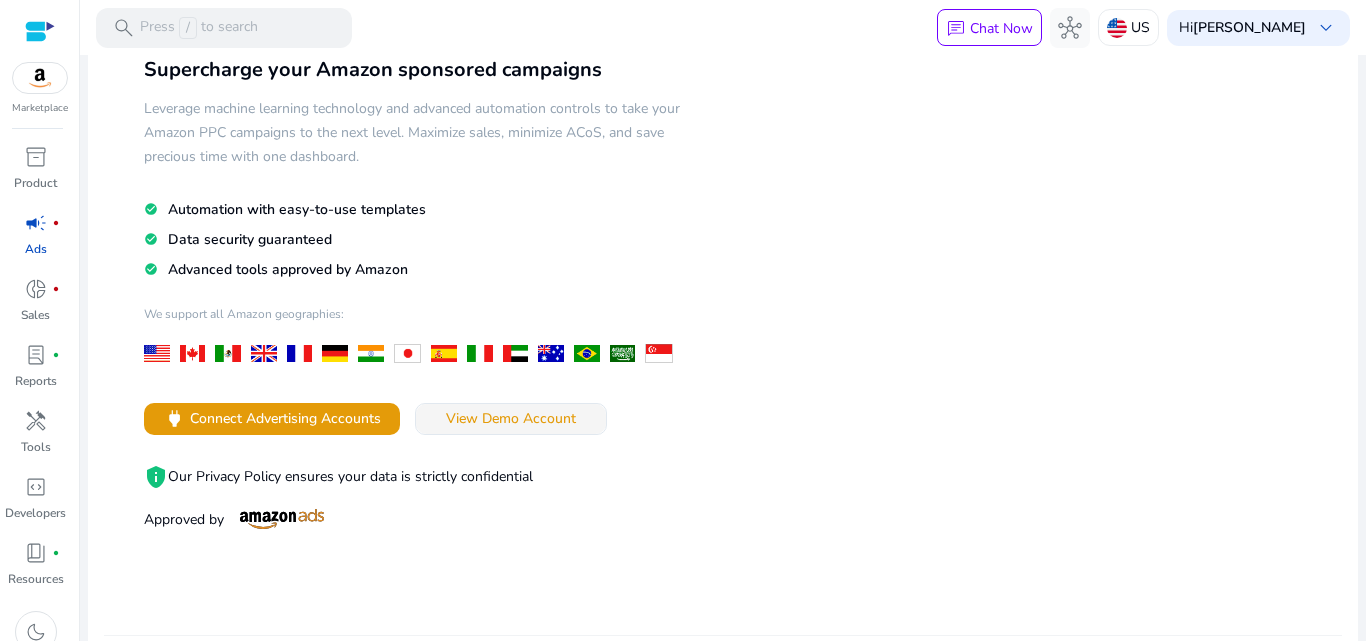 scroll, scrollTop: 200, scrollLeft: 0, axis: vertical 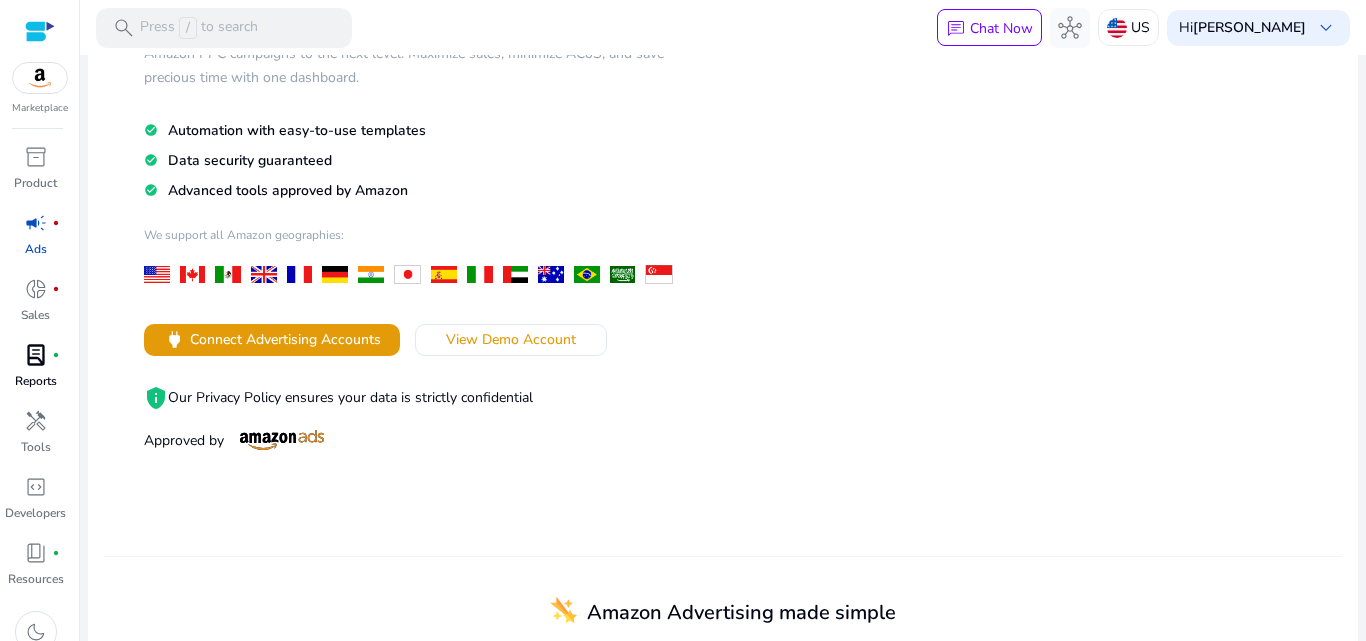 click on "Reports" at bounding box center (36, 381) 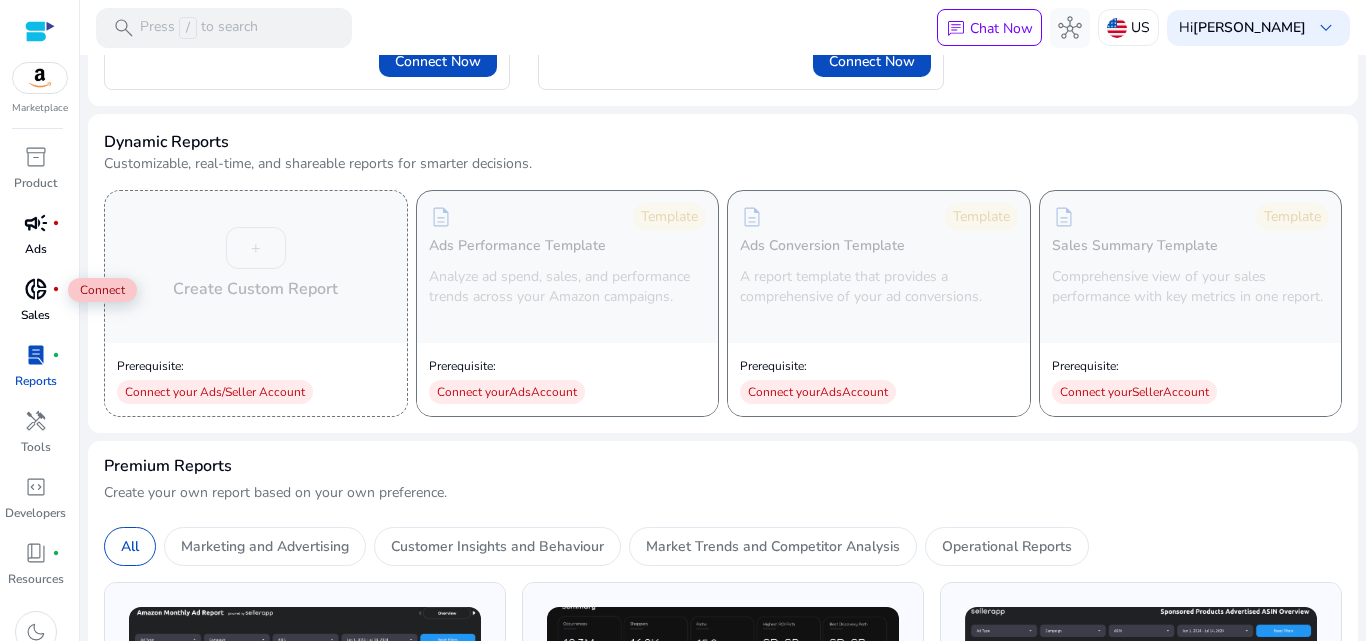 scroll, scrollTop: 0, scrollLeft: 0, axis: both 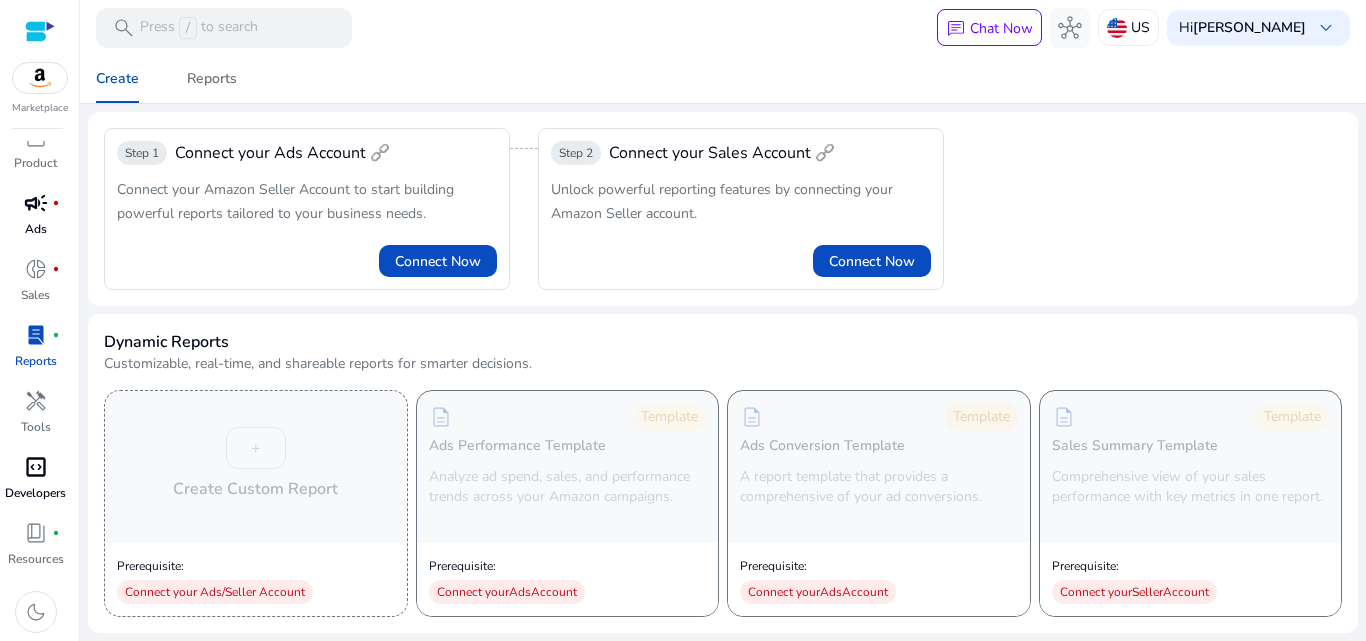 click on "code_blocks   Developers" at bounding box center (35, 484) 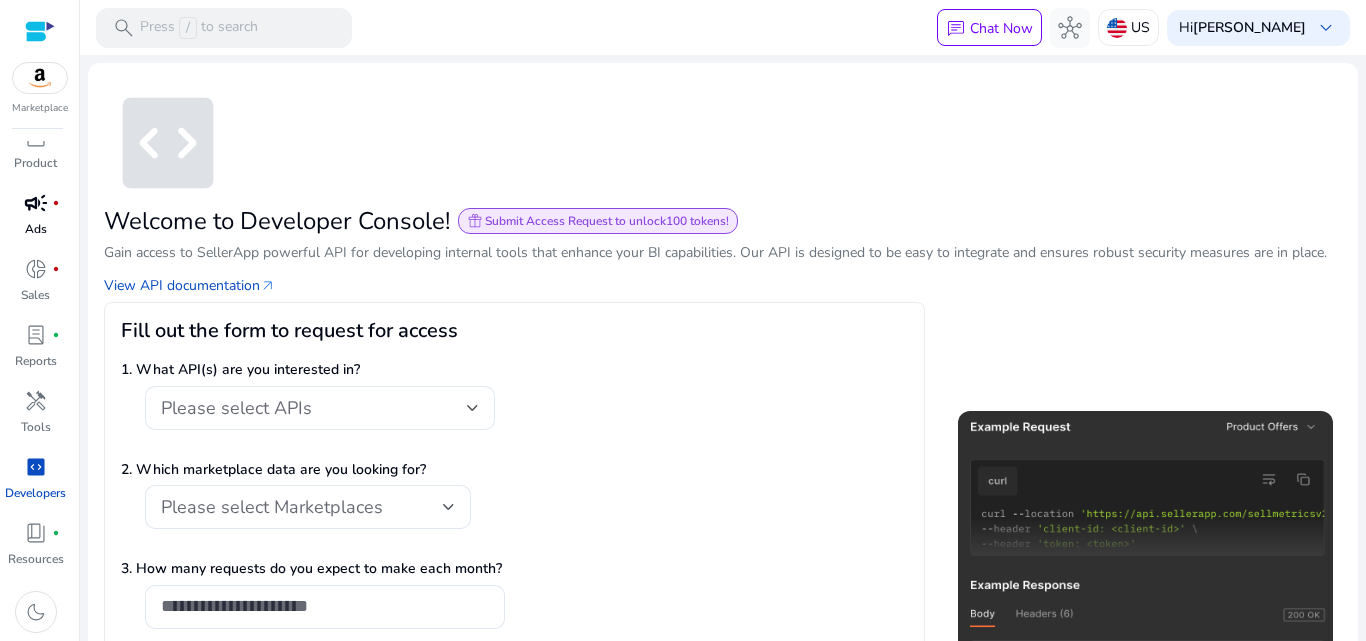 click on "1. What API(s) are you interested in?" 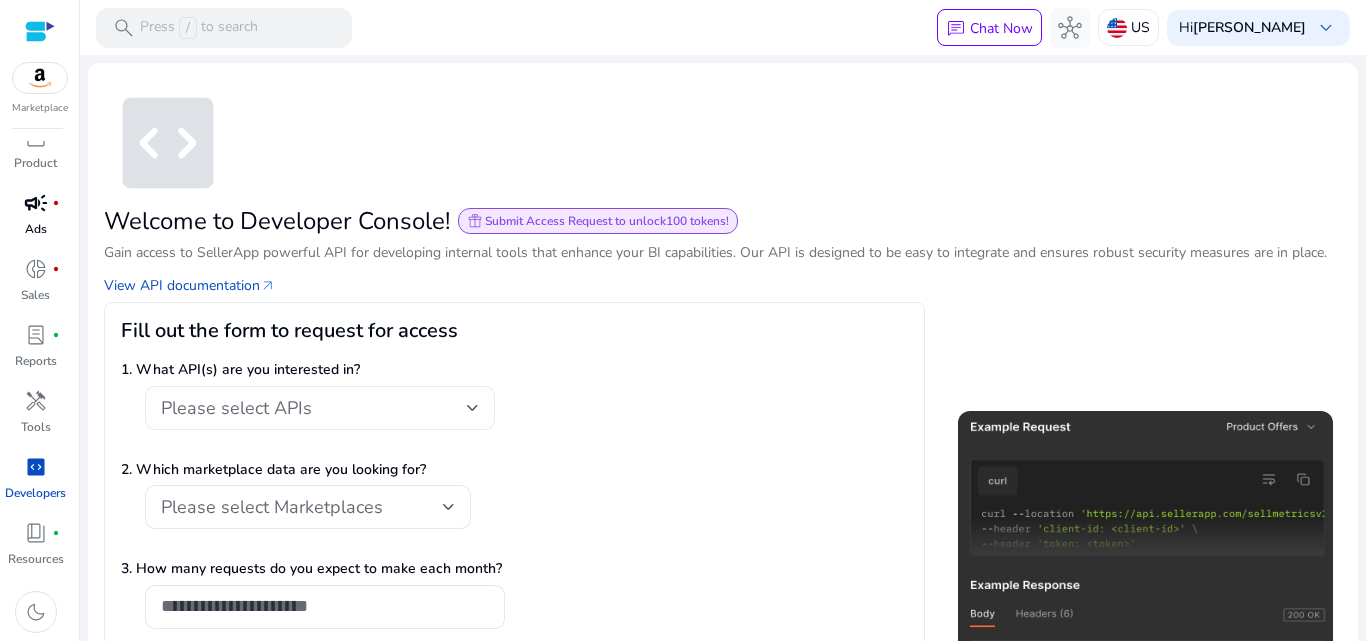 drag, startPoint x: 372, startPoint y: 385, endPoint x: 375, endPoint y: 397, distance: 12.369317 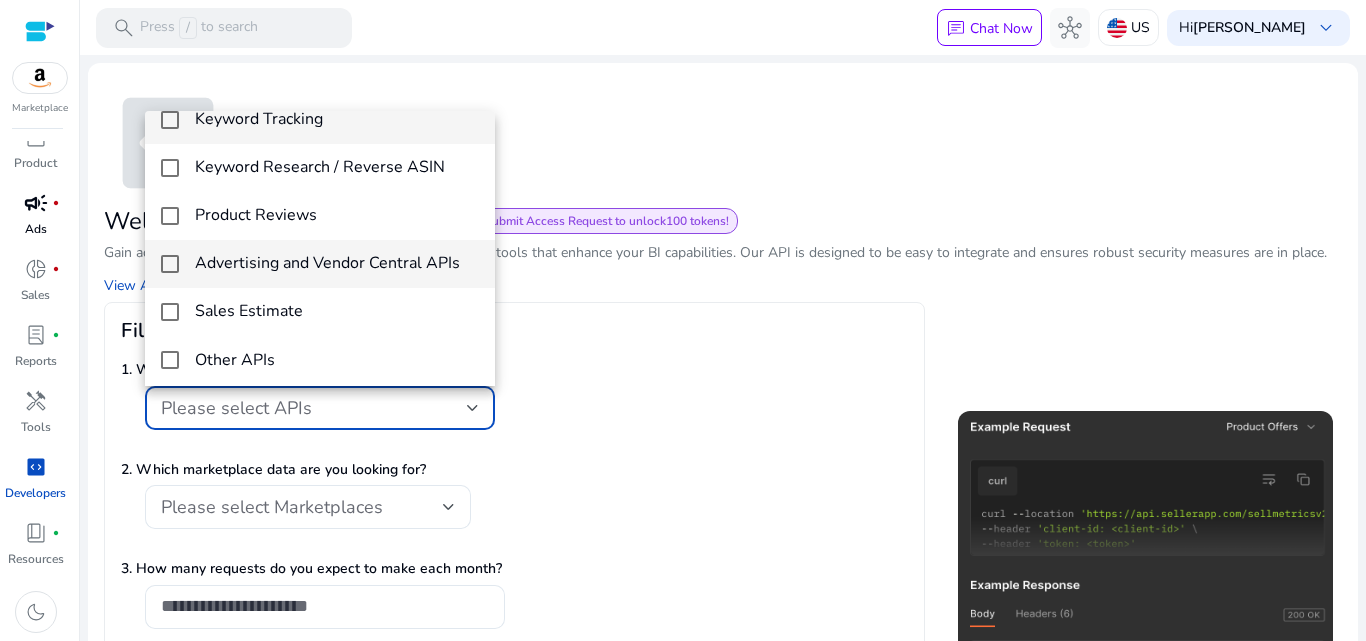scroll, scrollTop: 29, scrollLeft: 0, axis: vertical 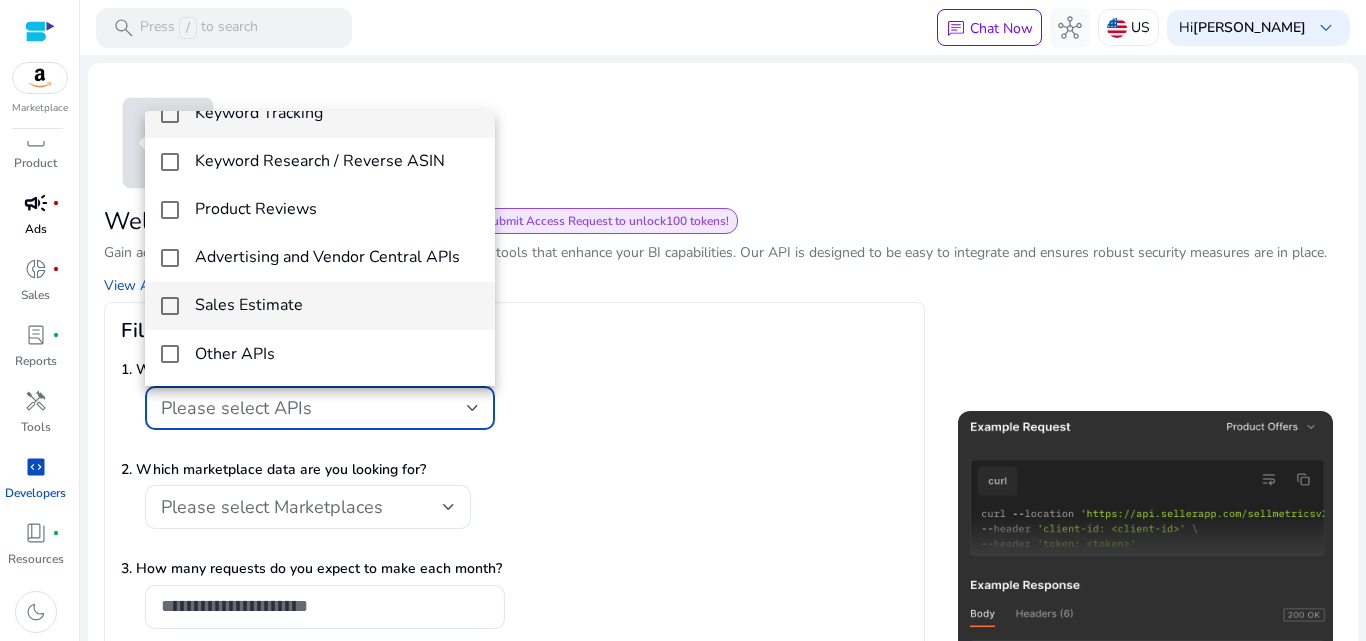 click on "Sales Estimate" at bounding box center (337, 305) 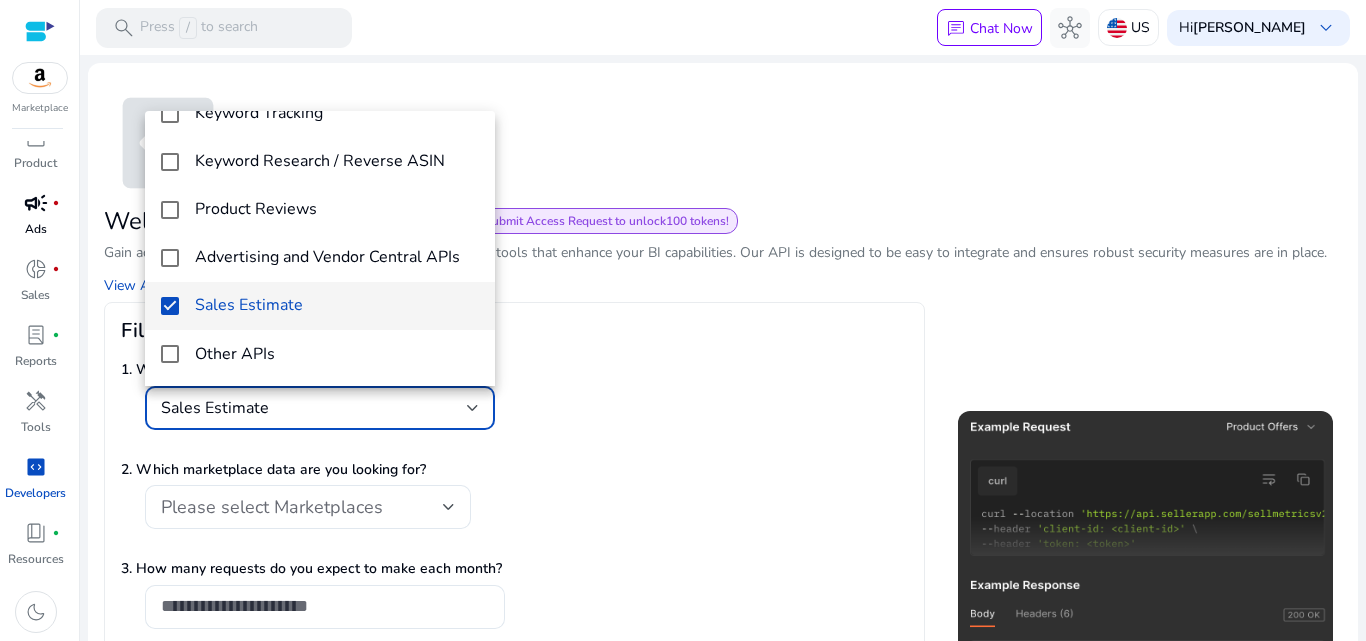 click at bounding box center (683, 320) 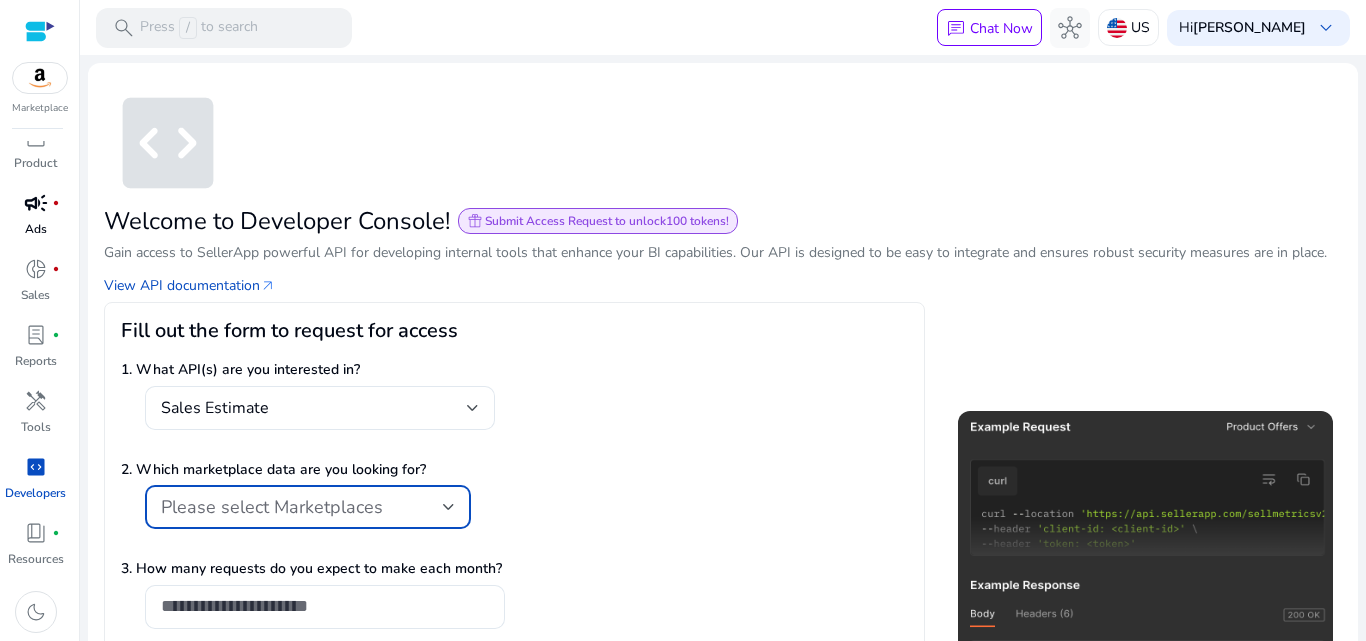 click on "Please select Marketplaces" at bounding box center (302, 507) 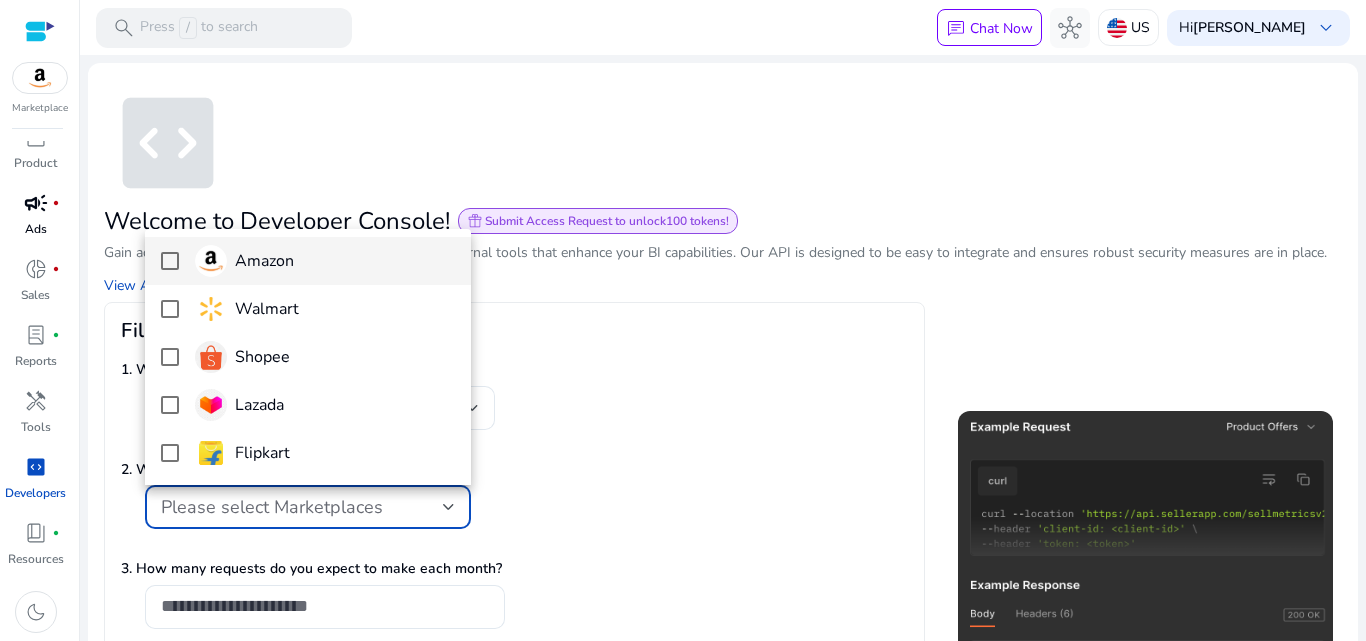 click on "Amazon" at bounding box center [325, 261] 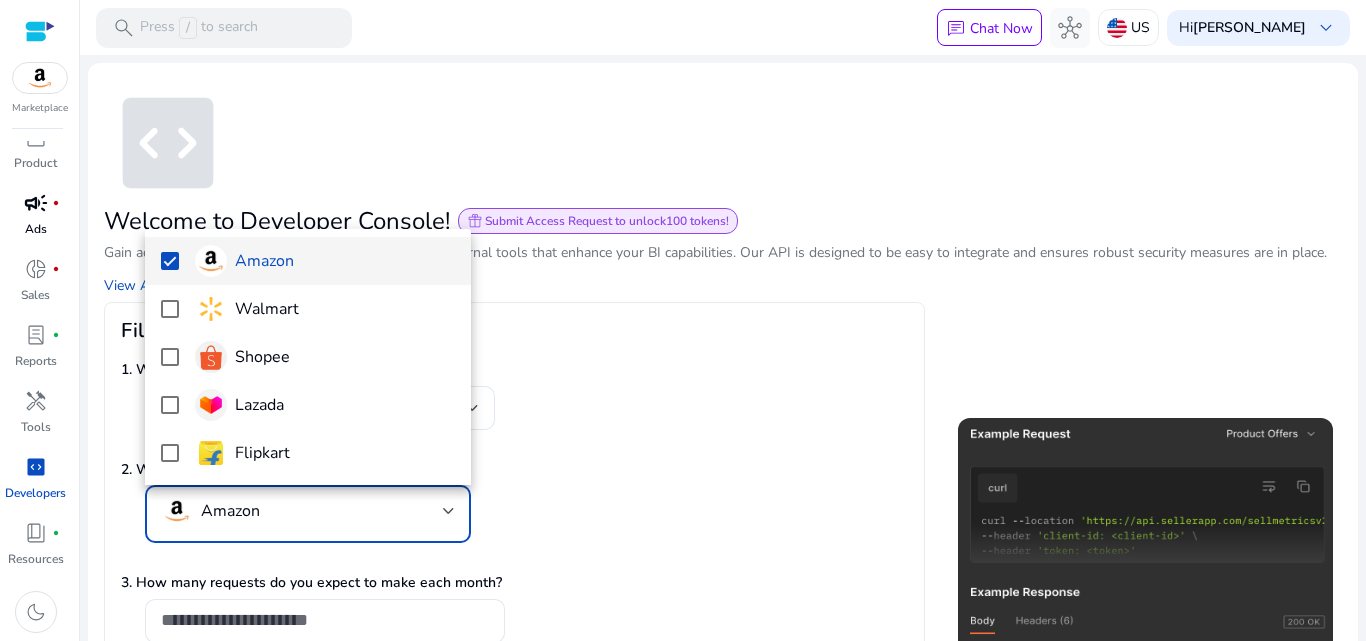 click at bounding box center [683, 320] 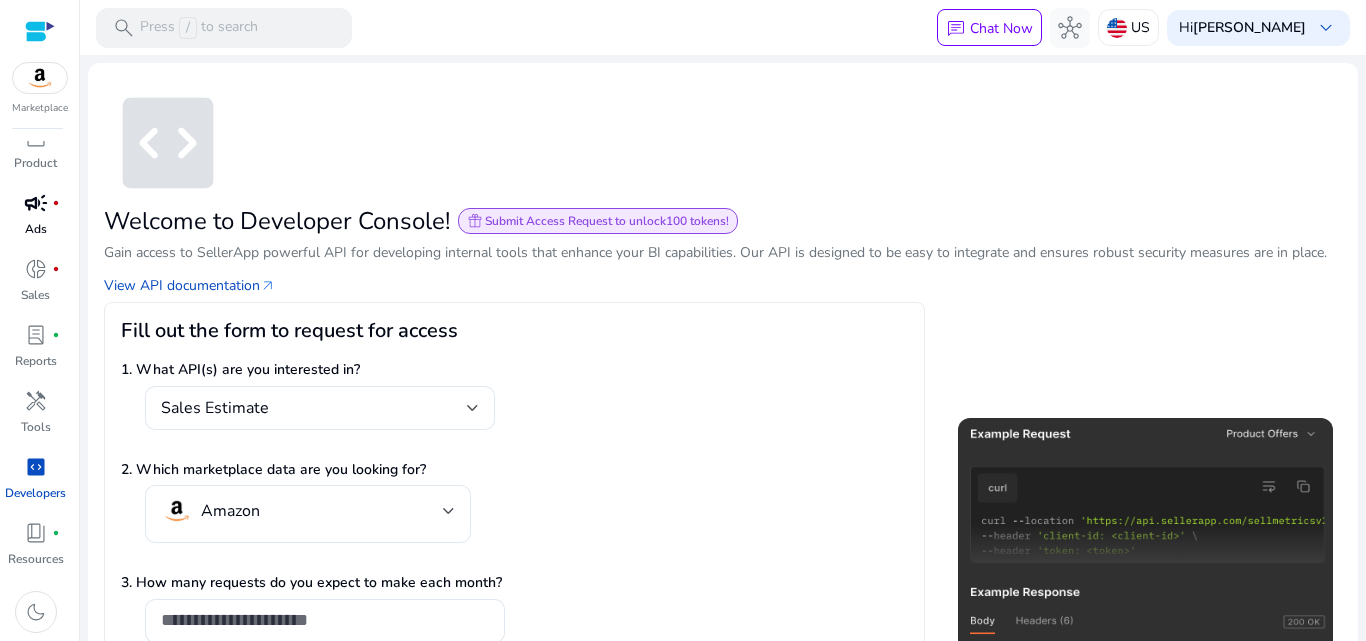 scroll, scrollTop: 360, scrollLeft: 0, axis: vertical 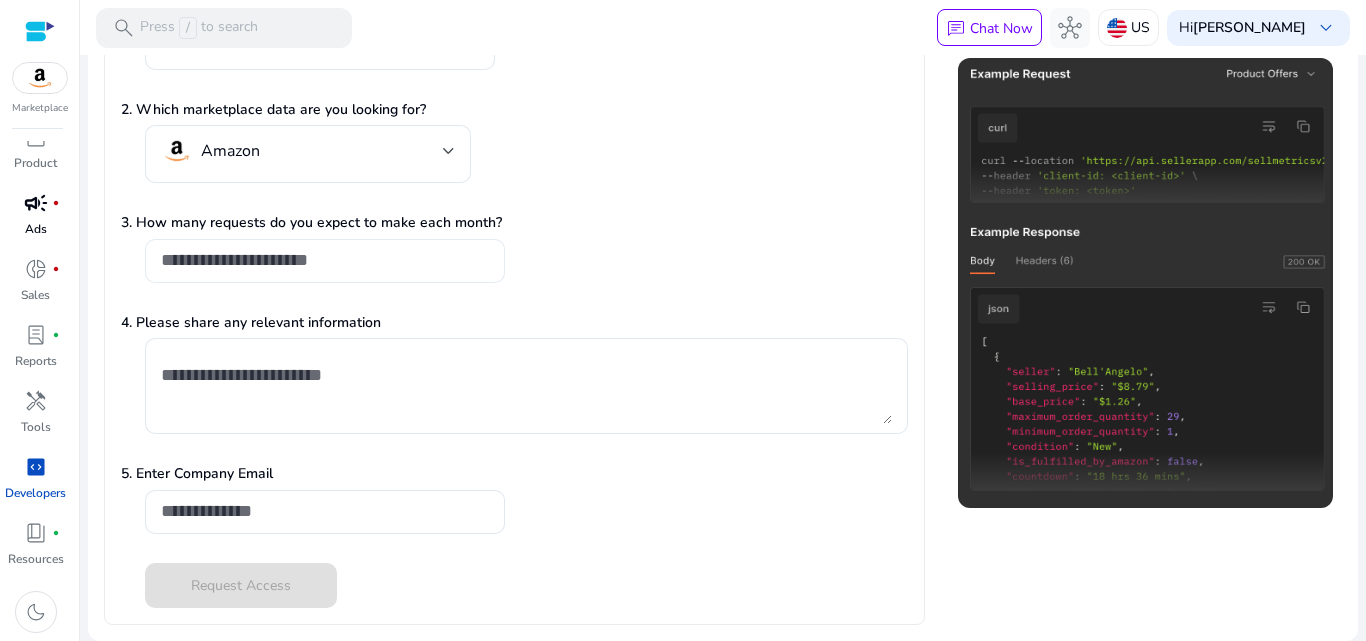click at bounding box center [325, 260] 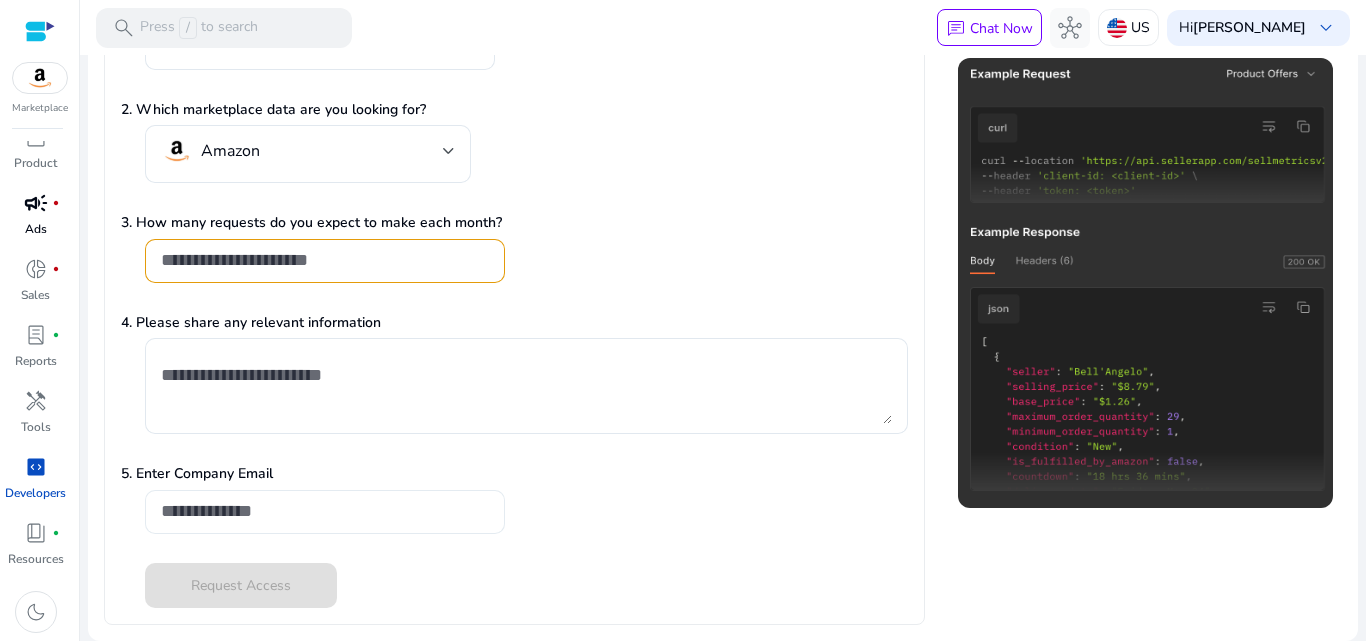 click 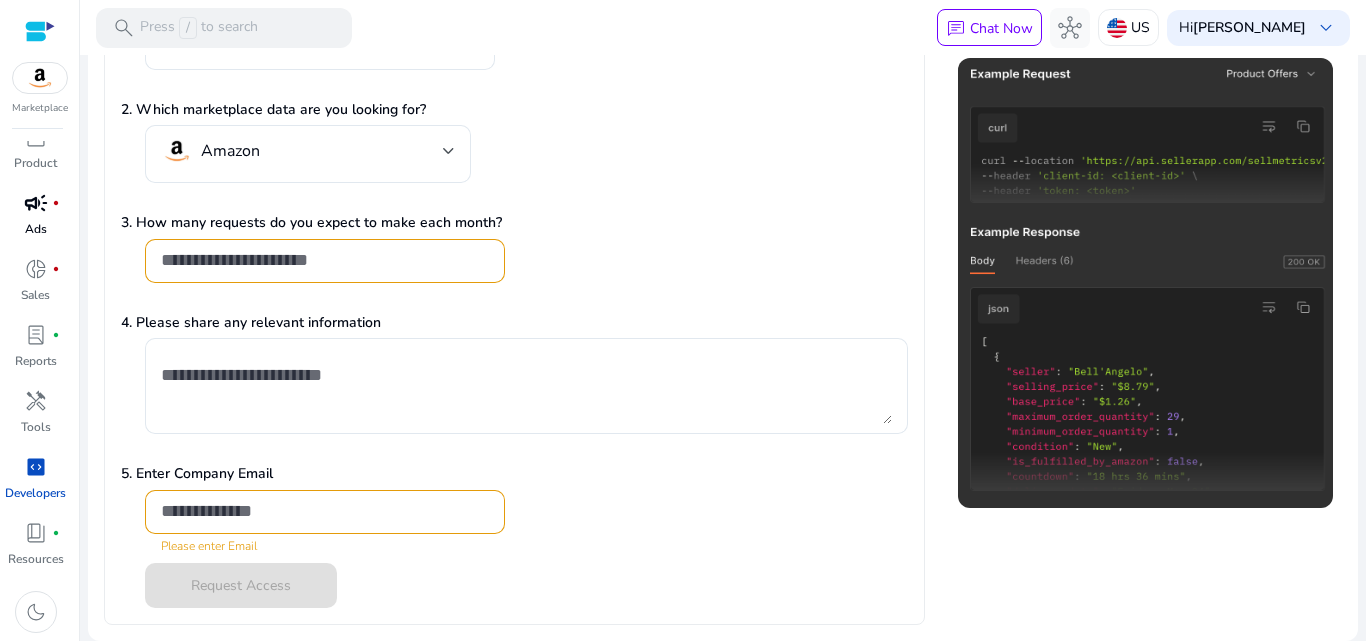 click on "Request Access" 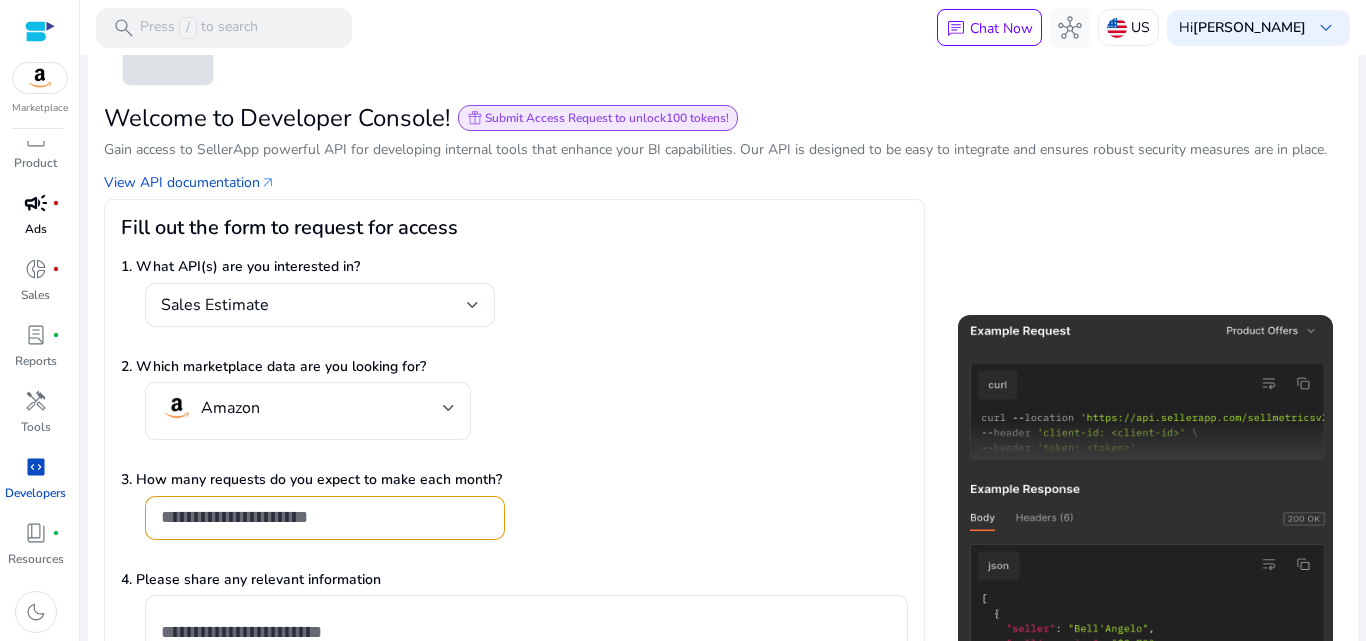 scroll, scrollTop: 200, scrollLeft: 0, axis: vertical 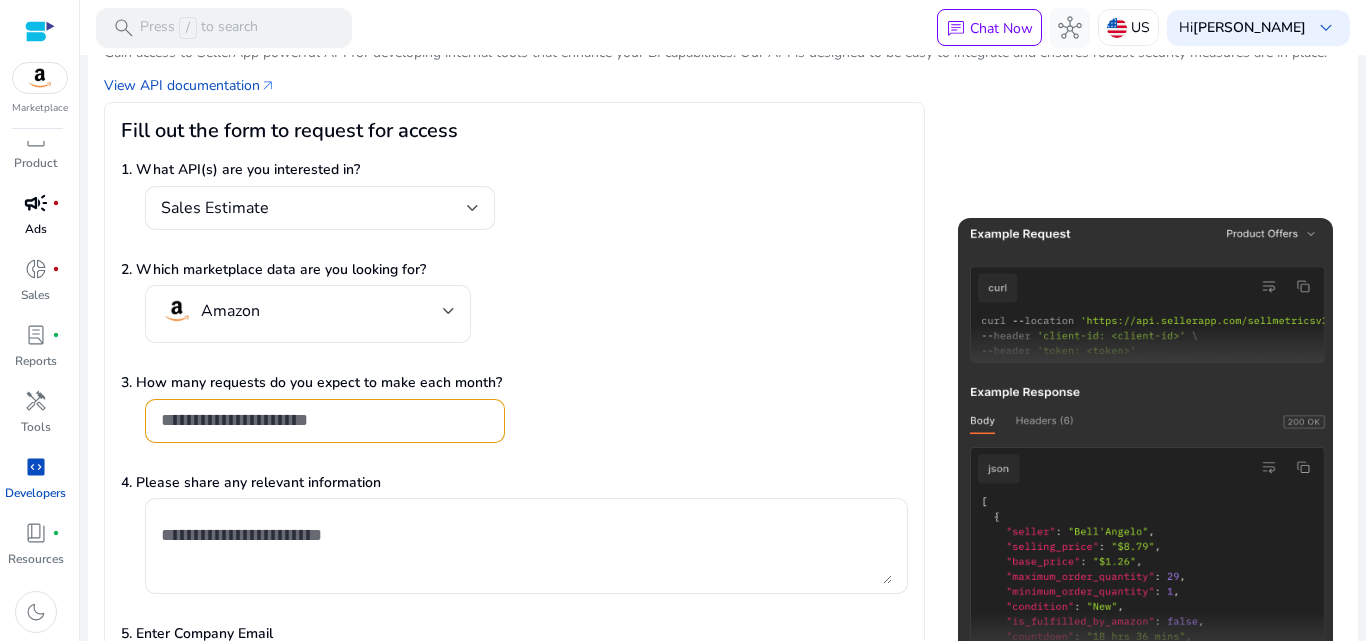 click 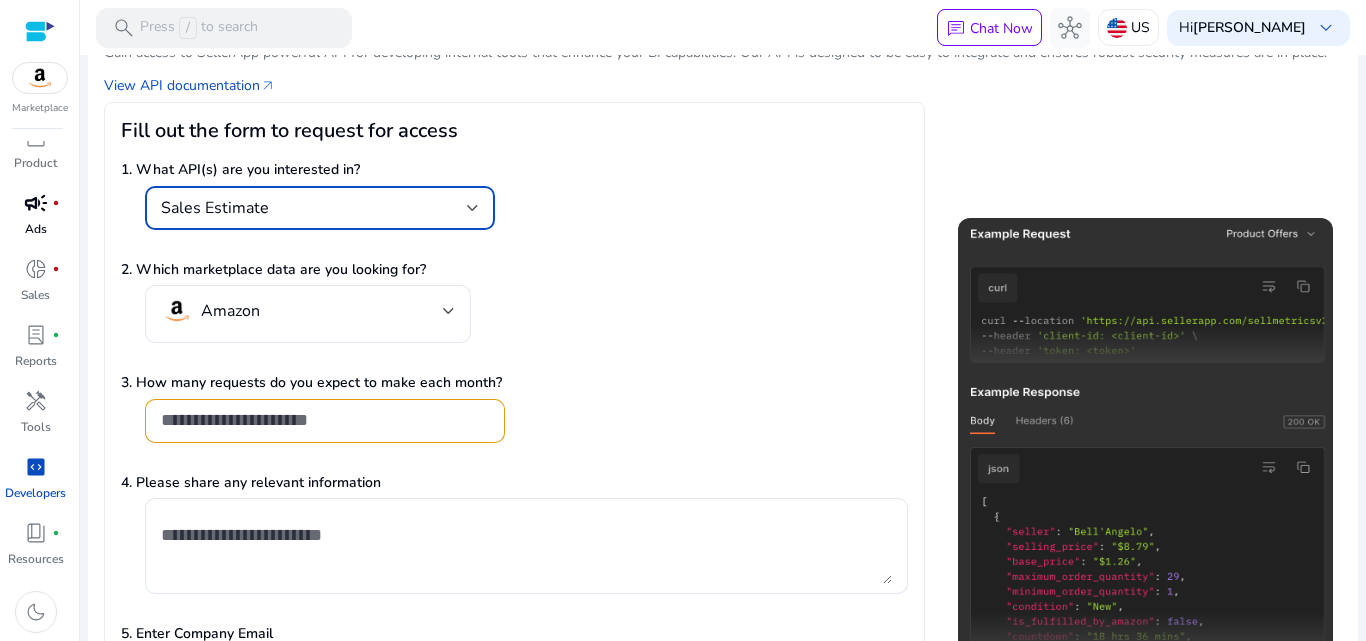 click on "Sales Estimate" at bounding box center [314, 208] 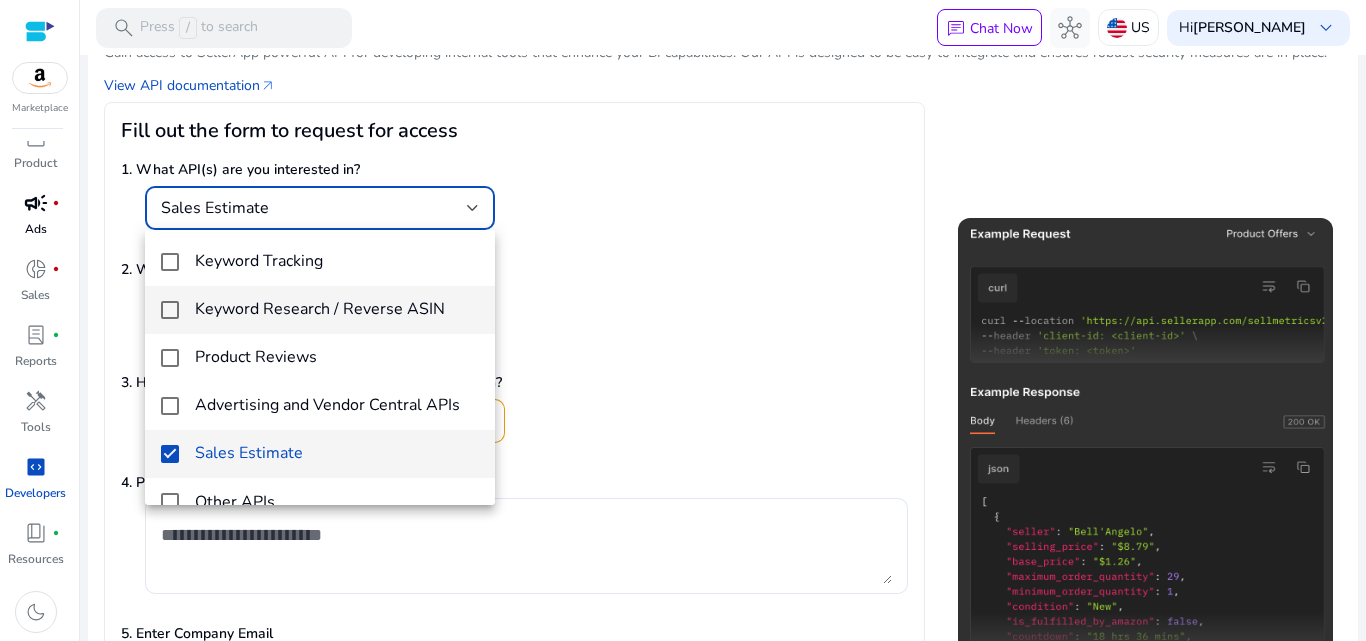 click on "Keyword Research / Reverse ASIN" at bounding box center [320, 309] 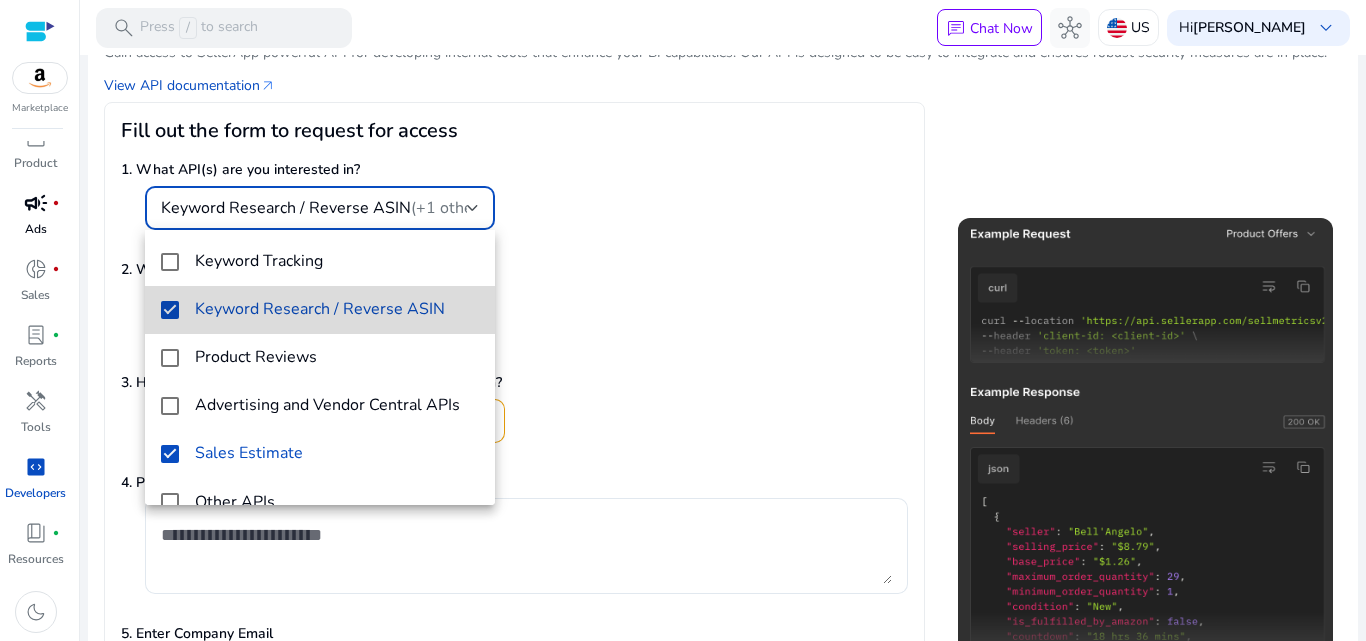 click on "Keyword Research / Reverse ASIN" at bounding box center (320, 310) 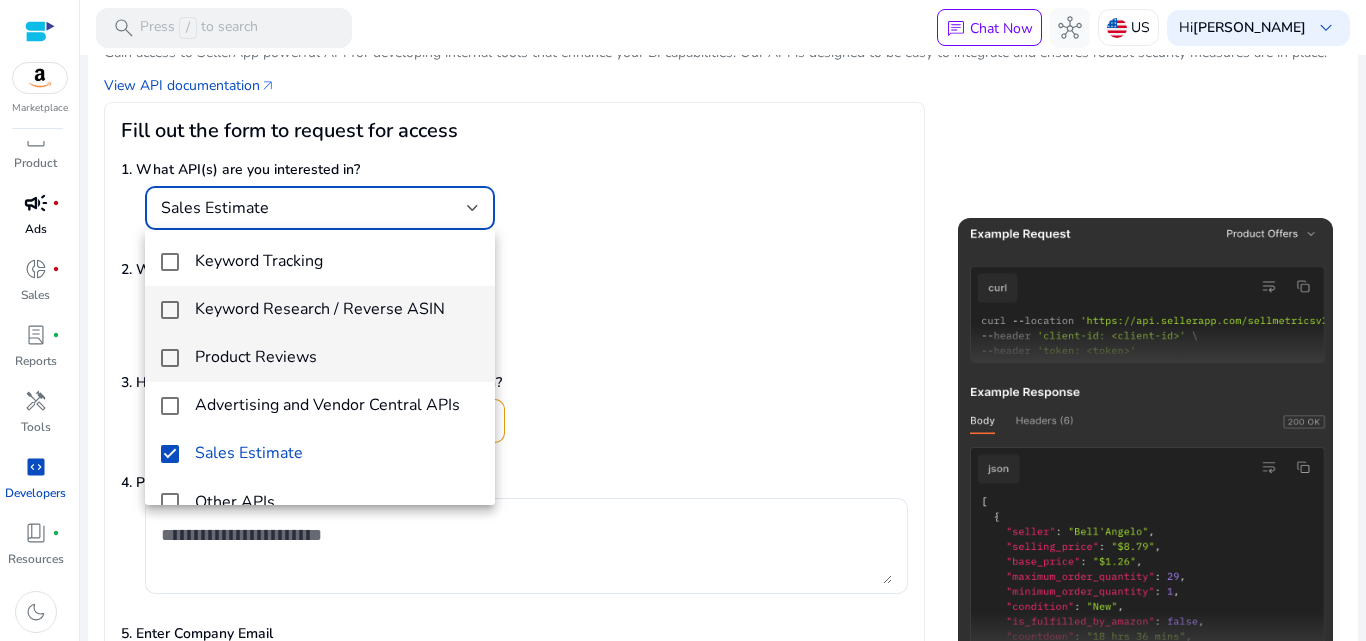 click on "Product Reviews" at bounding box center (337, 357) 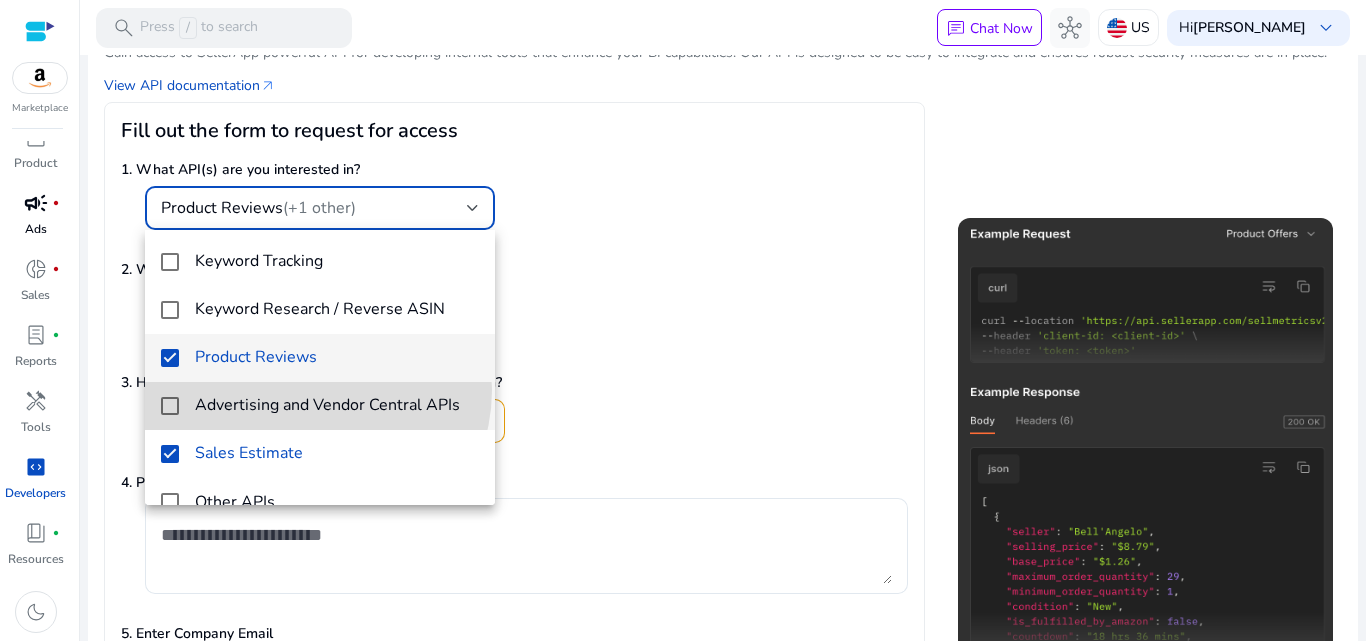 click on "Advertising and Vendor Central APIs" at bounding box center [320, 406] 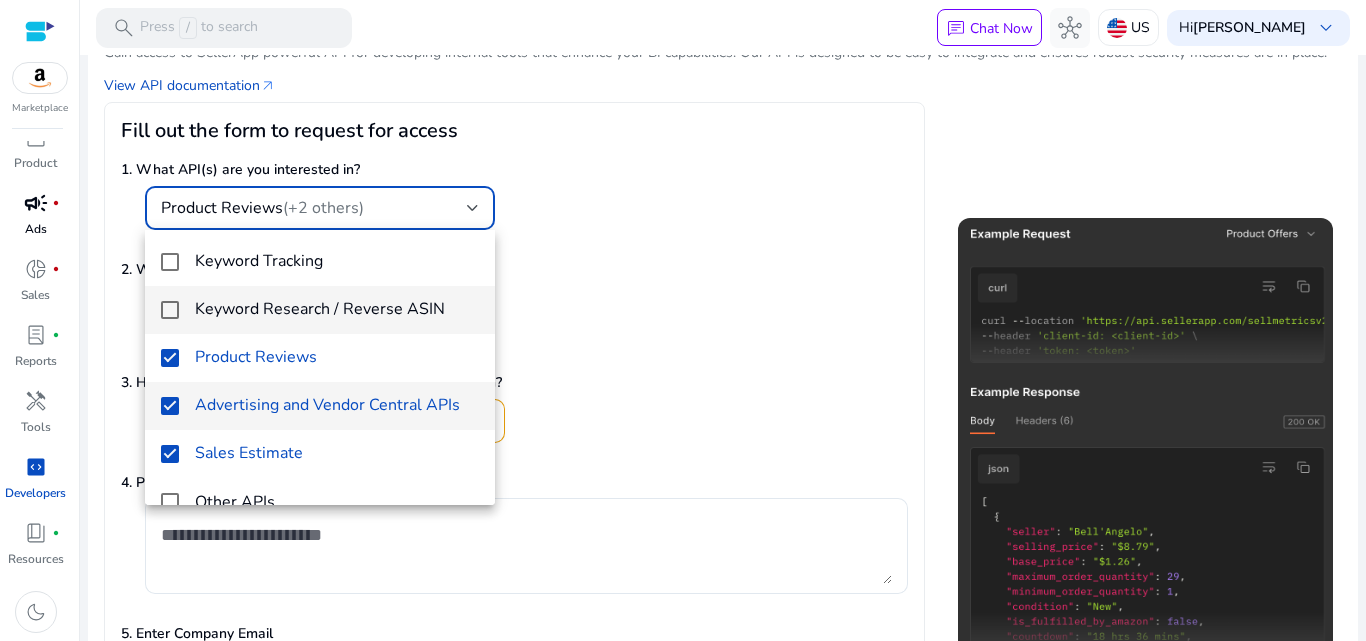 click on "Keyword Research / Reverse ASIN" at bounding box center (320, 310) 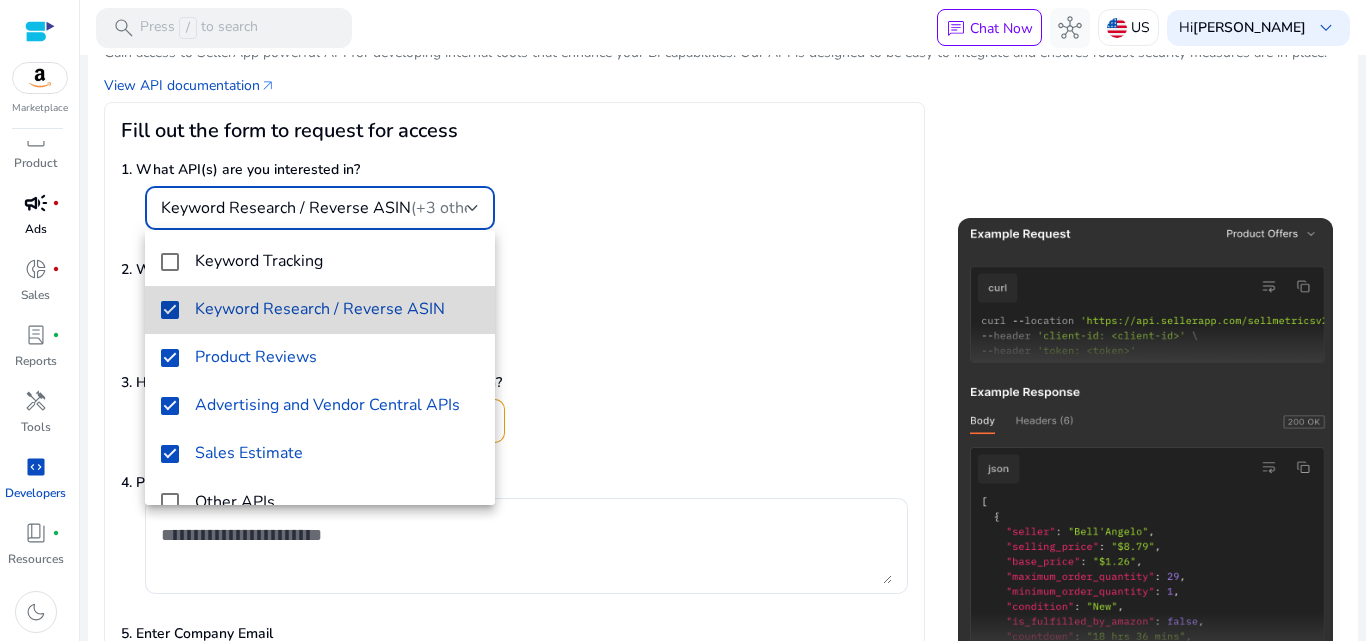 click on "Keyword Research / Reverse ASIN" at bounding box center [320, 310] 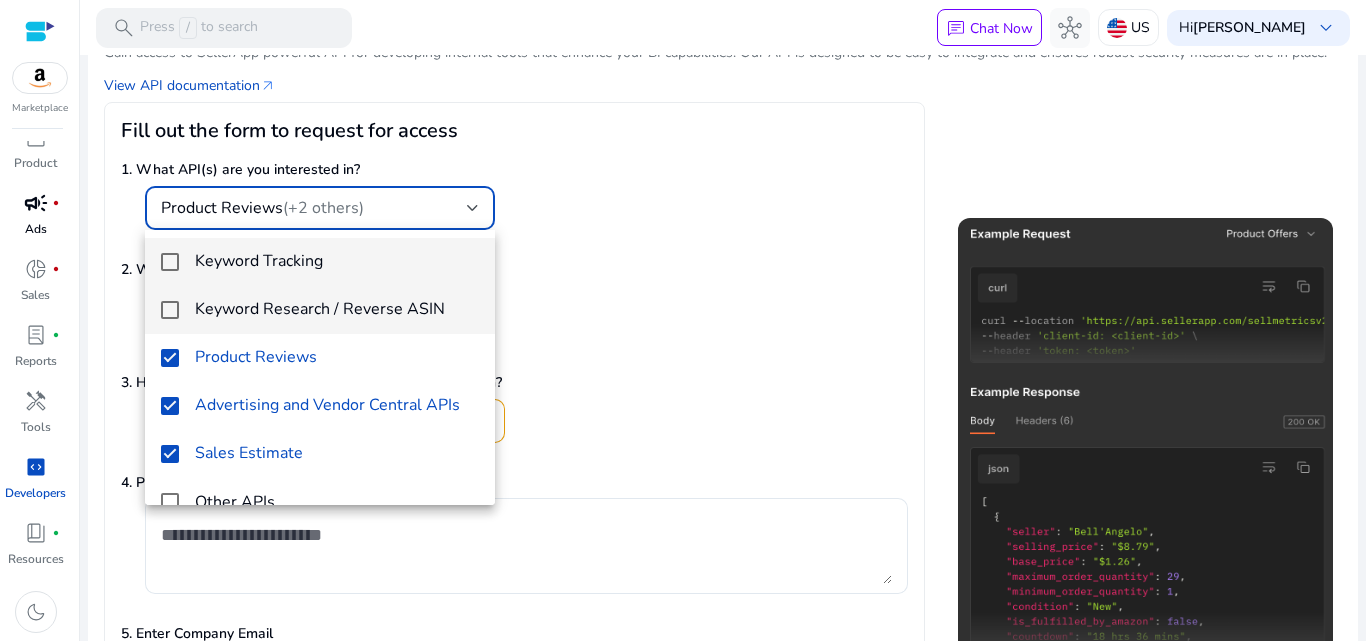 click on "Keyword Tracking" at bounding box center (337, 261) 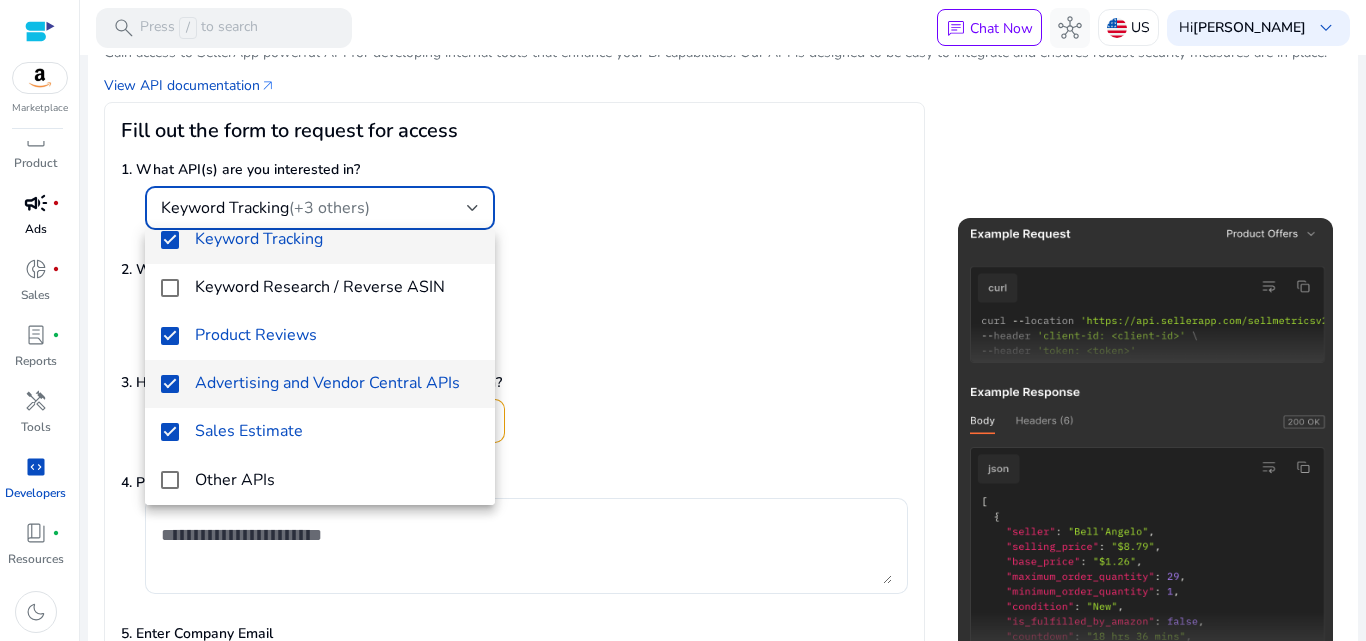 scroll, scrollTop: 29, scrollLeft: 0, axis: vertical 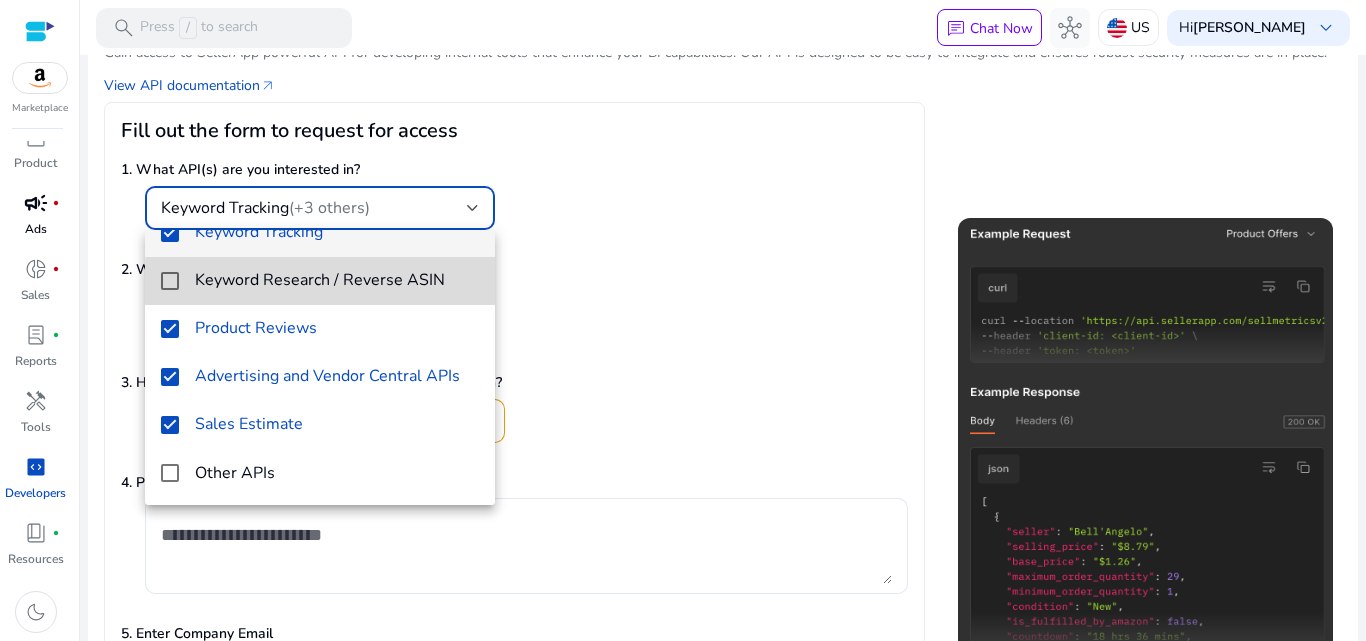 click on "Keyword Research / Reverse ASIN" at bounding box center [320, 280] 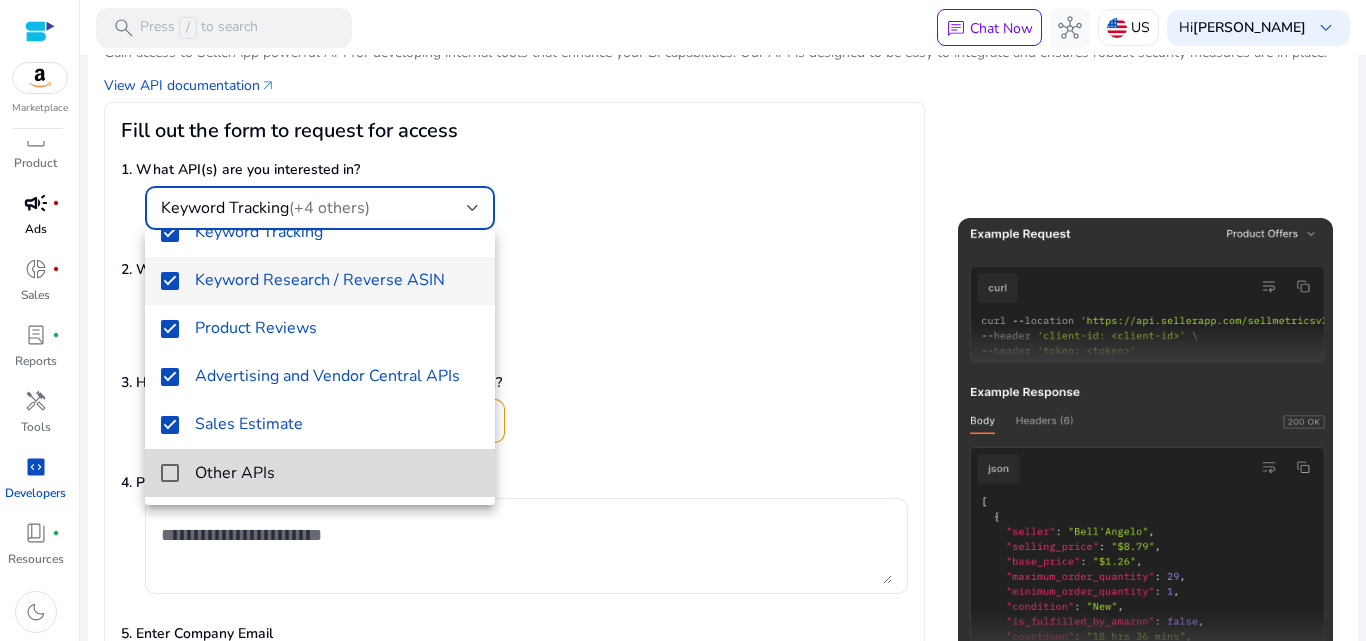 click on "Other APIs" at bounding box center (337, 473) 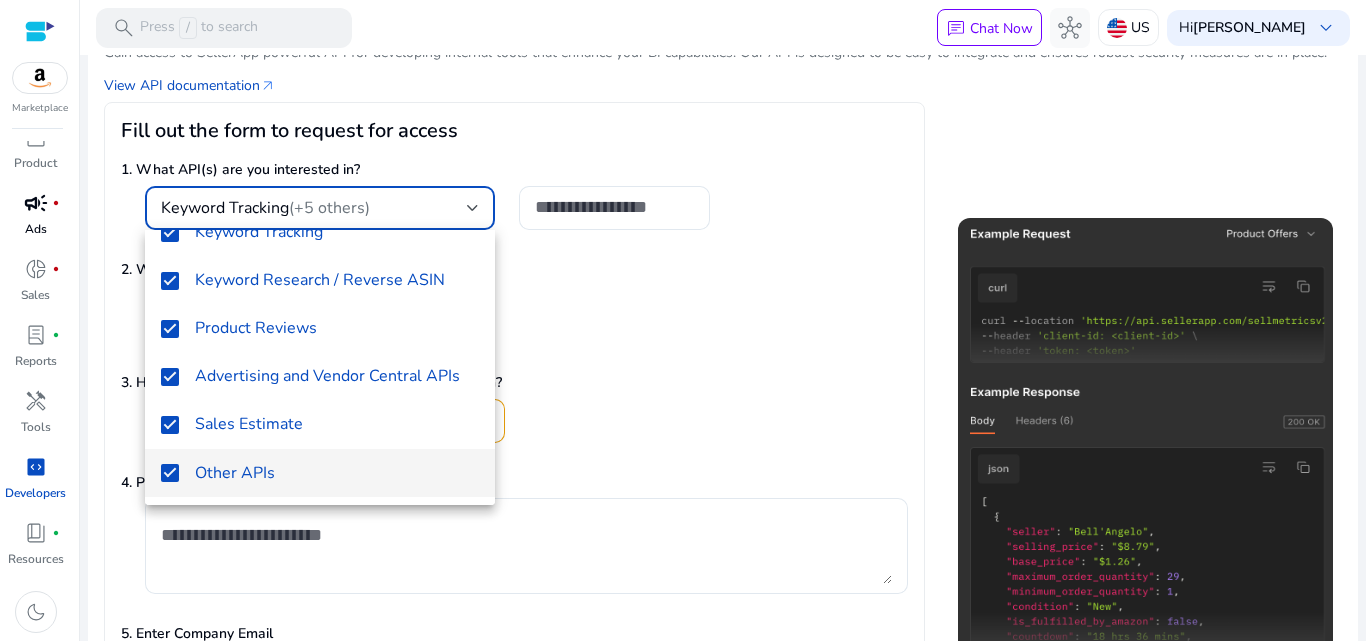 click at bounding box center [683, 320] 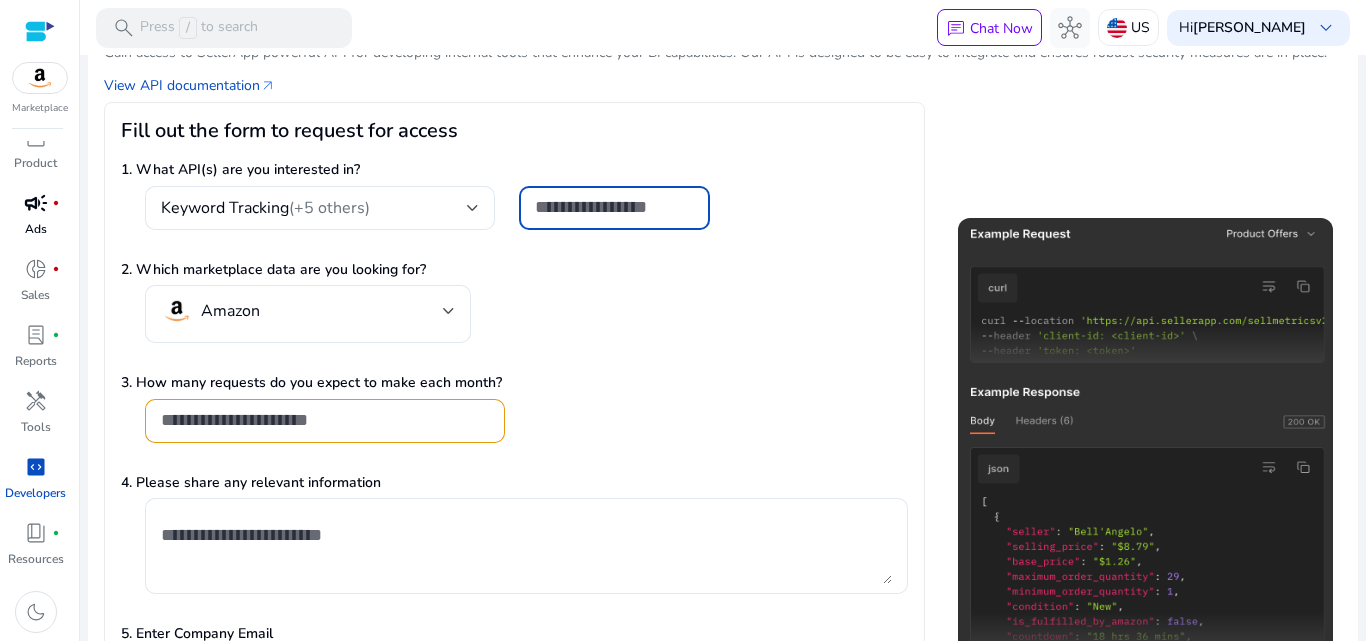 click at bounding box center (614, 207) 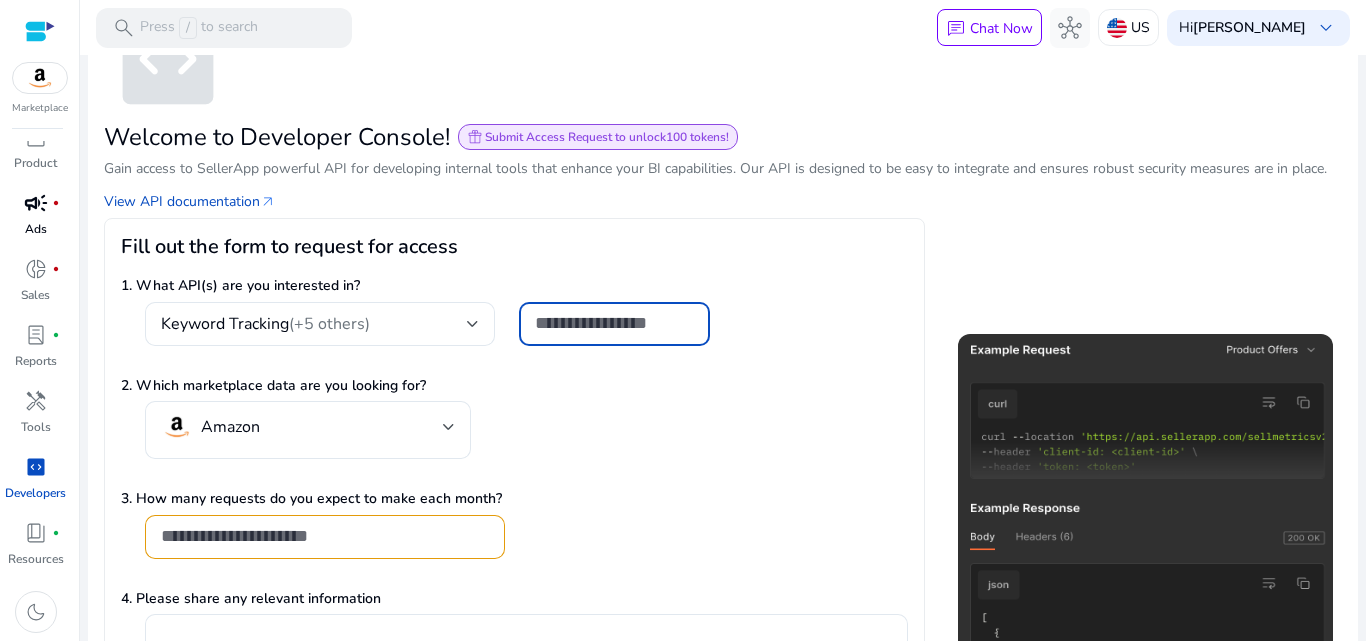 scroll, scrollTop: 0, scrollLeft: 0, axis: both 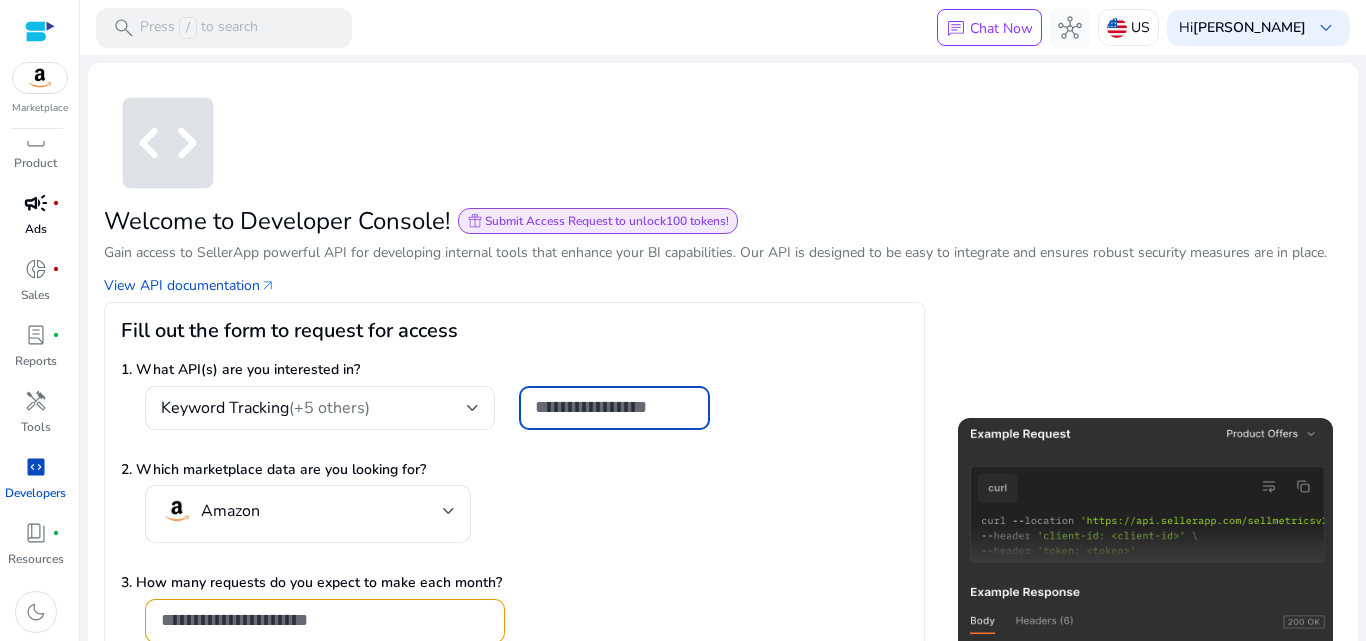 click on "chat  Chat Now" at bounding box center [989, 28] 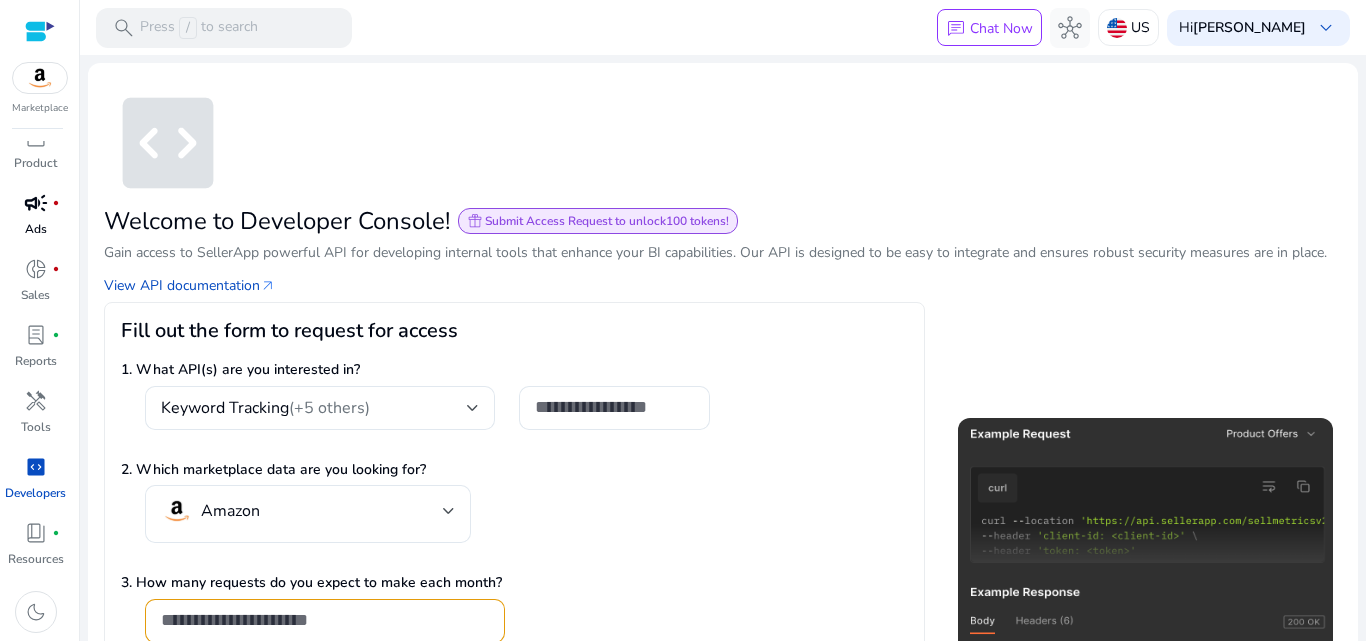 click on "Chat Now" at bounding box center (1001, 28) 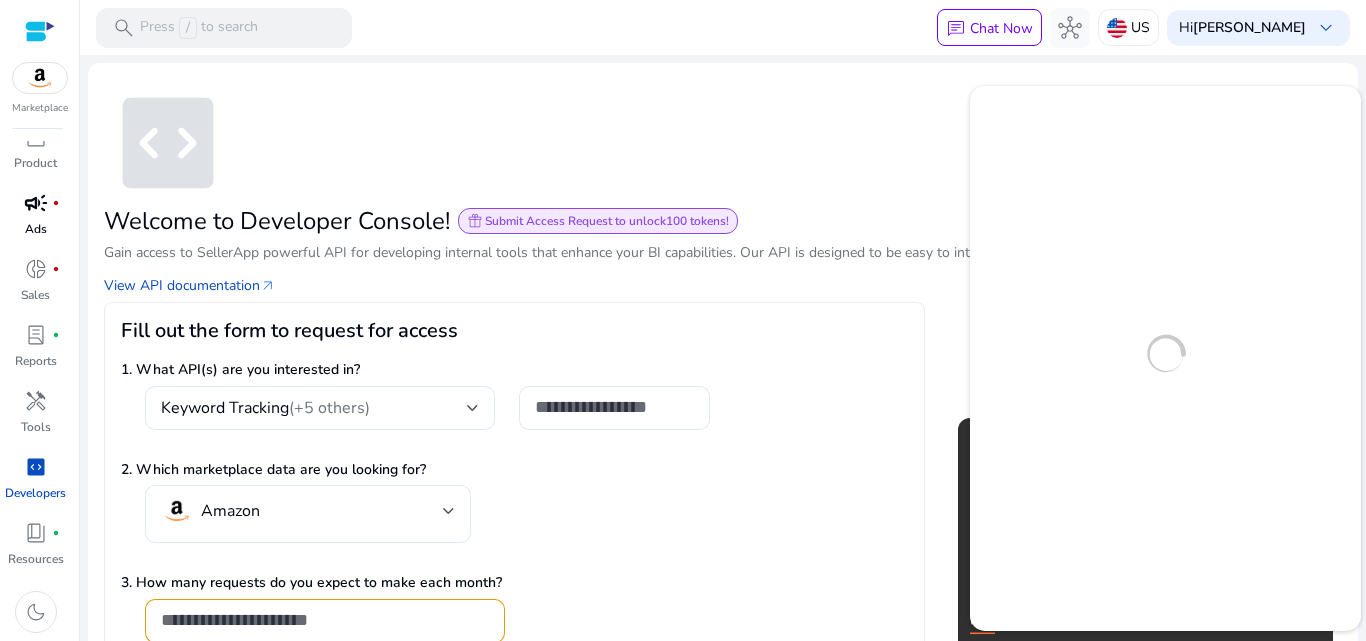 scroll, scrollTop: 0, scrollLeft: 0, axis: both 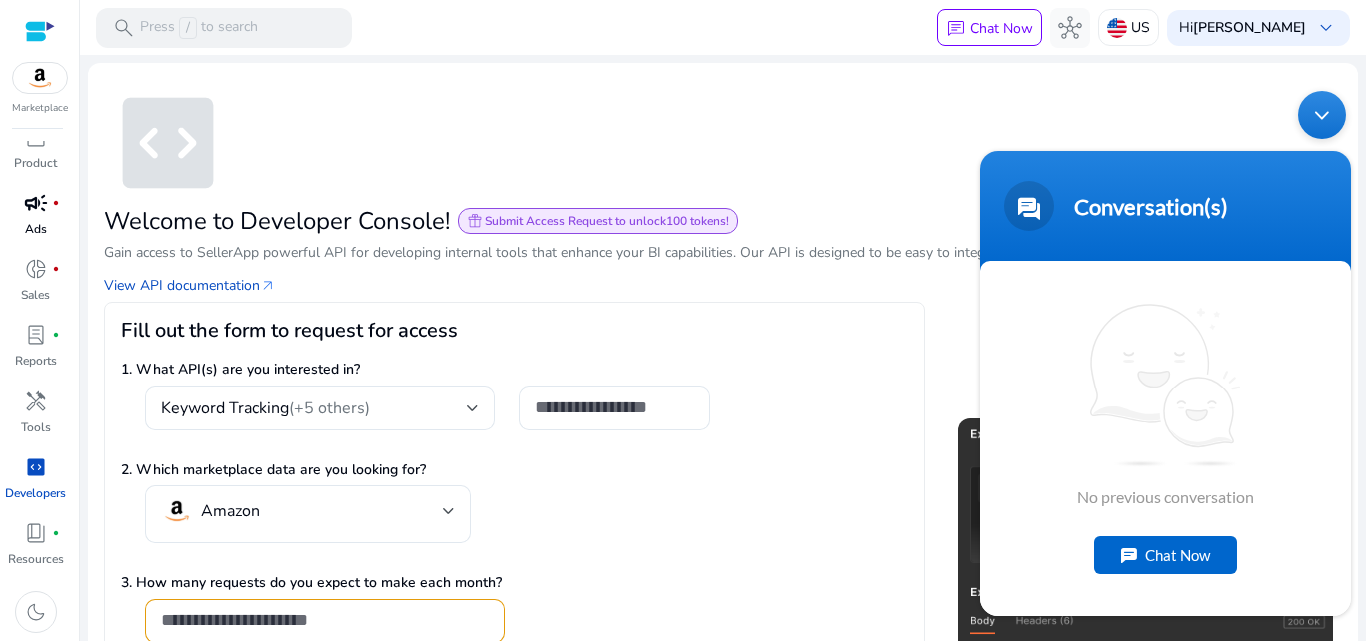 click on "Chat Now" at bounding box center (1165, 555) 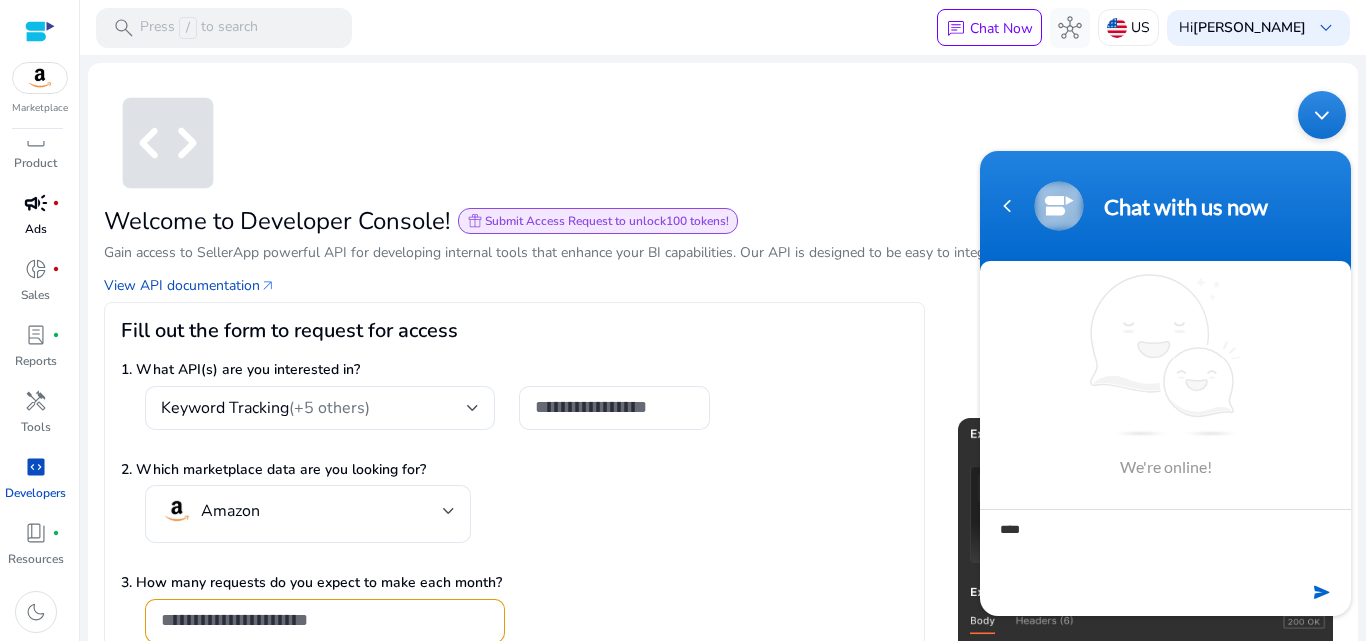 type on "***" 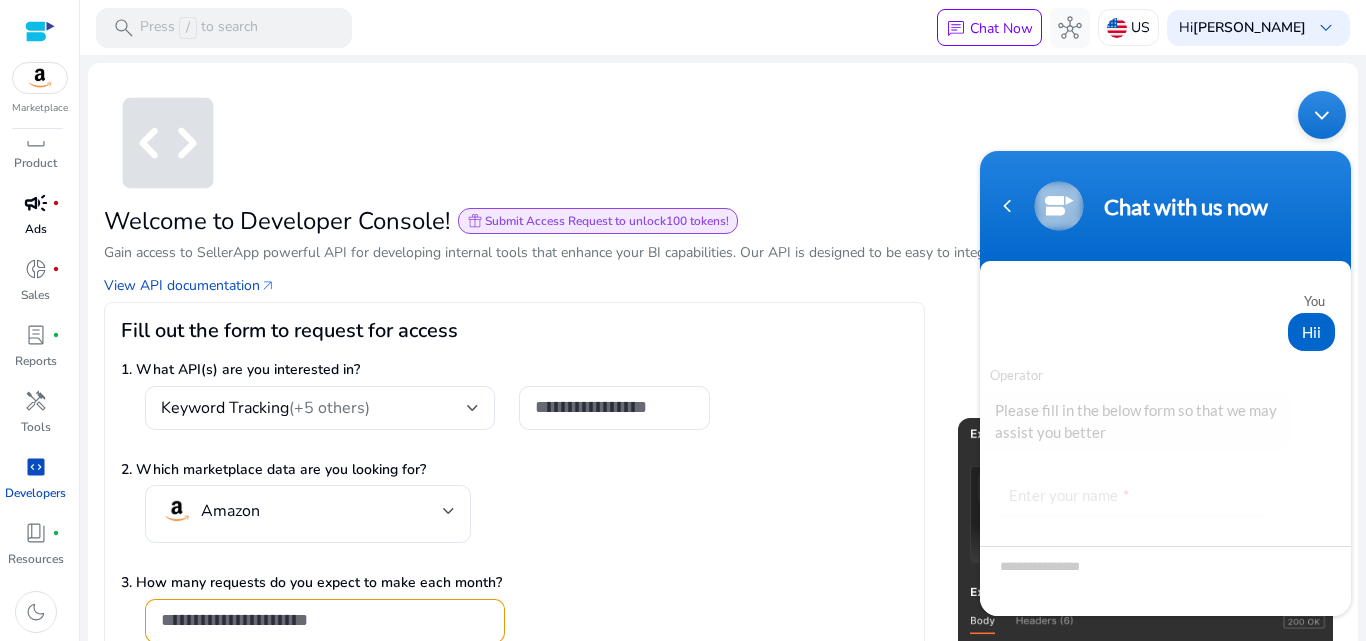 scroll, scrollTop: 209, scrollLeft: 0, axis: vertical 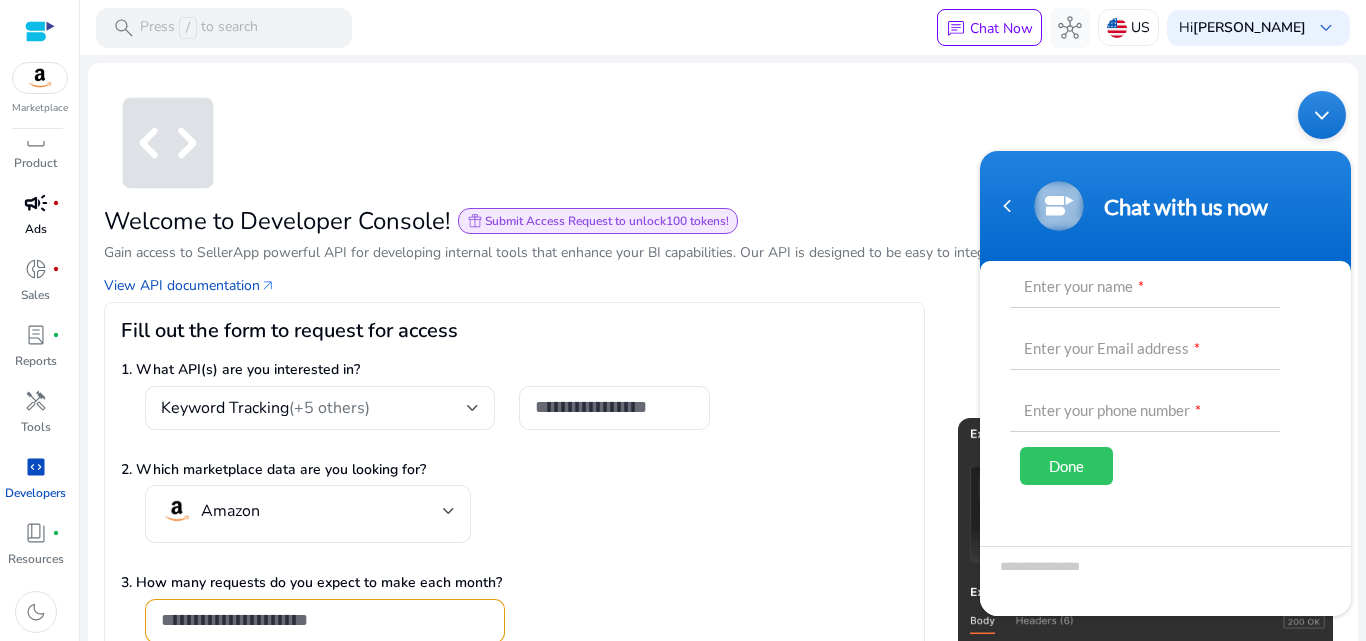 click on "Enter your name * Enter your Email address * Enter your phone number * Done" at bounding box center (1151, 381) 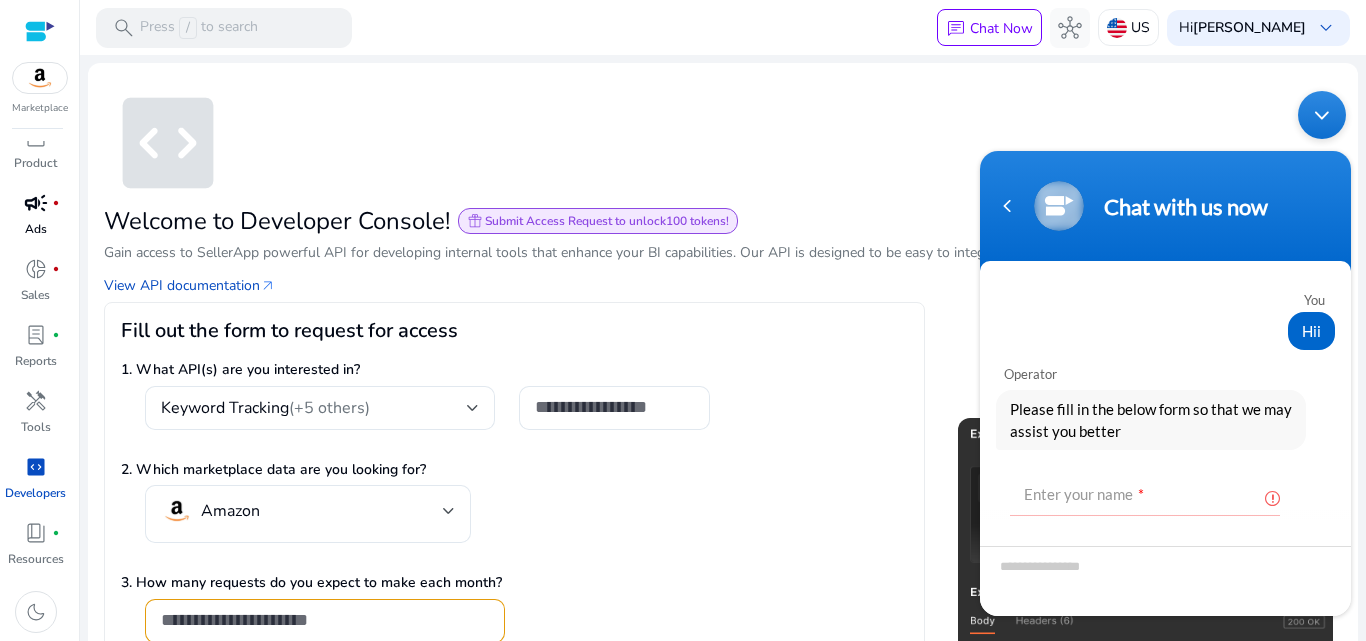 scroll, scrollTop: 0, scrollLeft: 0, axis: both 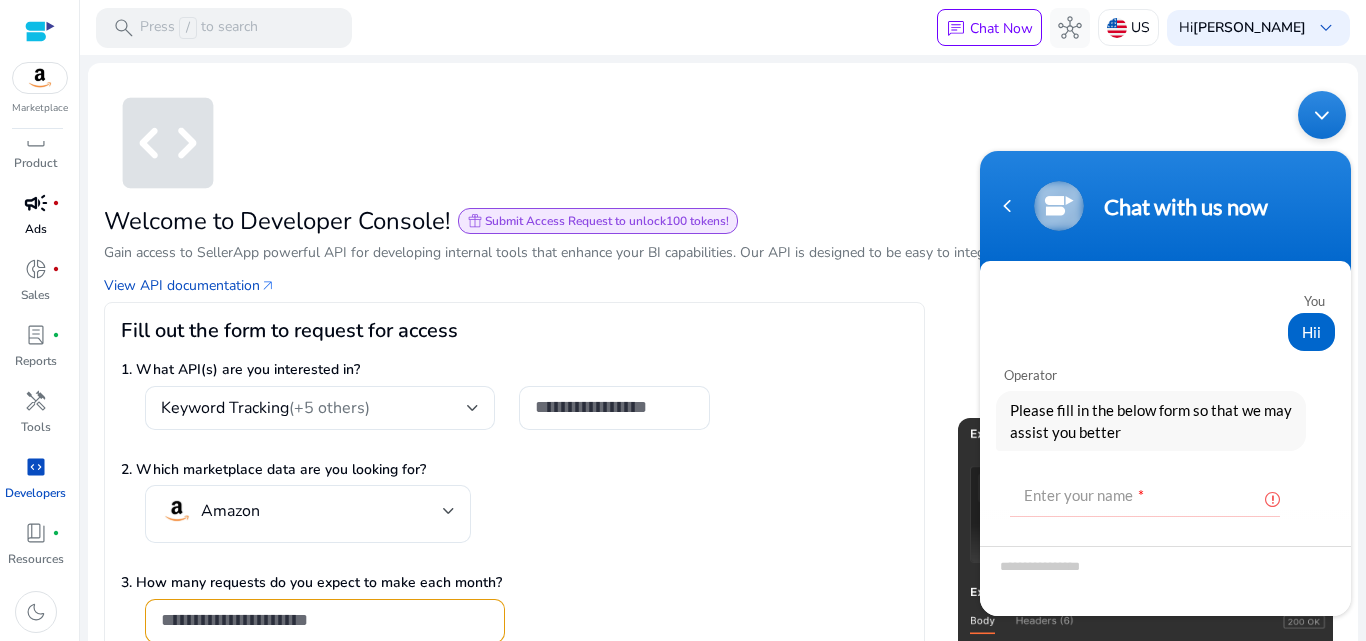 click on "Keyword Tracking   (+5 others)" 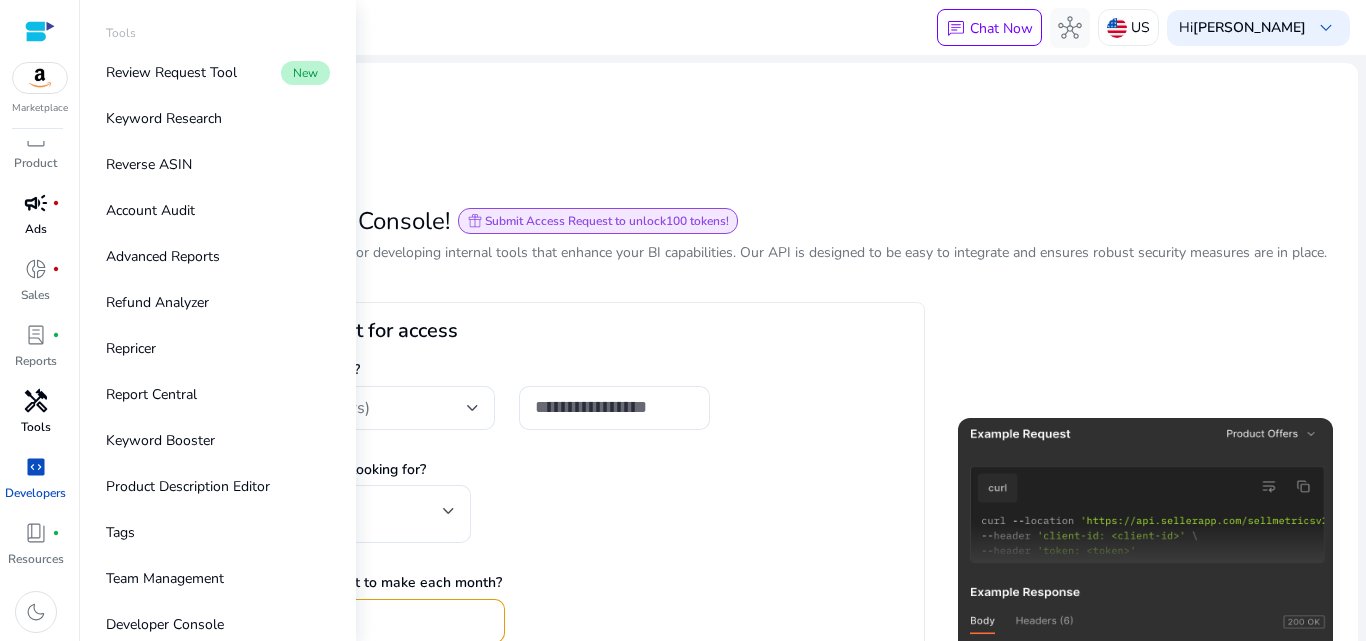 click on "handyman" at bounding box center (36, 401) 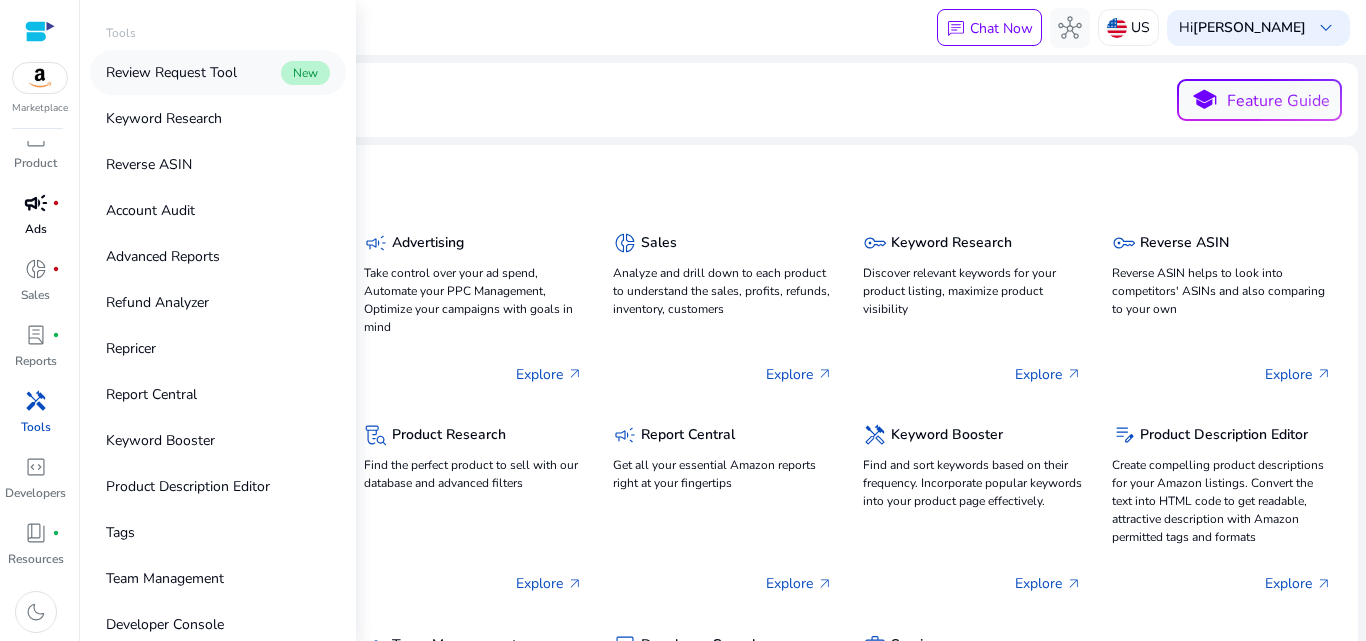 click on "Review Request Tool" at bounding box center (171, 72) 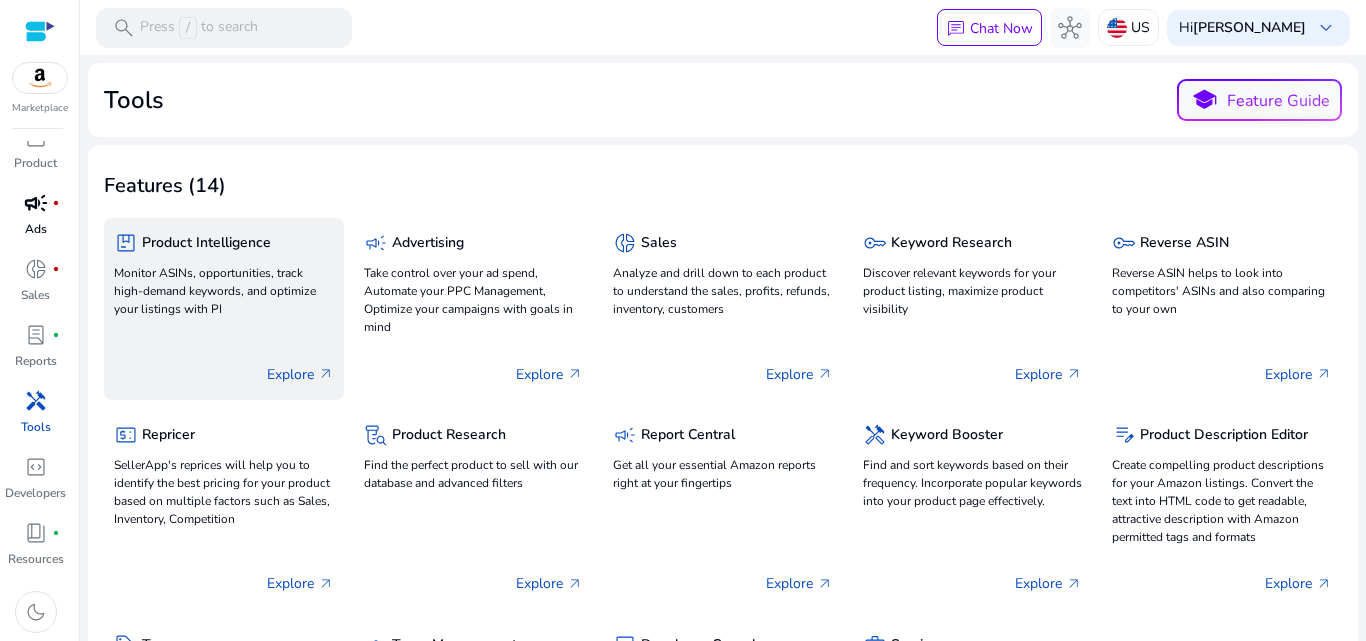 click on "Monitor ASINs, opportunities, track high-demand keywords, and optimize your listings with PI" 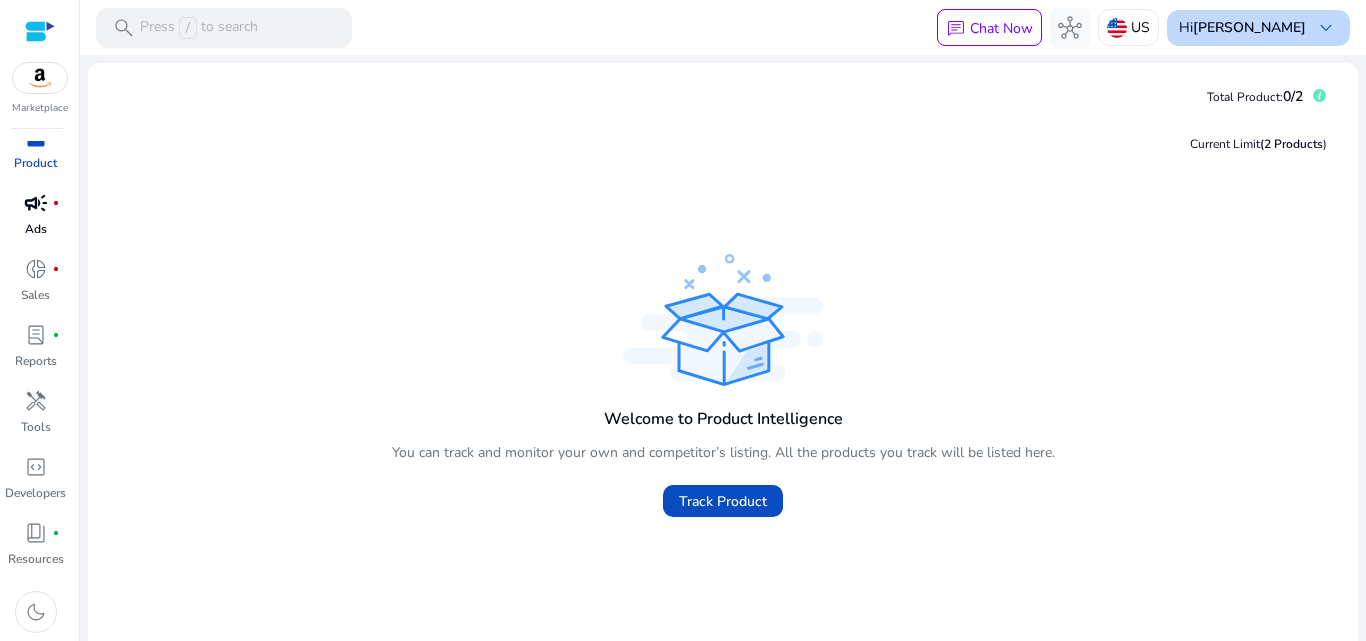 click on "[PERSON_NAME]" at bounding box center [1249, 27] 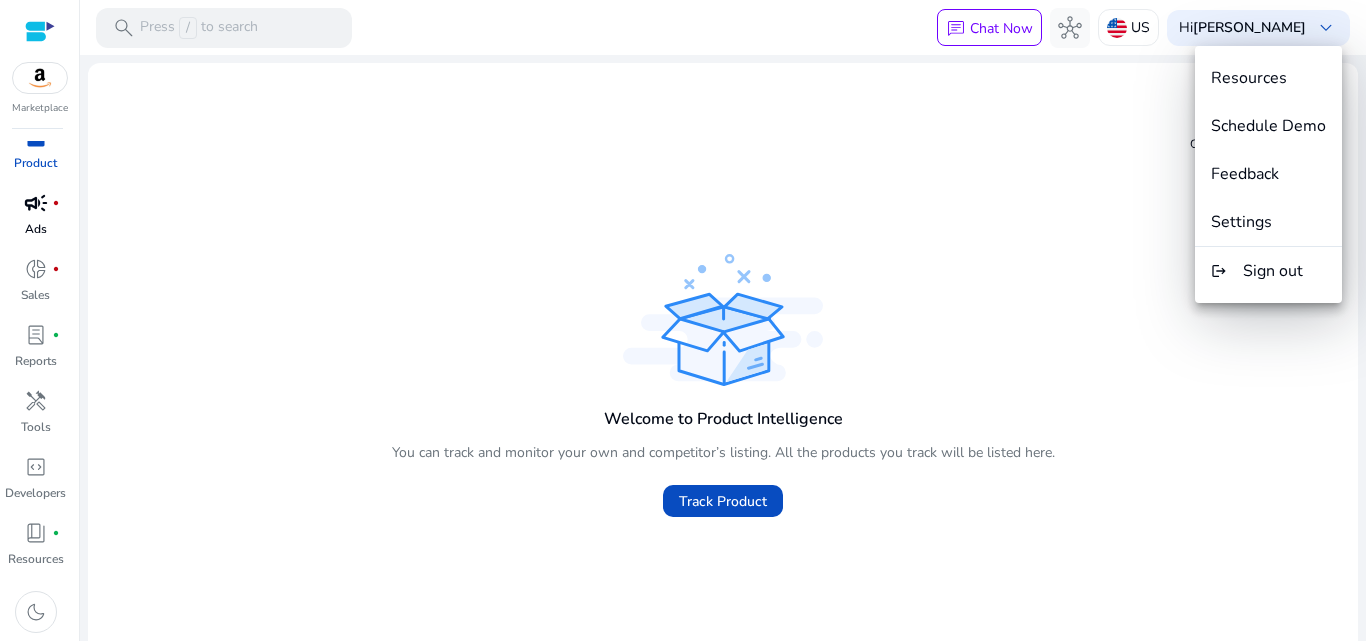click on "Resources   Schedule Demo   Feedback   Settings  logout Sign out" at bounding box center [1268, 174] 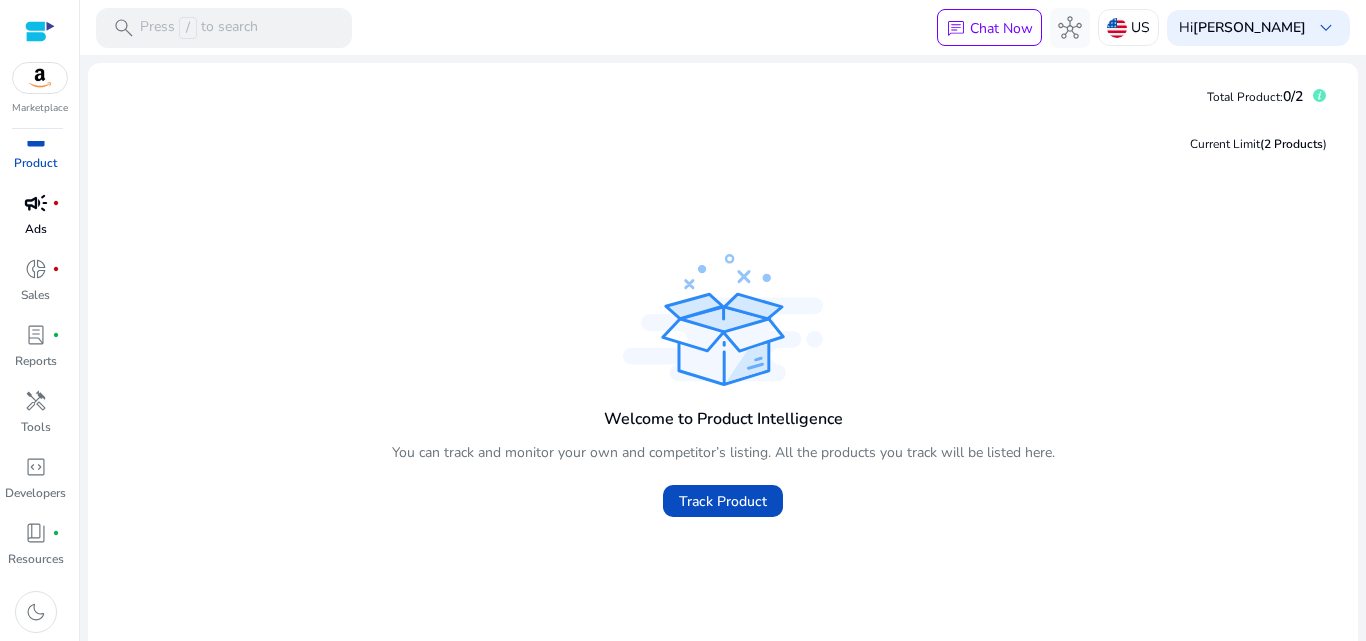 click on "Total Product:   0/2" 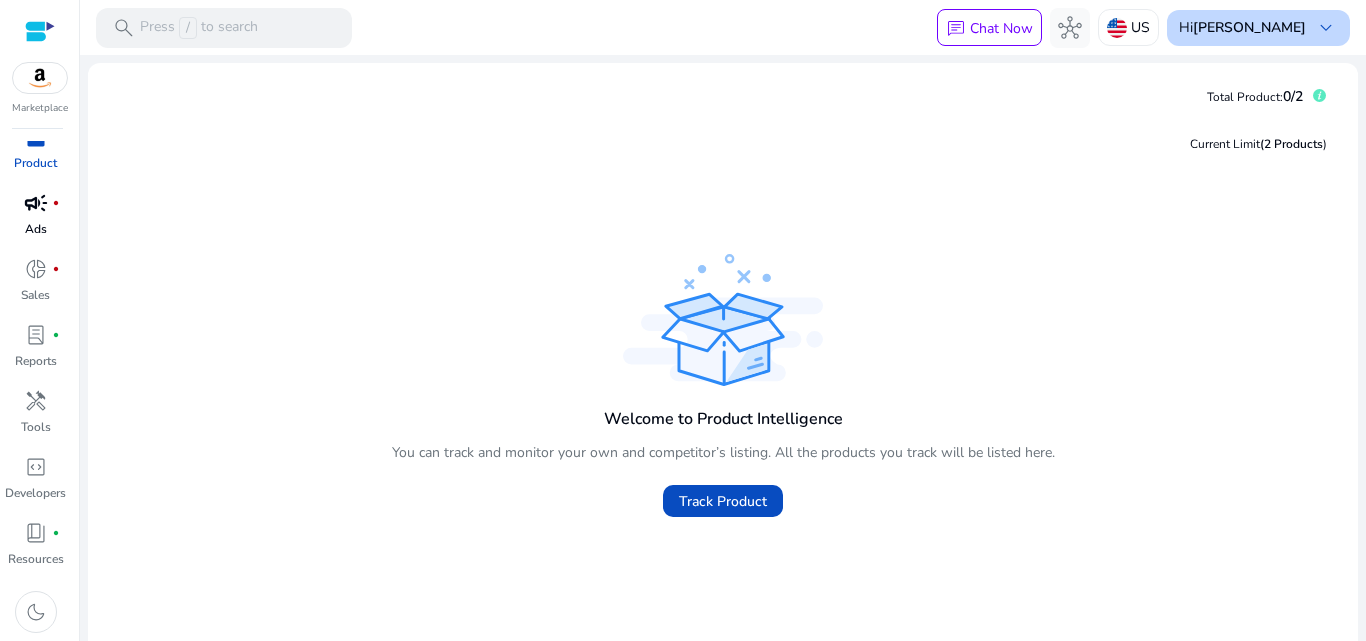 click on "keyboard_arrow_down" at bounding box center (1326, 28) 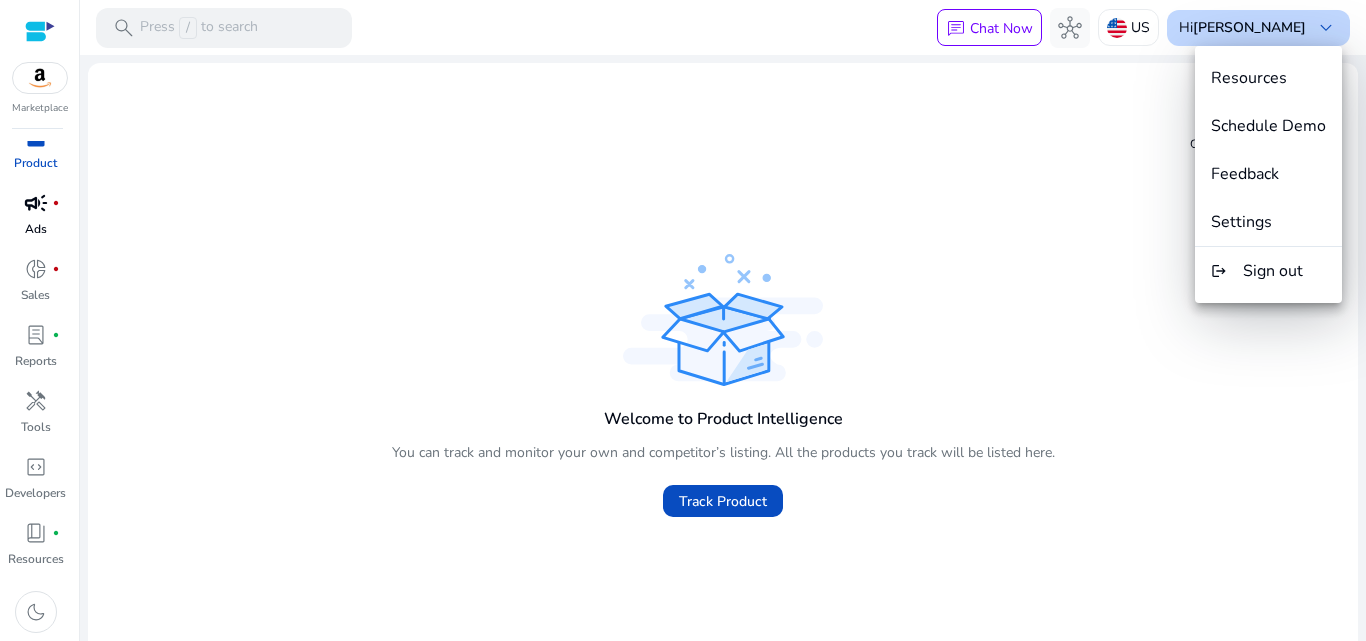 click on "Resources" at bounding box center [1268, 78] 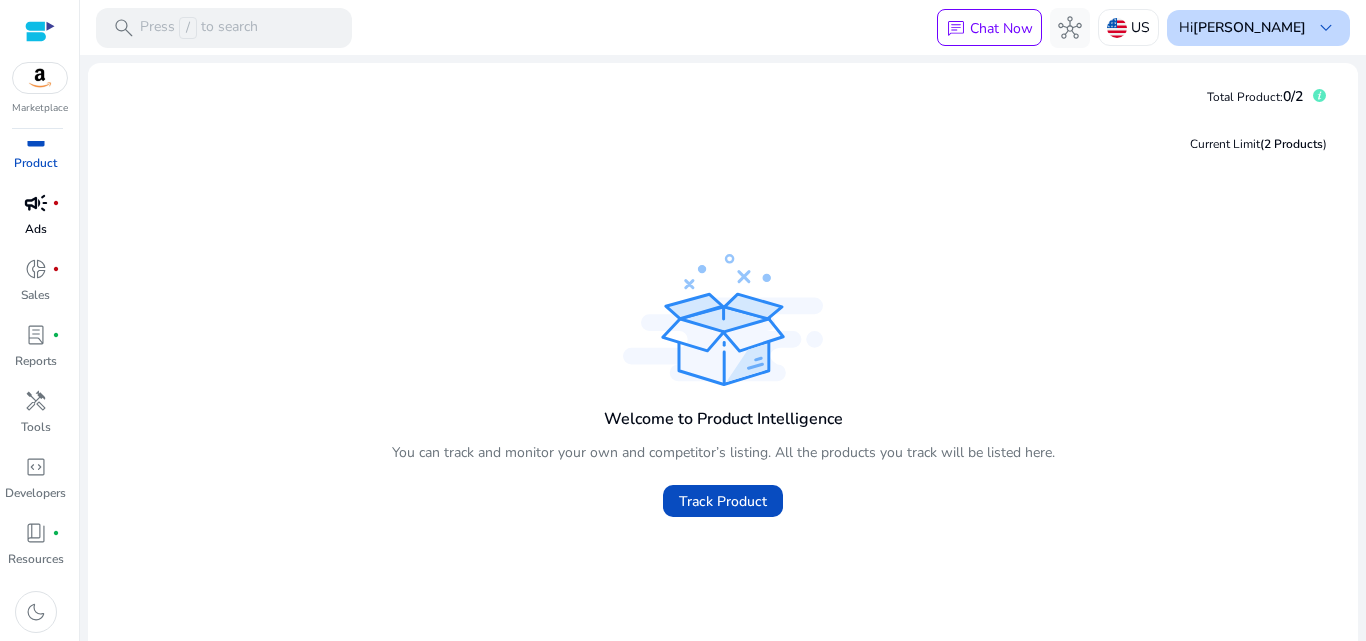 click on "Hi  [PERSON_NAME]  keyboard_arrow_down" at bounding box center [1258, 28] 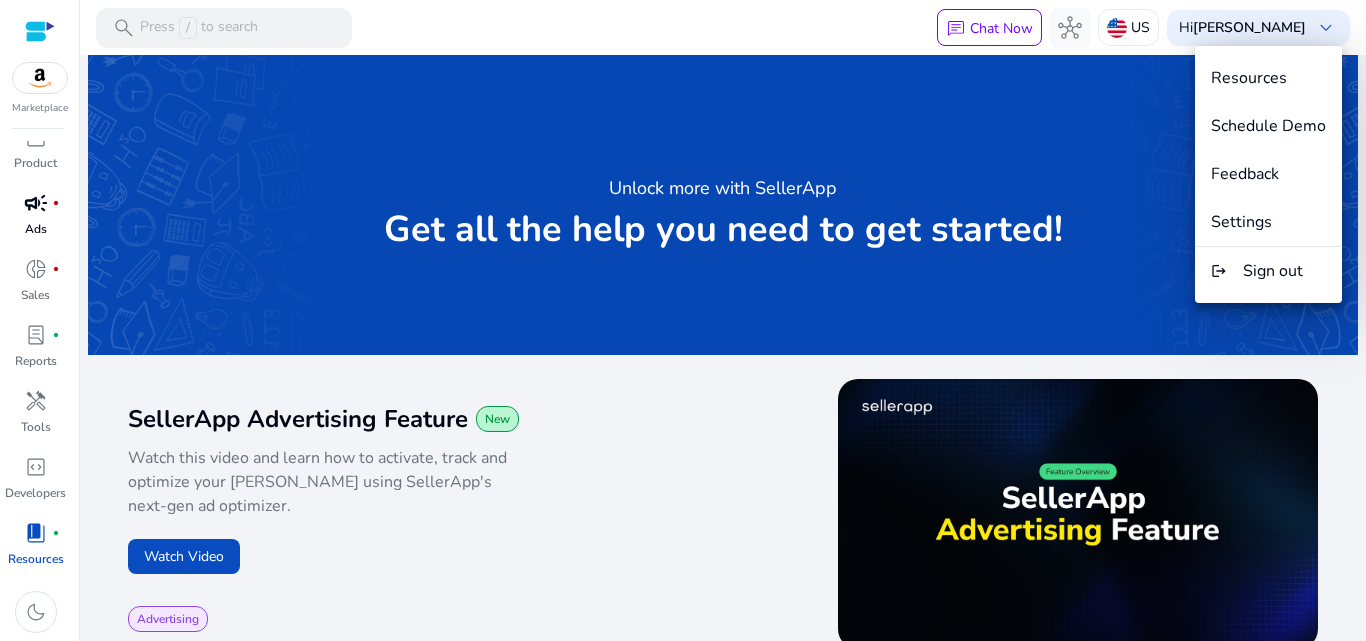 click at bounding box center (683, 320) 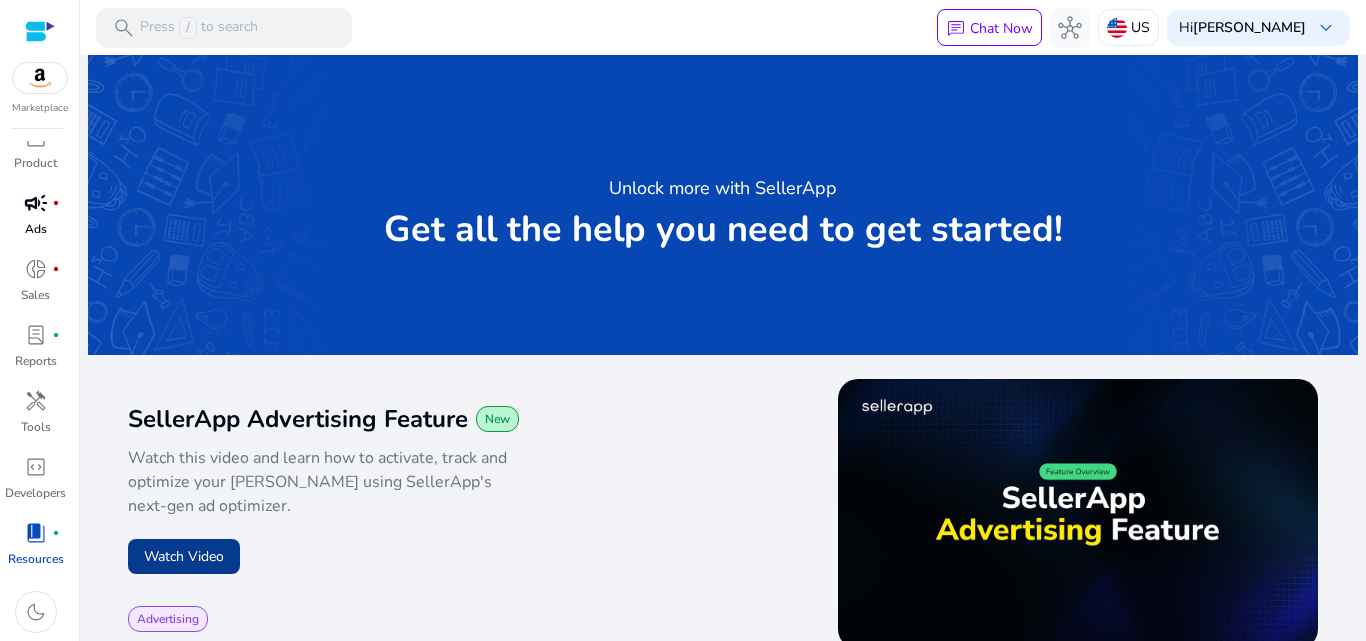 click on "Watch Video" 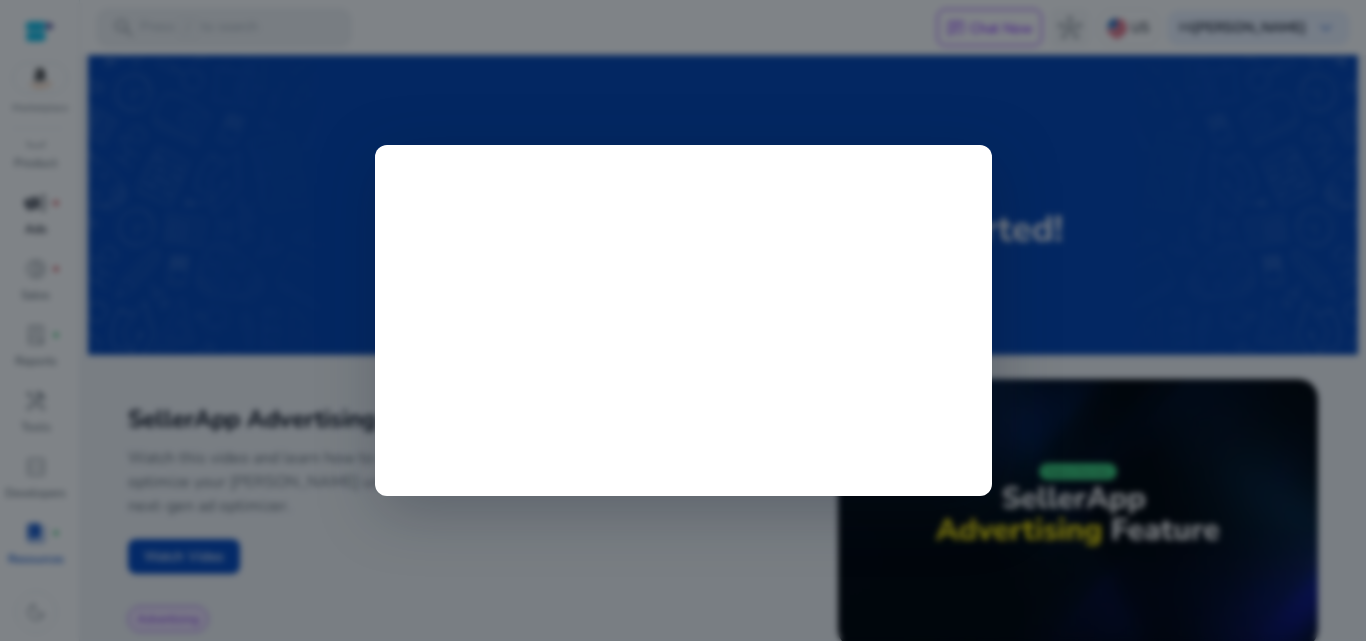 click at bounding box center [683, 320] 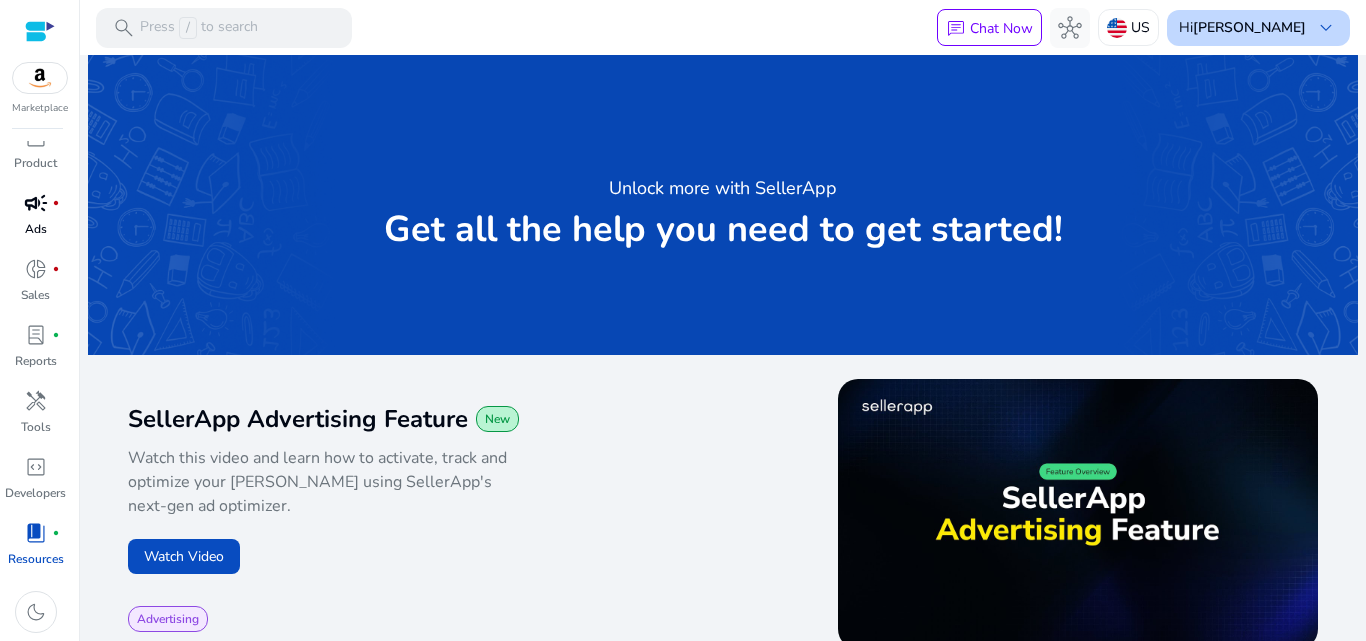 click on "[PERSON_NAME]" at bounding box center (1249, 27) 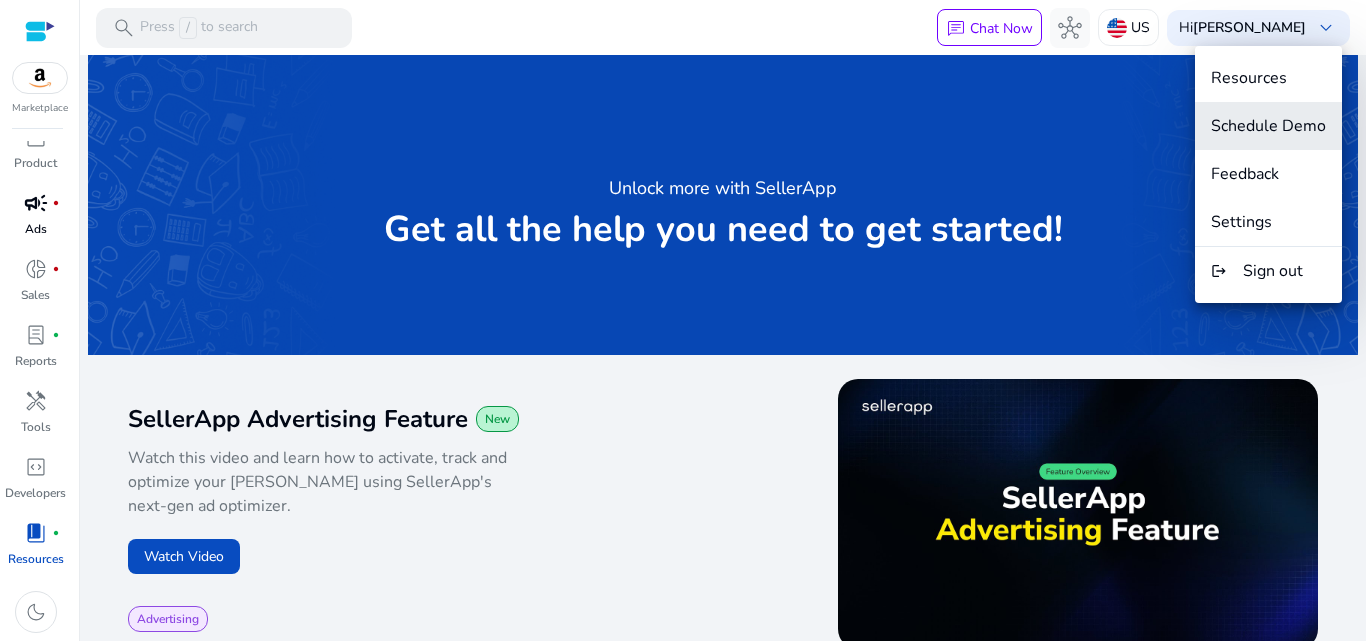 click on "Schedule Demo" at bounding box center [1268, 126] 